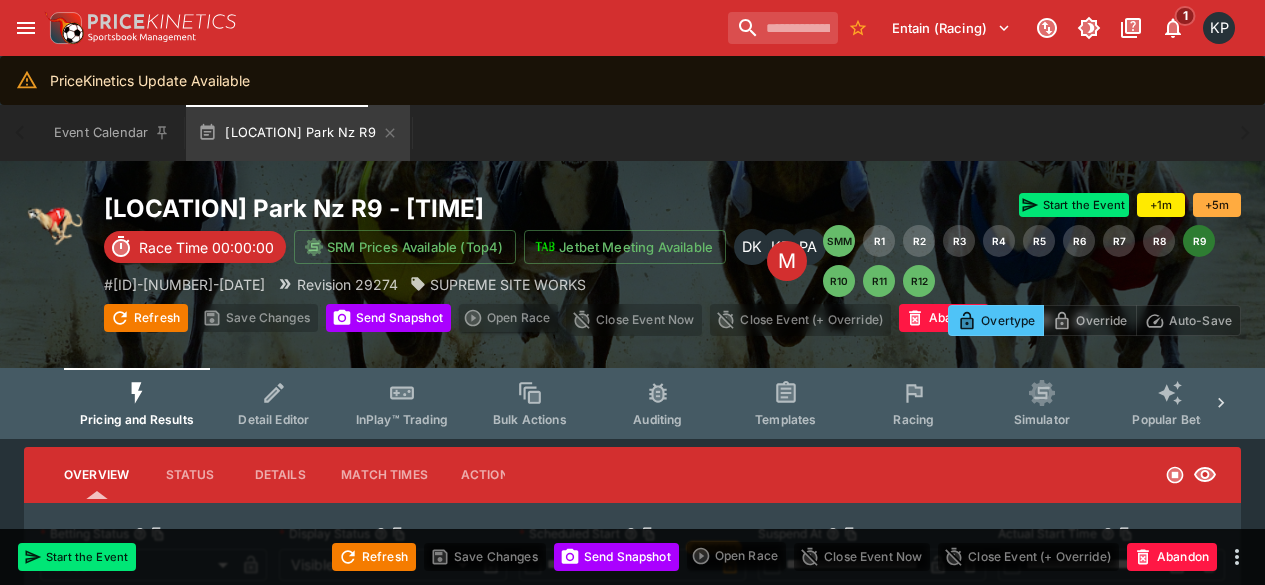 scroll, scrollTop: 0, scrollLeft: 0, axis: both 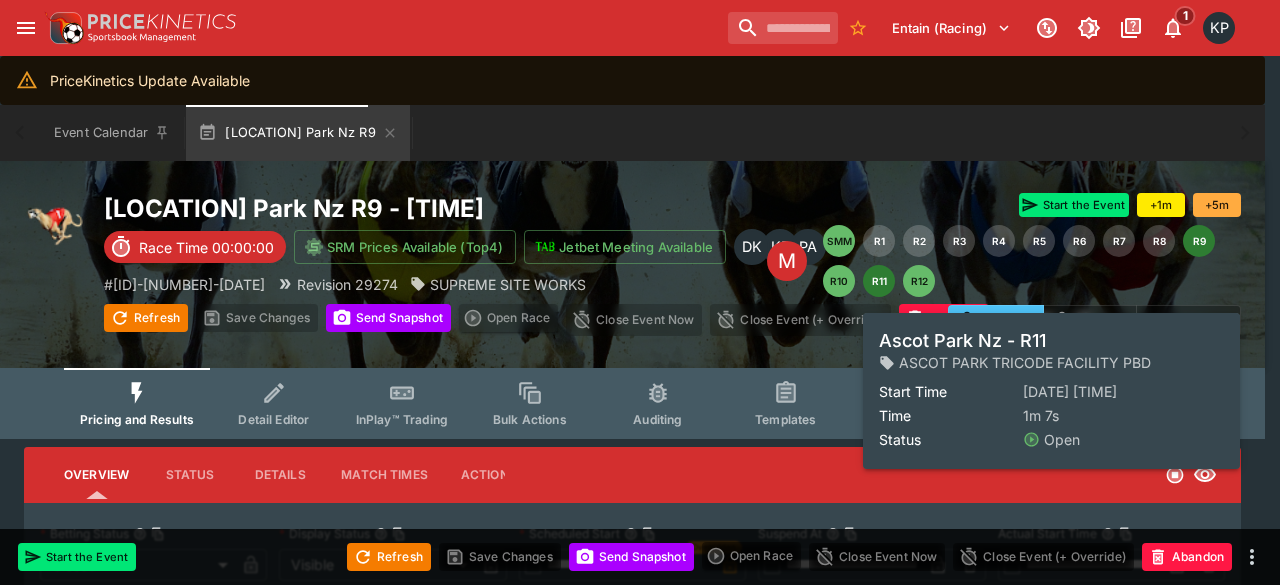 click on "R11" at bounding box center (879, 281) 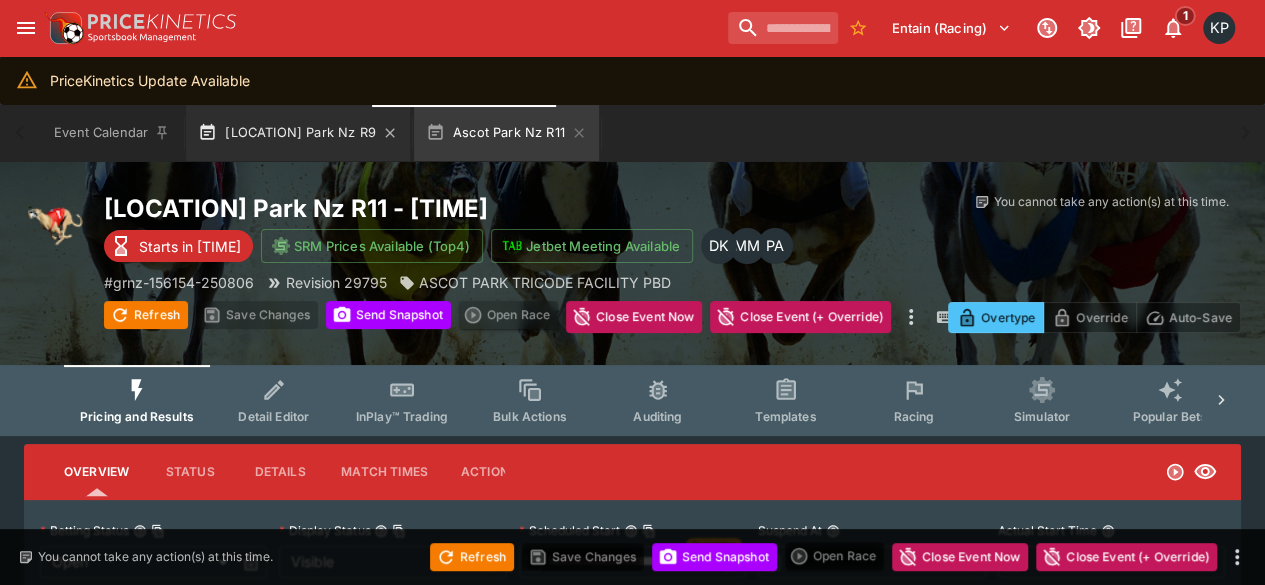 type on "**********" 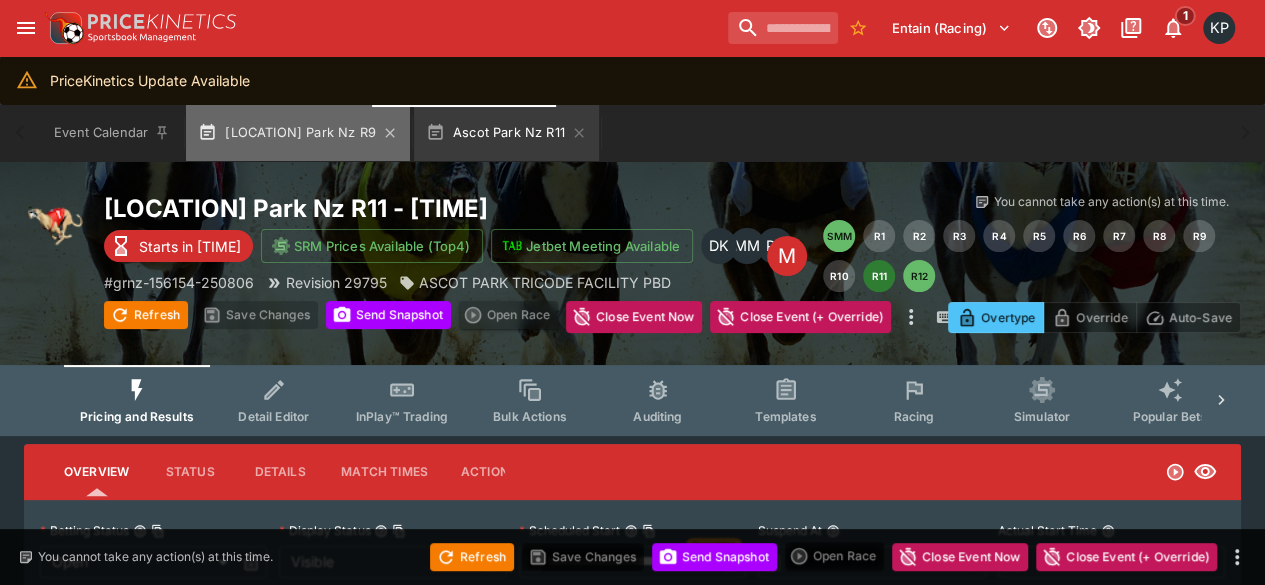 click on "[LOCATION] Park Nz R9" at bounding box center (298, 133) 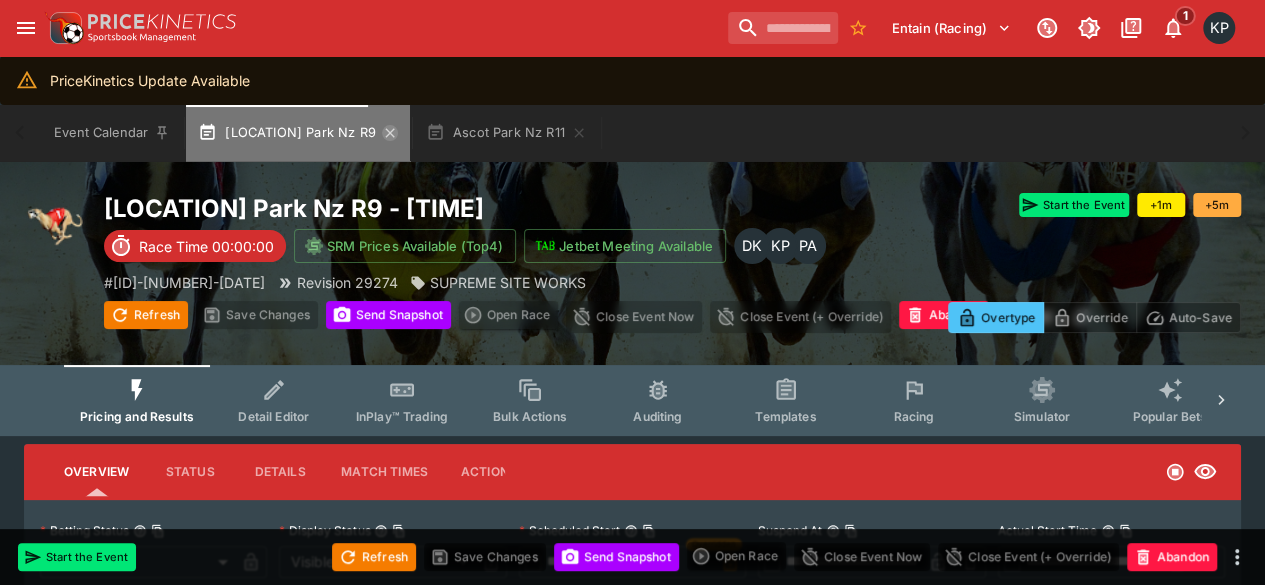 click 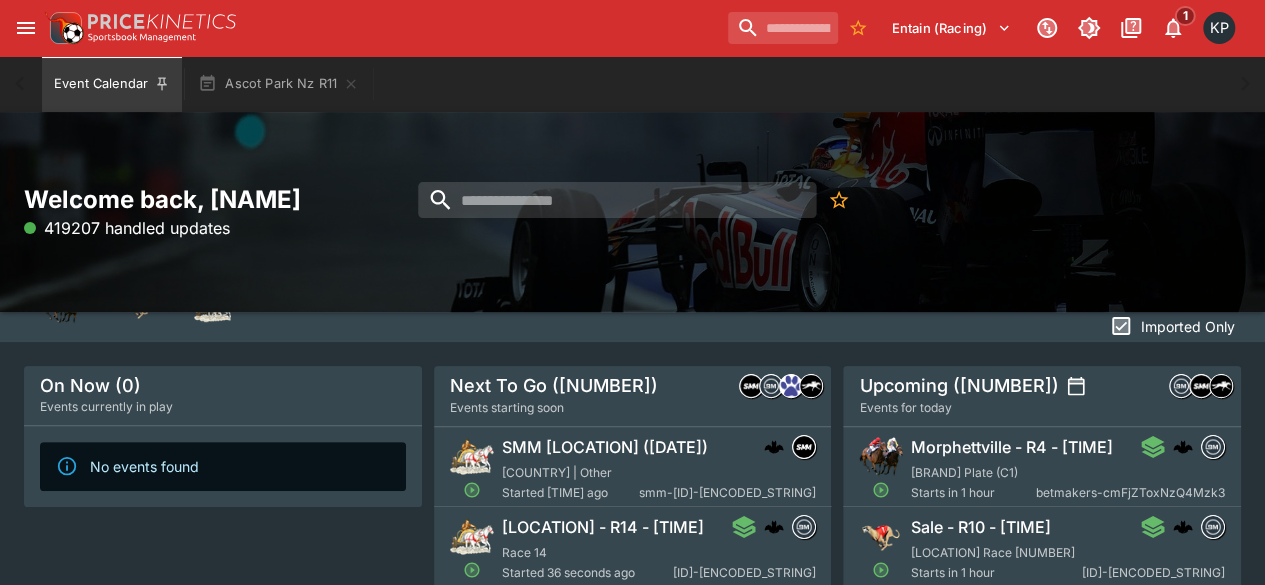 scroll, scrollTop: 92, scrollLeft: 0, axis: vertical 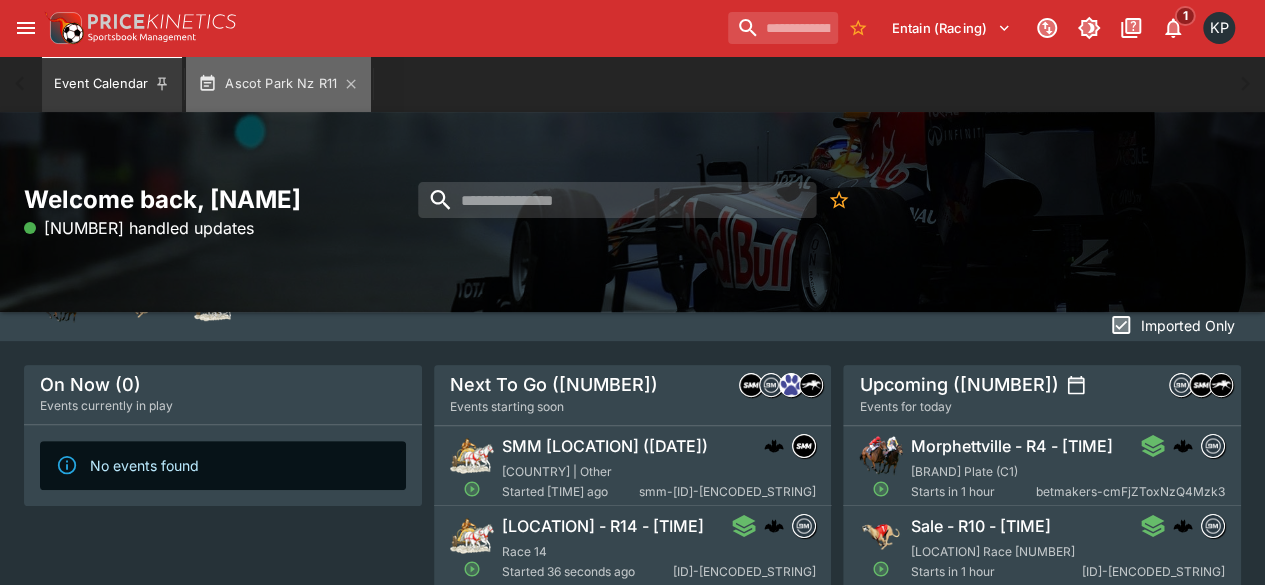 click on "Ascot Park Nz R11" at bounding box center (278, 84) 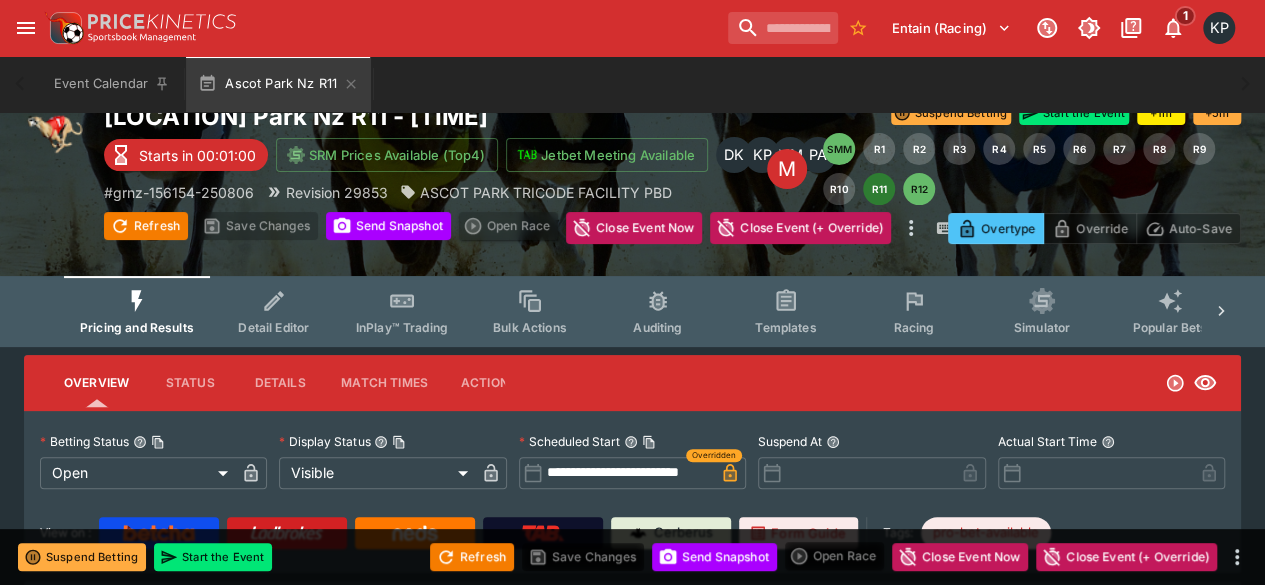 type on "**********" 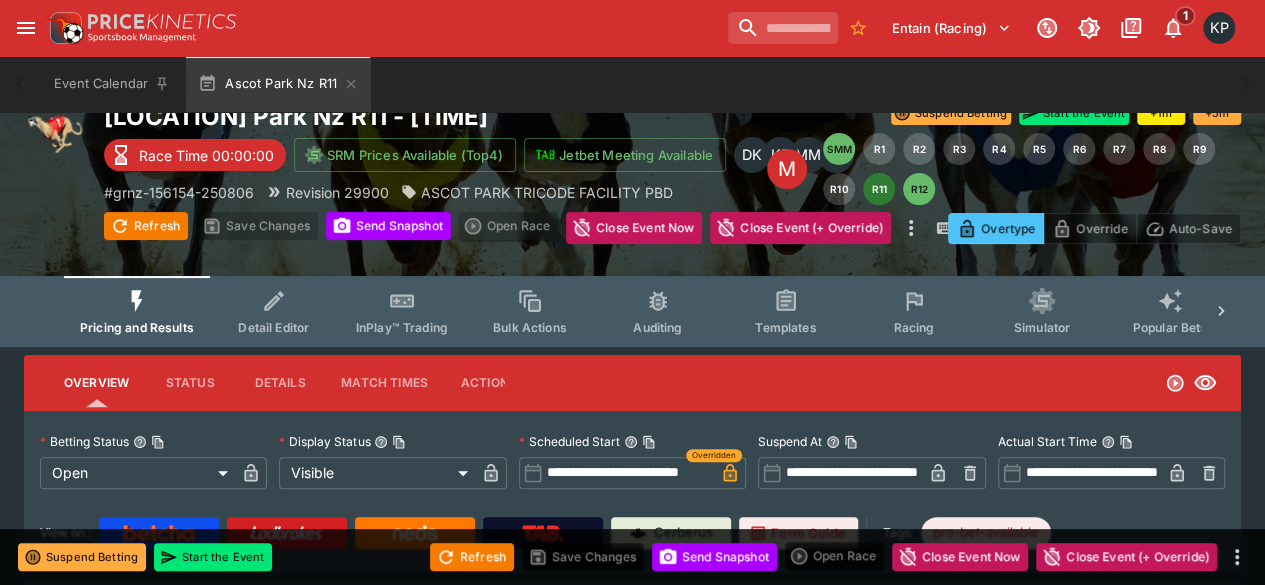type on "****" 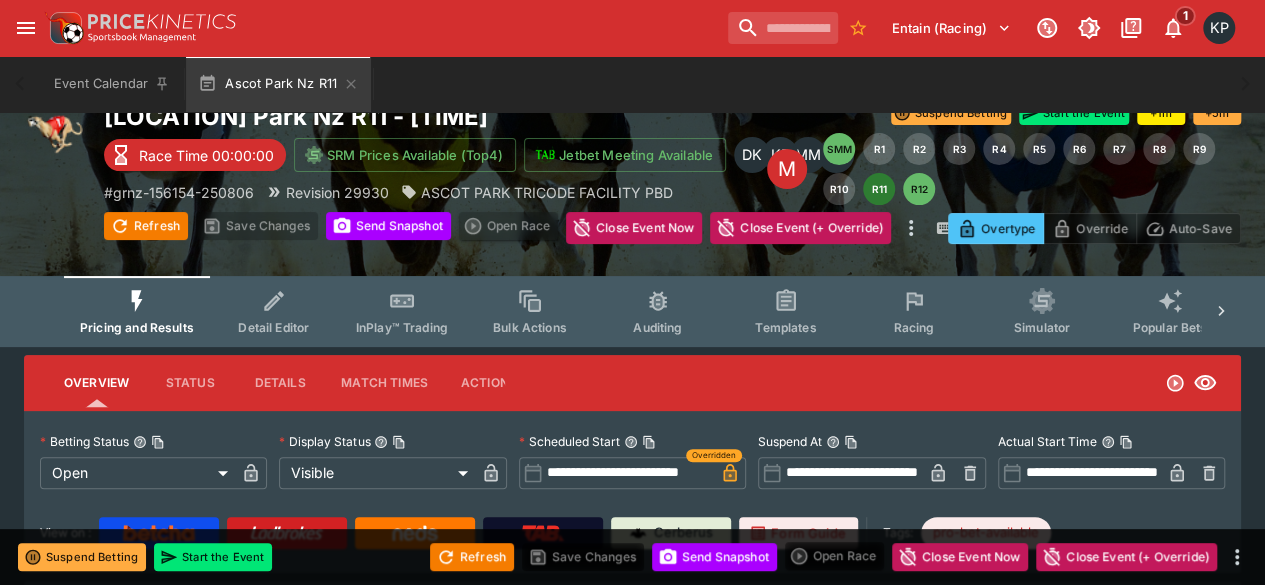 type on "****" 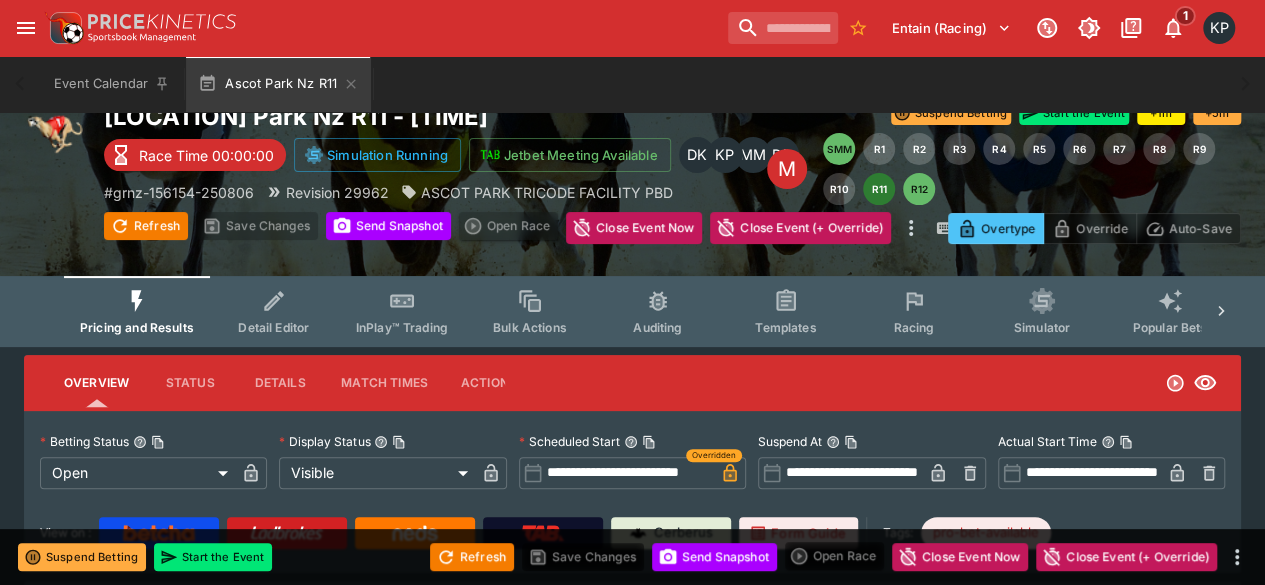 type on "****" 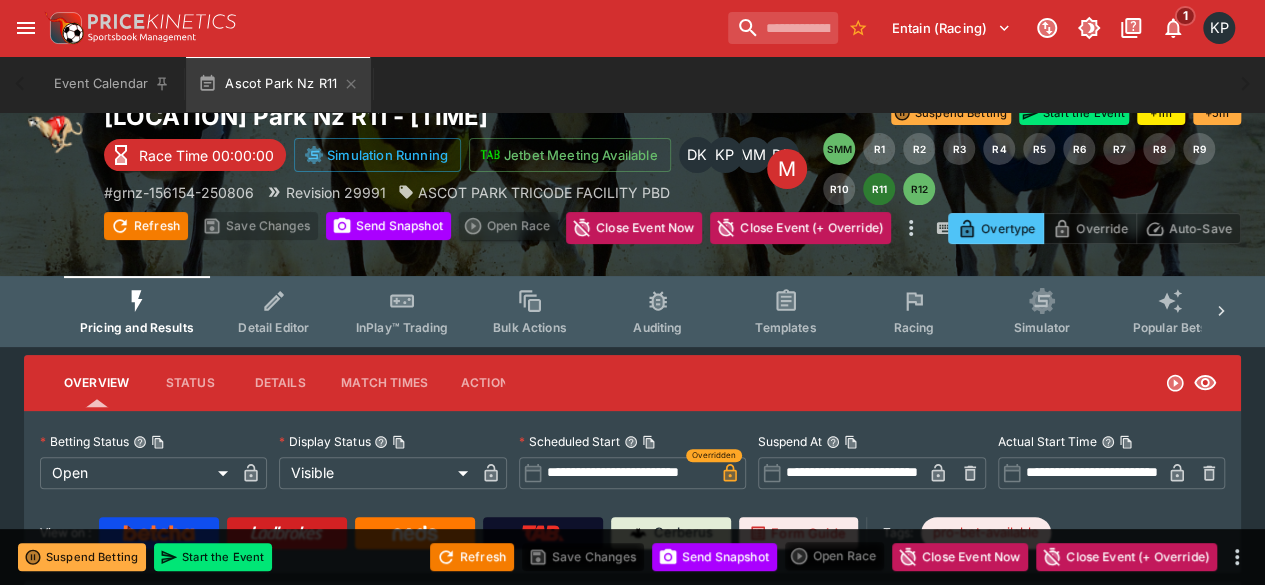 type on "****" 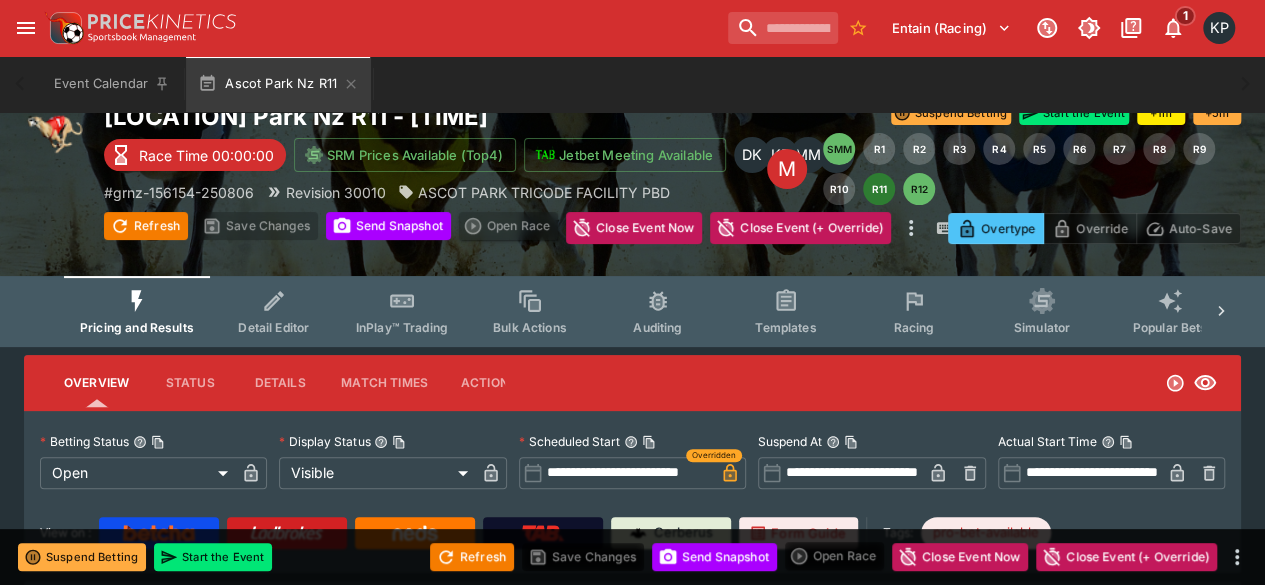 type on "**********" 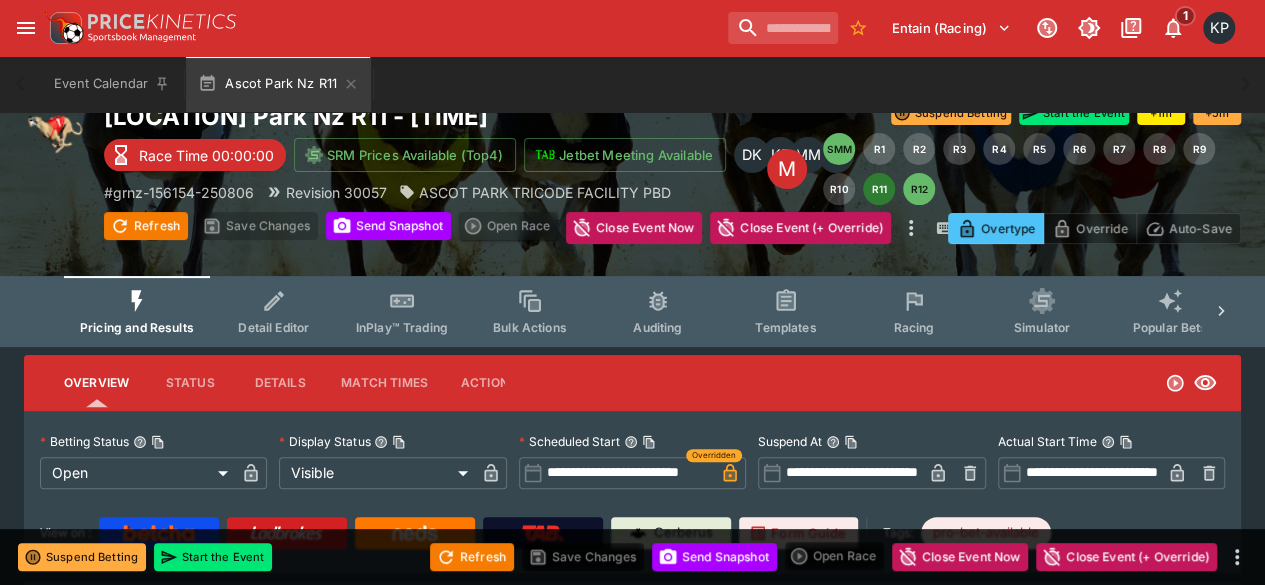 type on "**********" 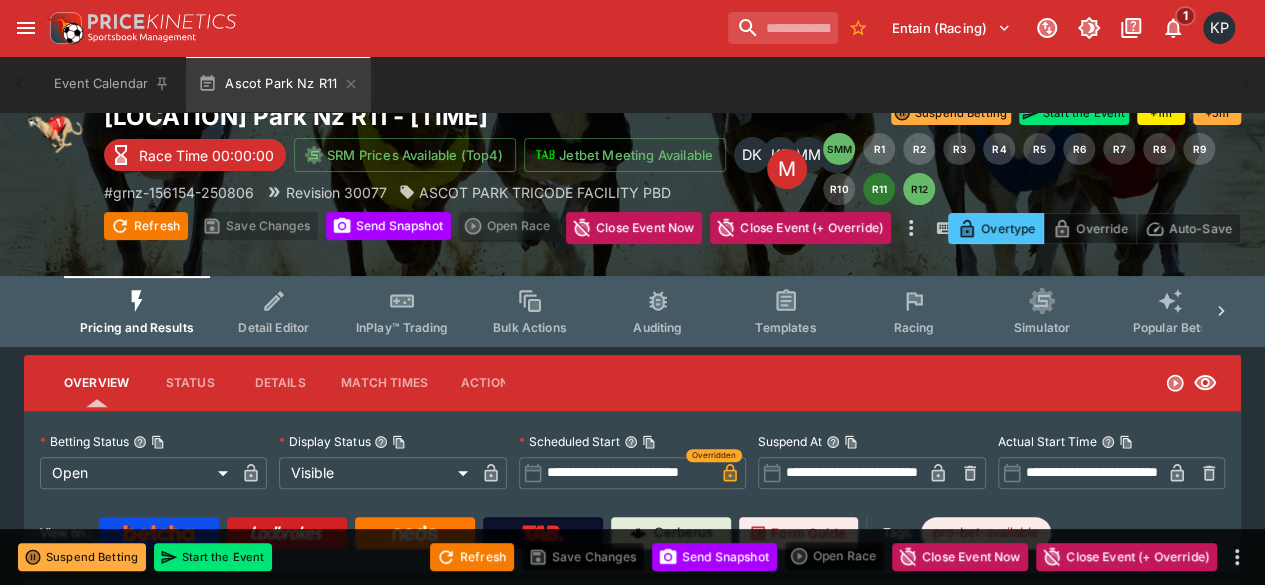 type on "****" 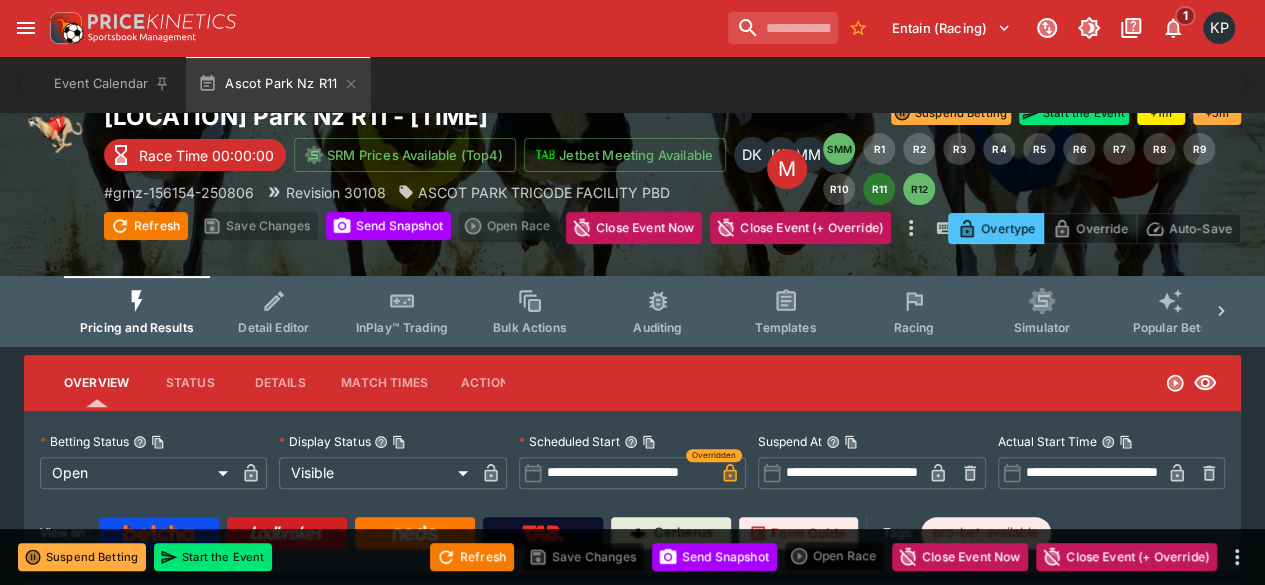 type on "****" 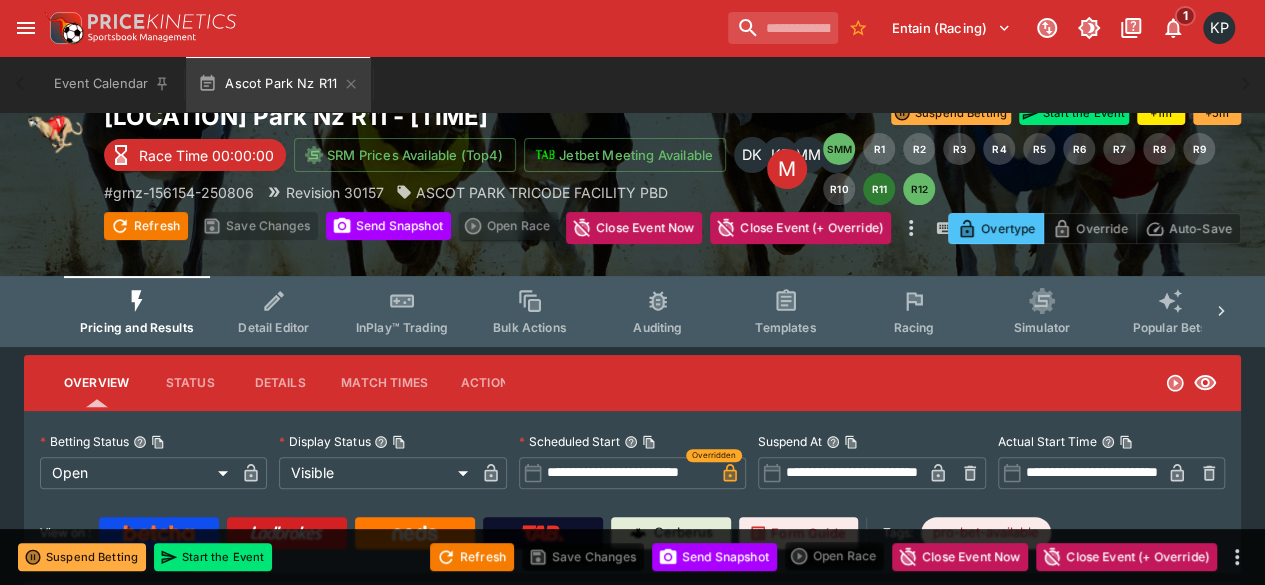 type on "**********" 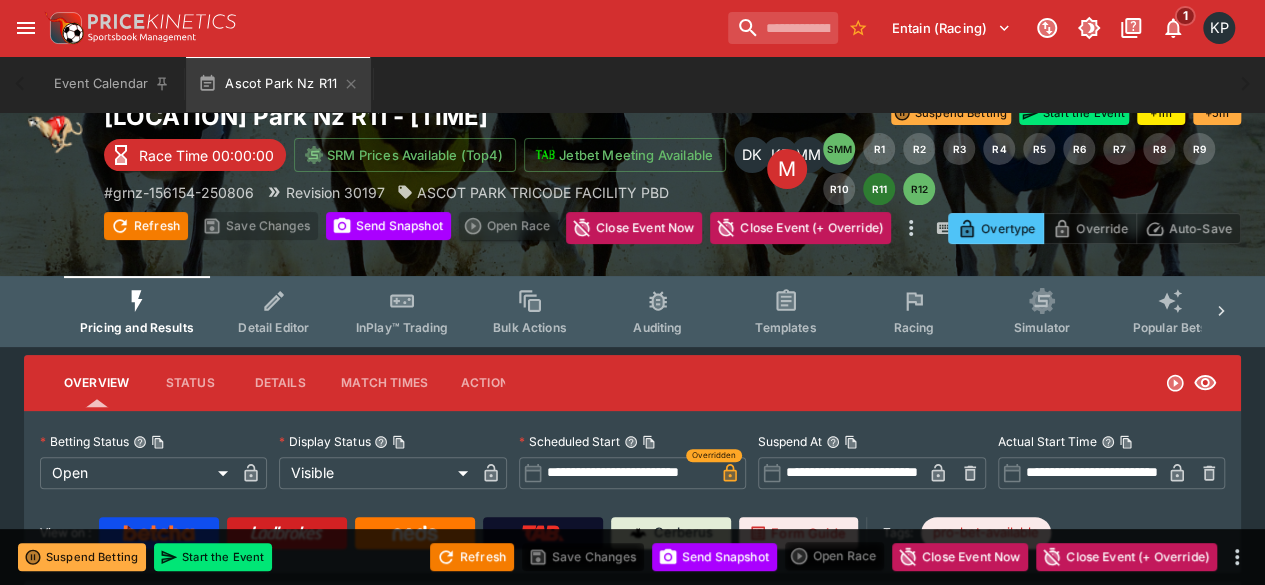 type on "****" 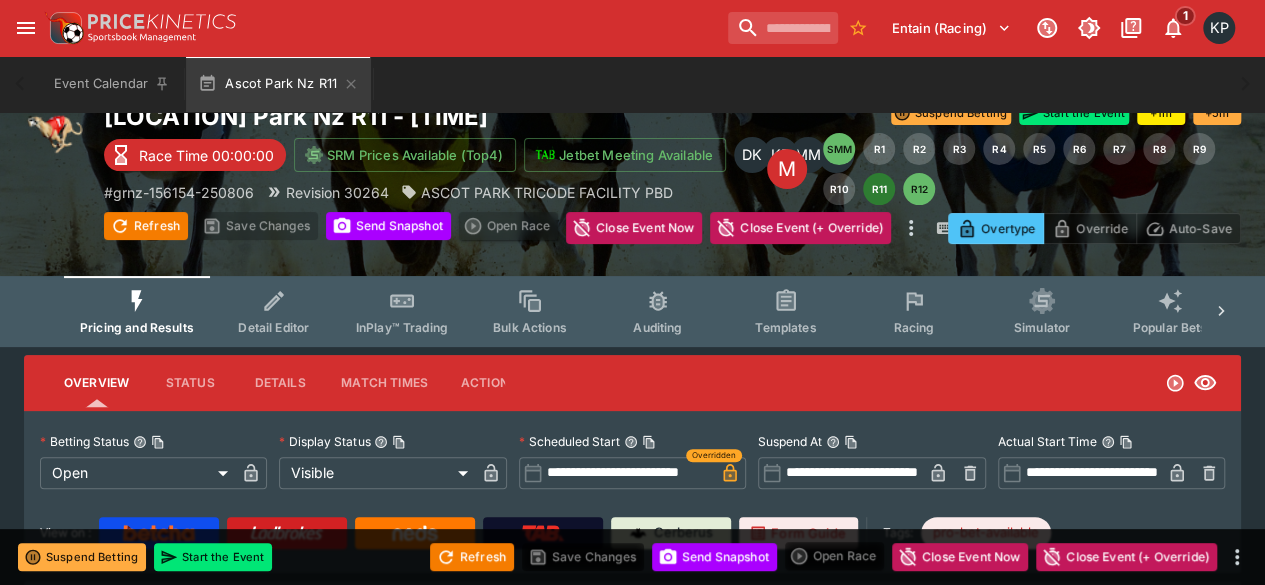 type on "**********" 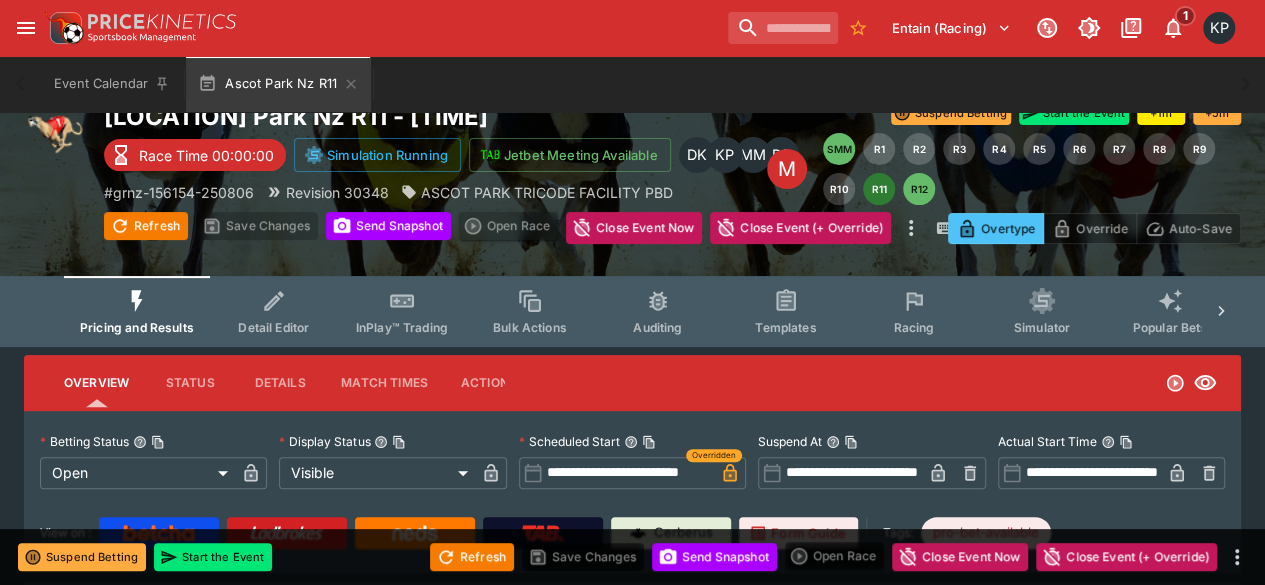 type on "****" 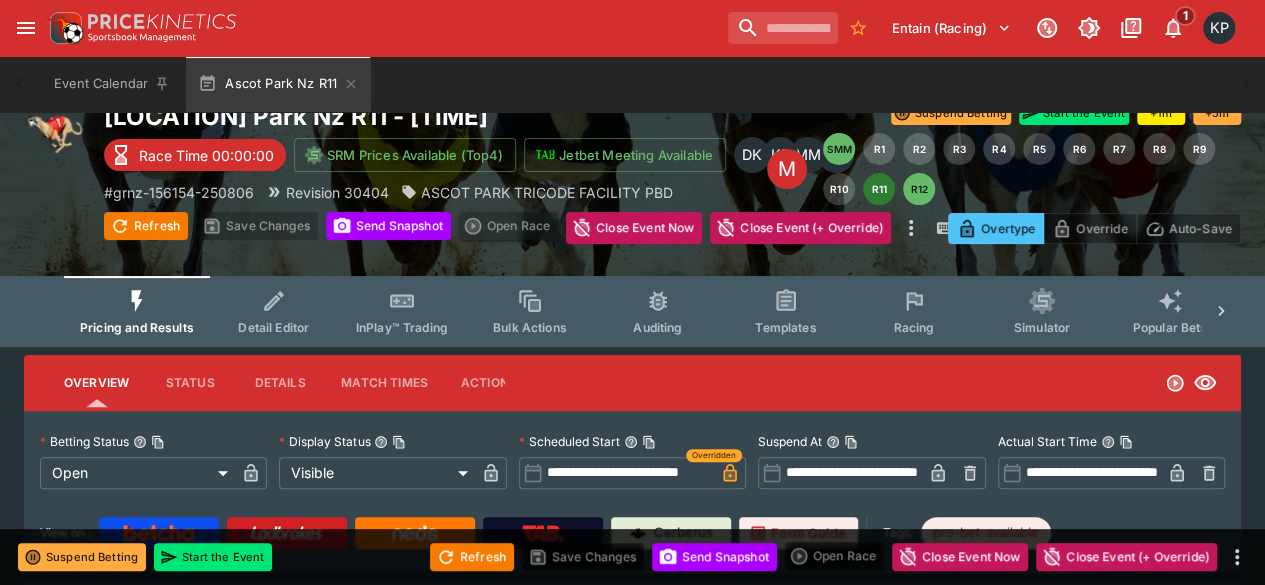 type on "****" 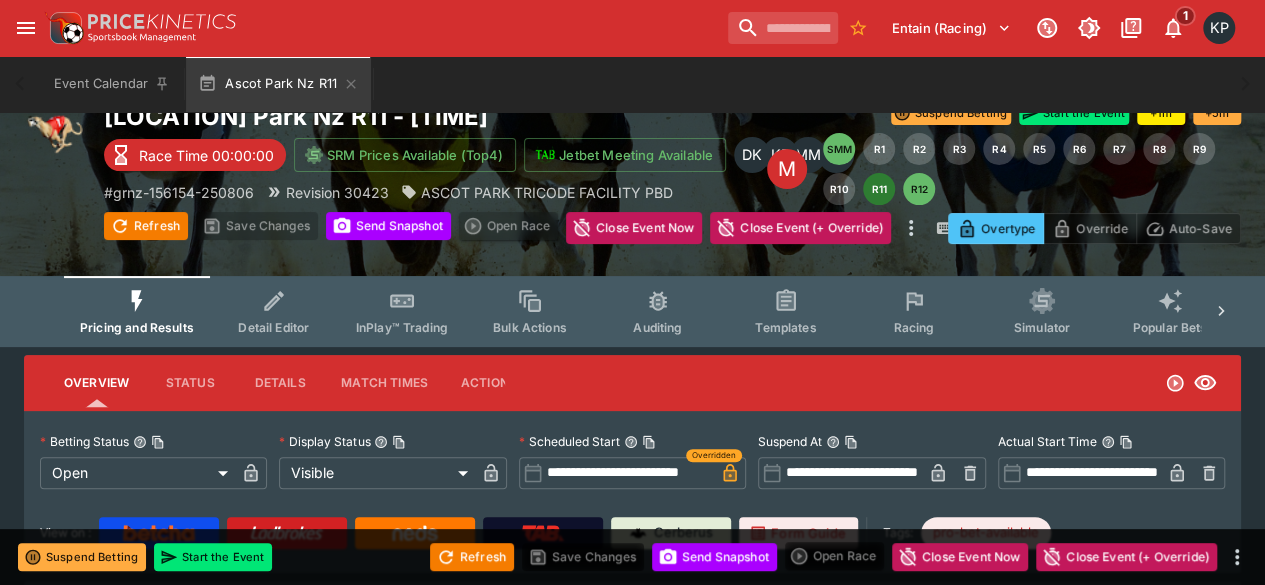 type on "**********" 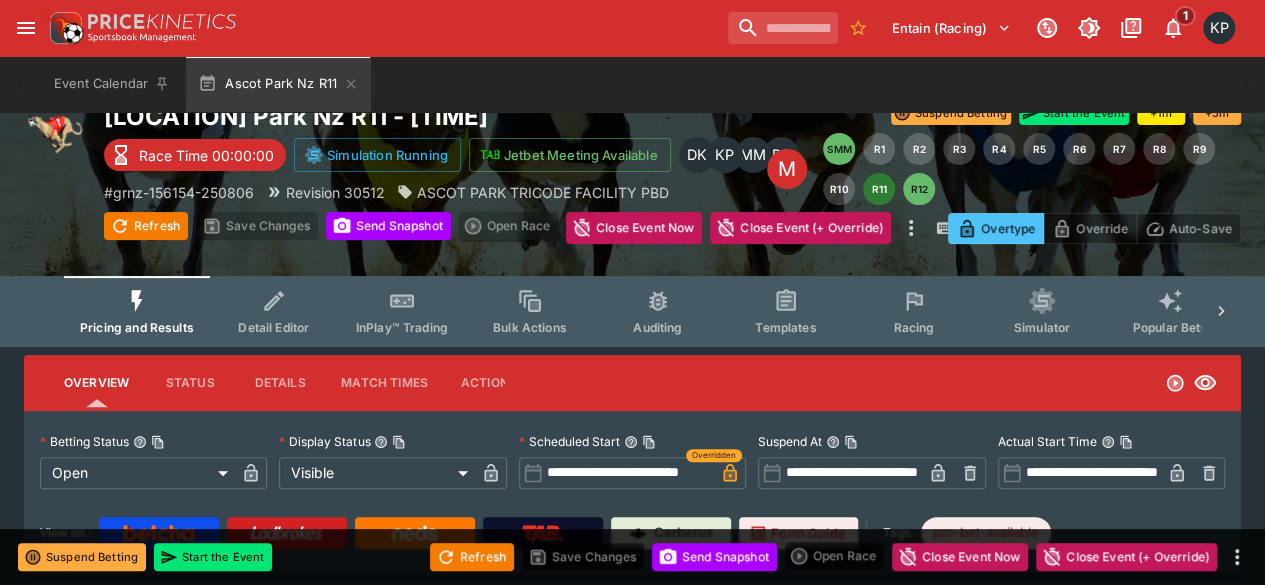 type on "****" 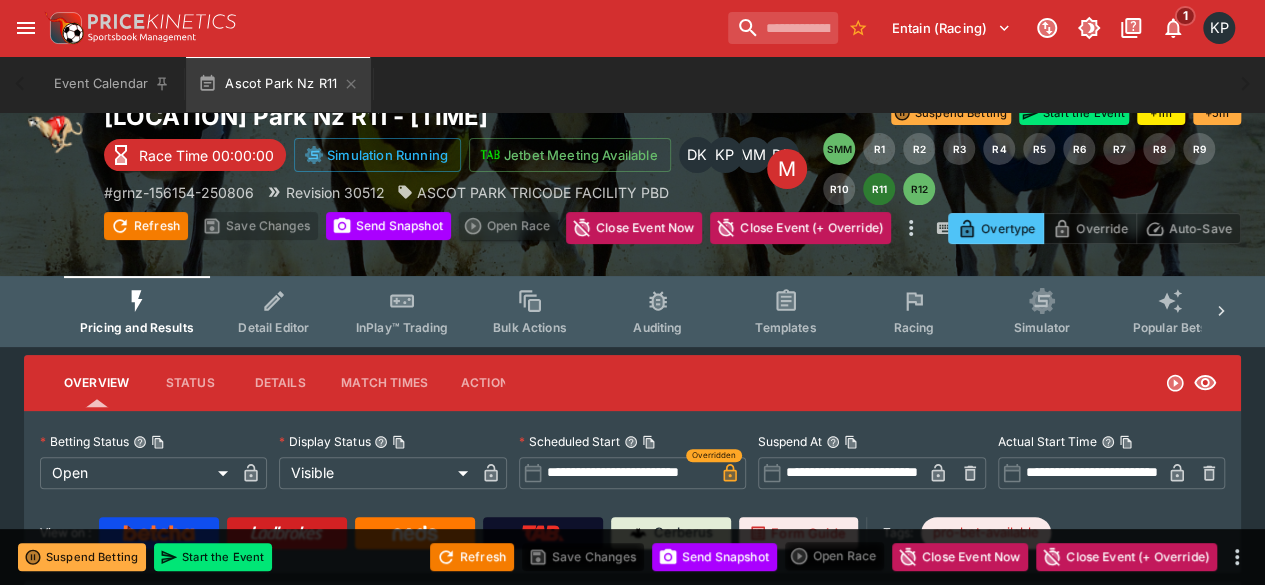 type on "****" 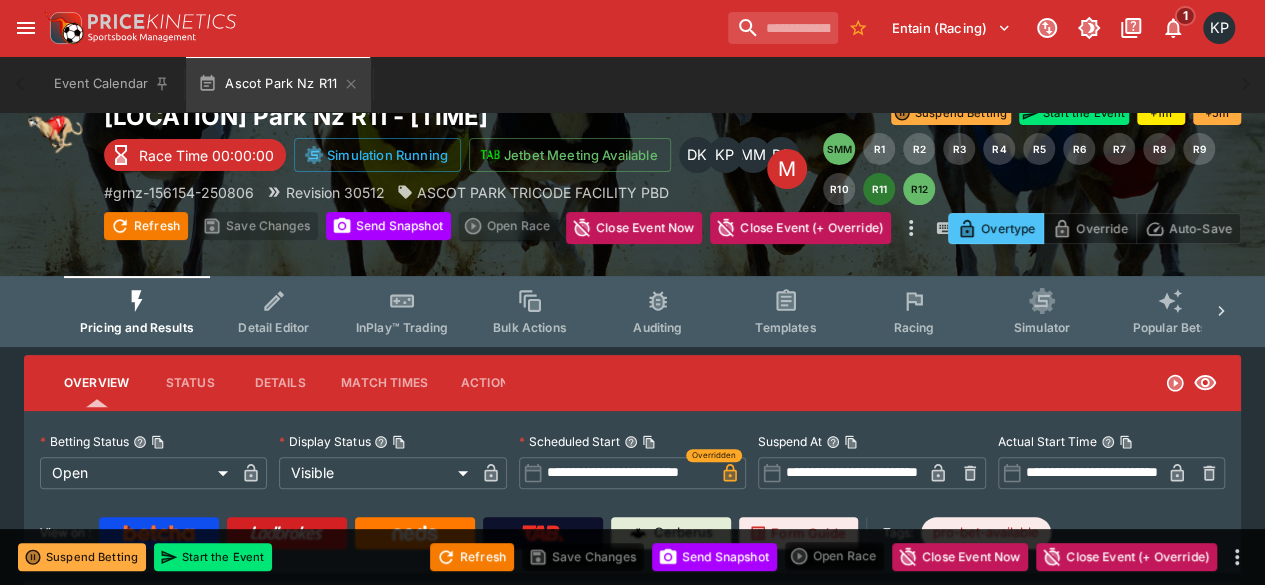 type on "****" 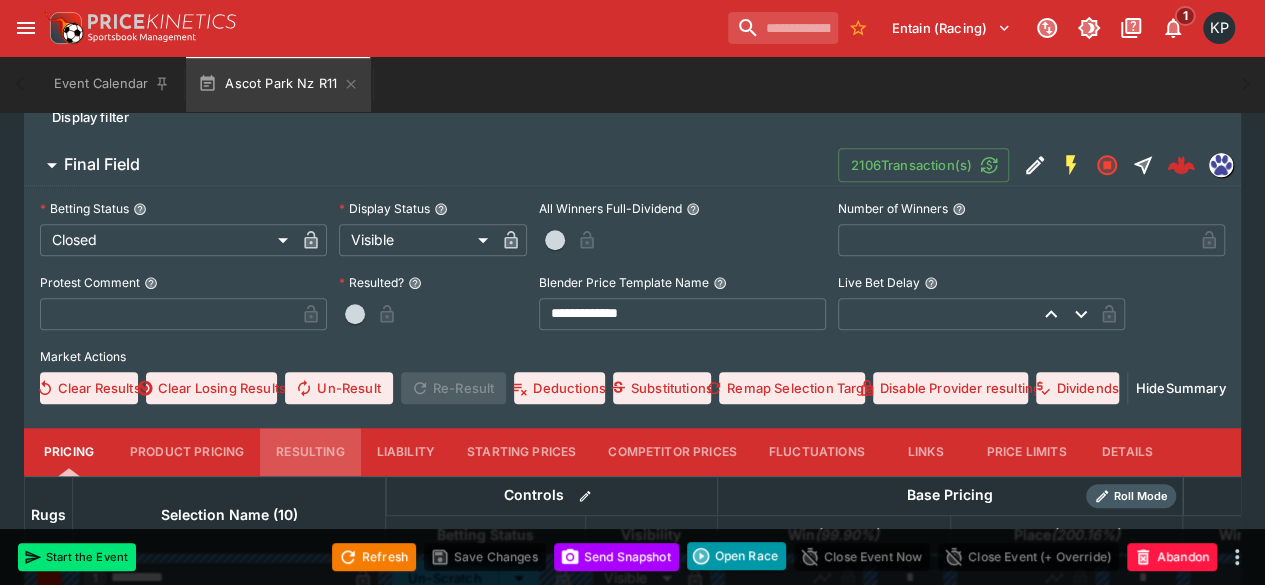 click on "Resulting" at bounding box center (310, 452) 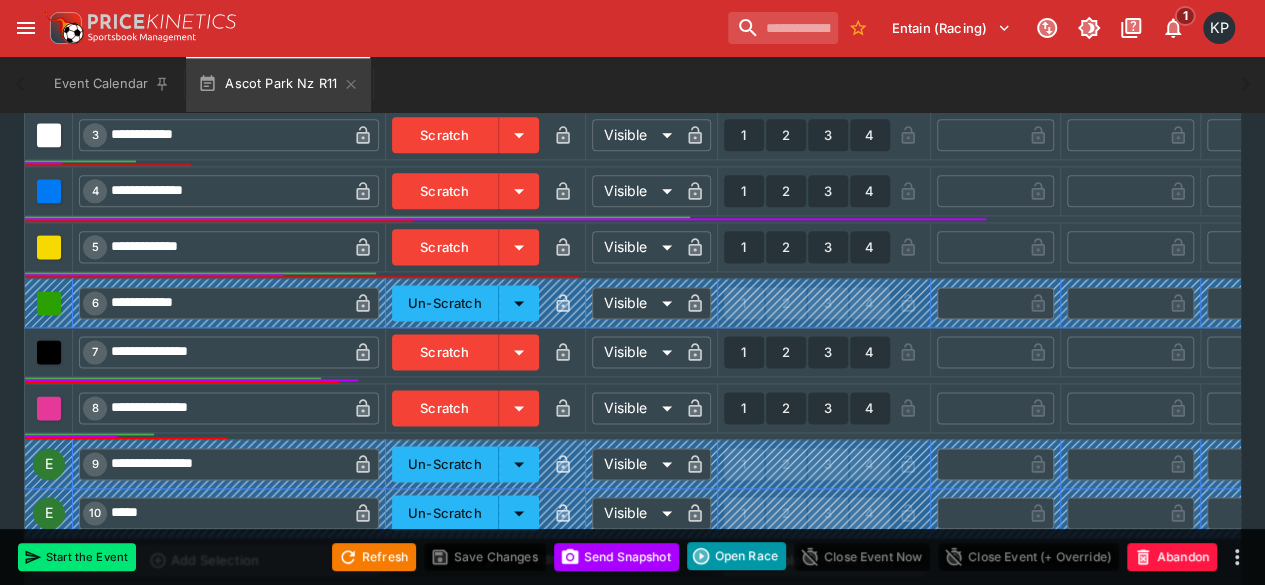 scroll, scrollTop: 1188, scrollLeft: 0, axis: vertical 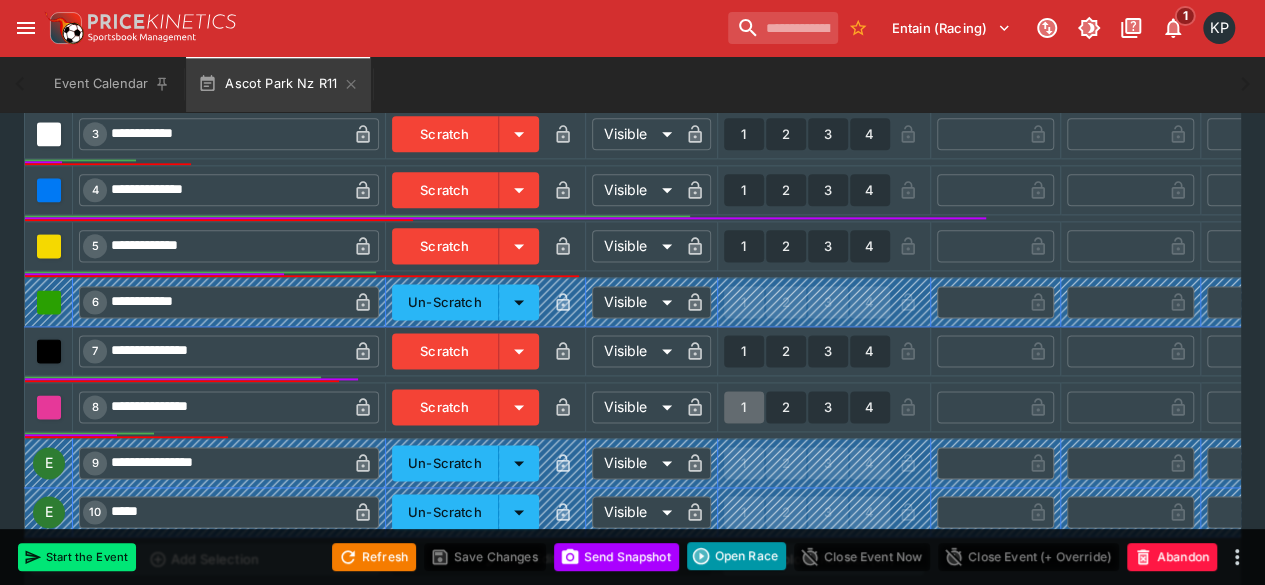 click on "1" at bounding box center (744, 407) 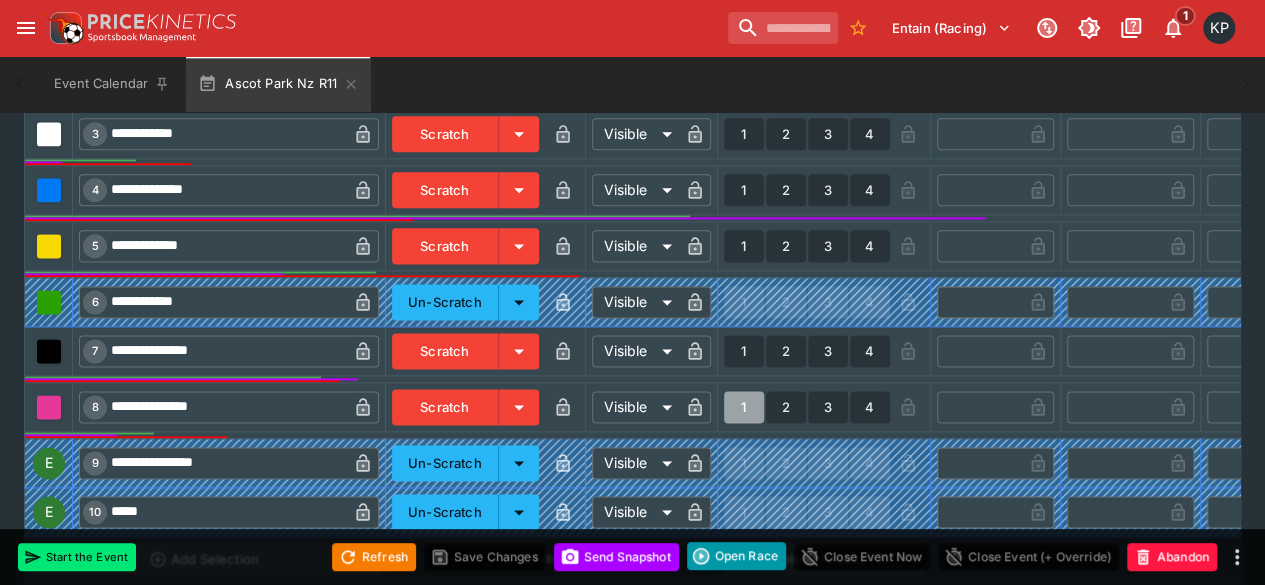 type on "*" 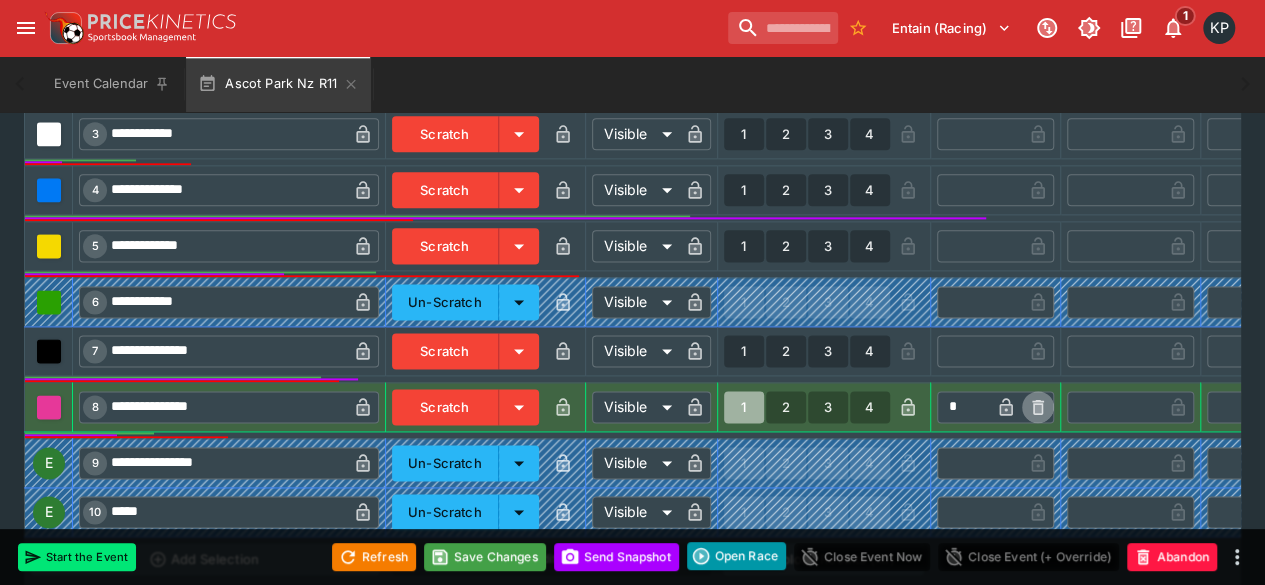 click 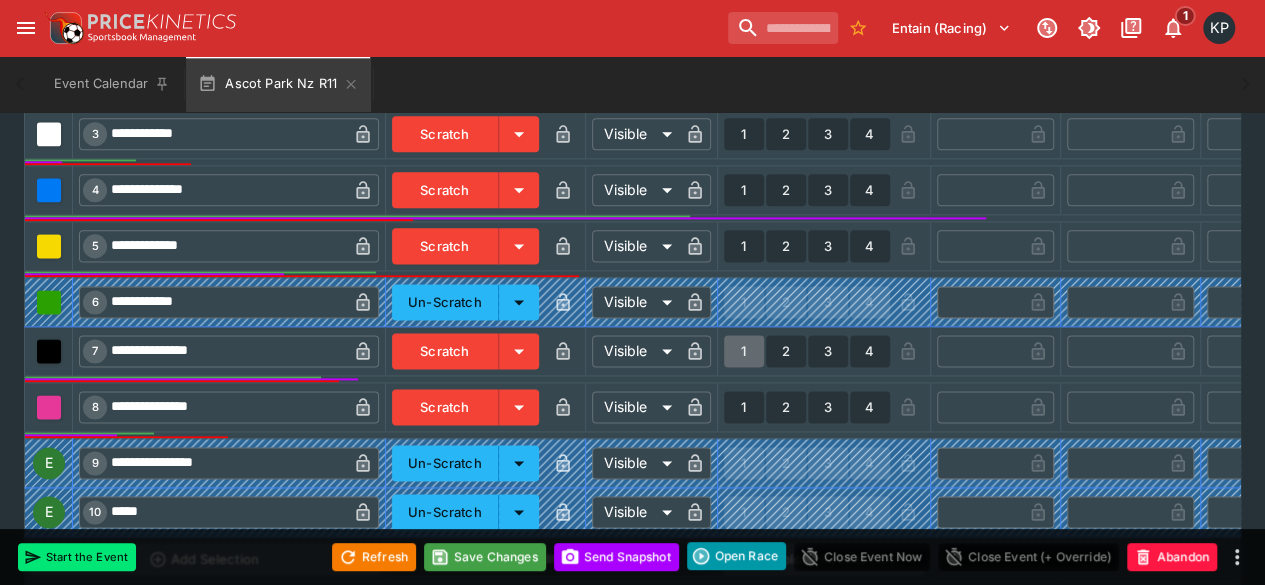 click on "1" at bounding box center (744, 351) 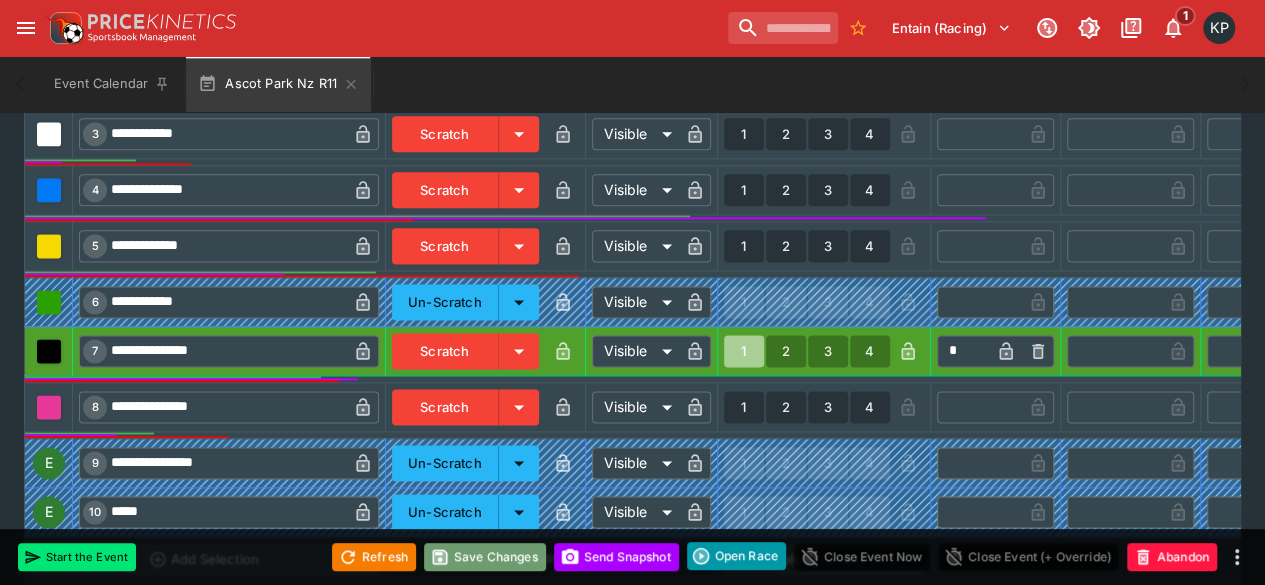 click on "Save Changes" at bounding box center (485, 557) 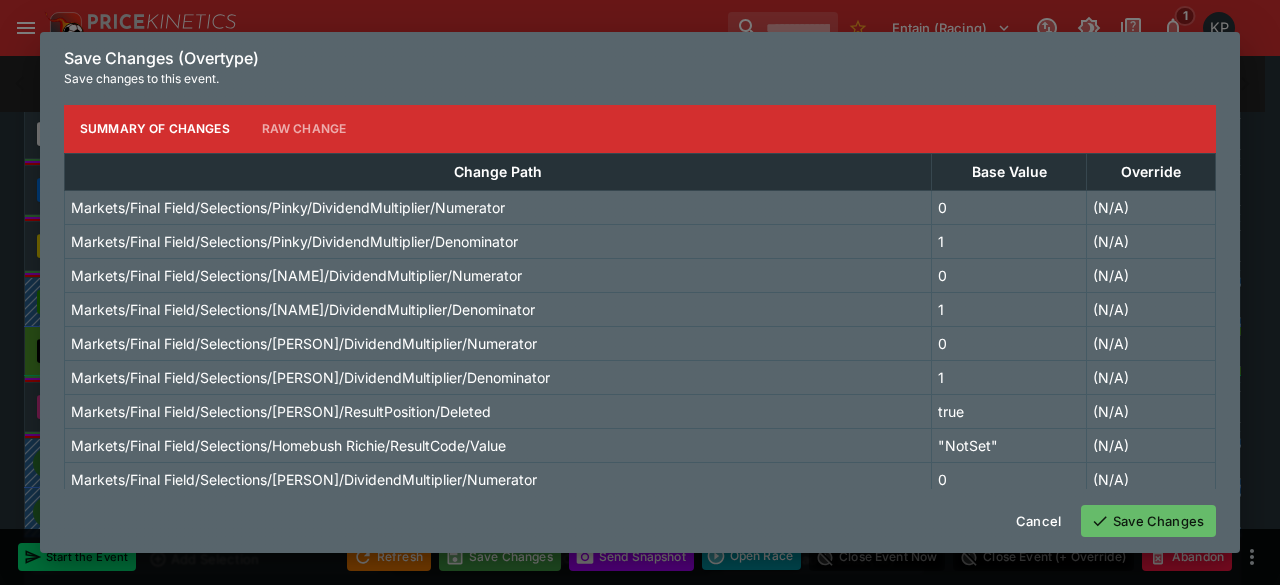 click on "Save Changes" at bounding box center [1148, 521] 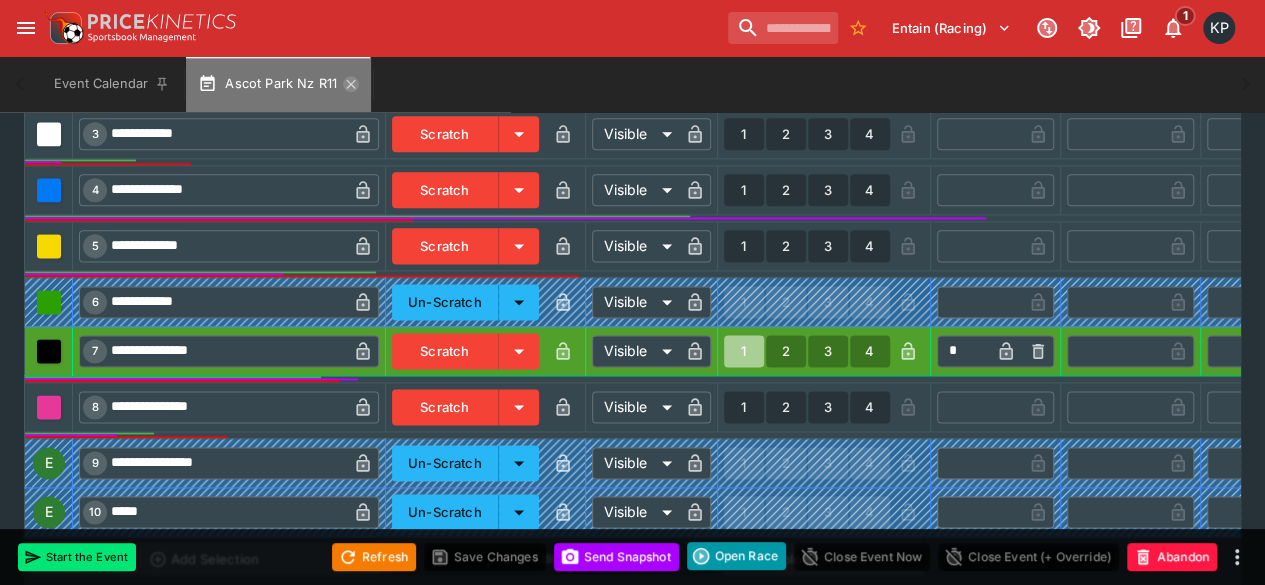 click 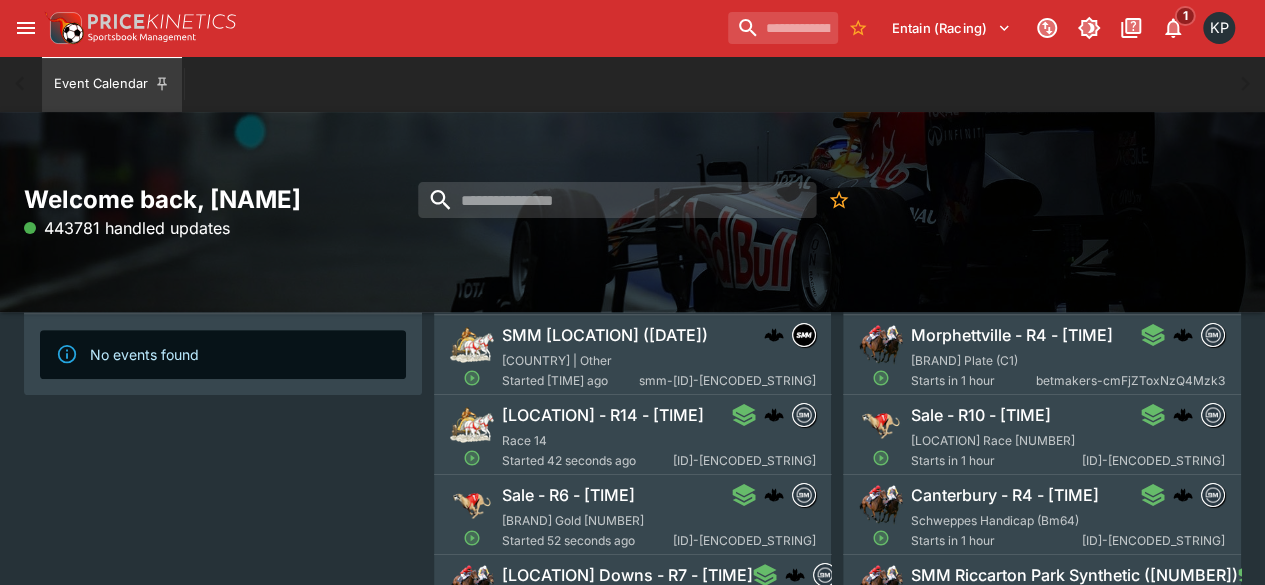 scroll, scrollTop: 204, scrollLeft: 0, axis: vertical 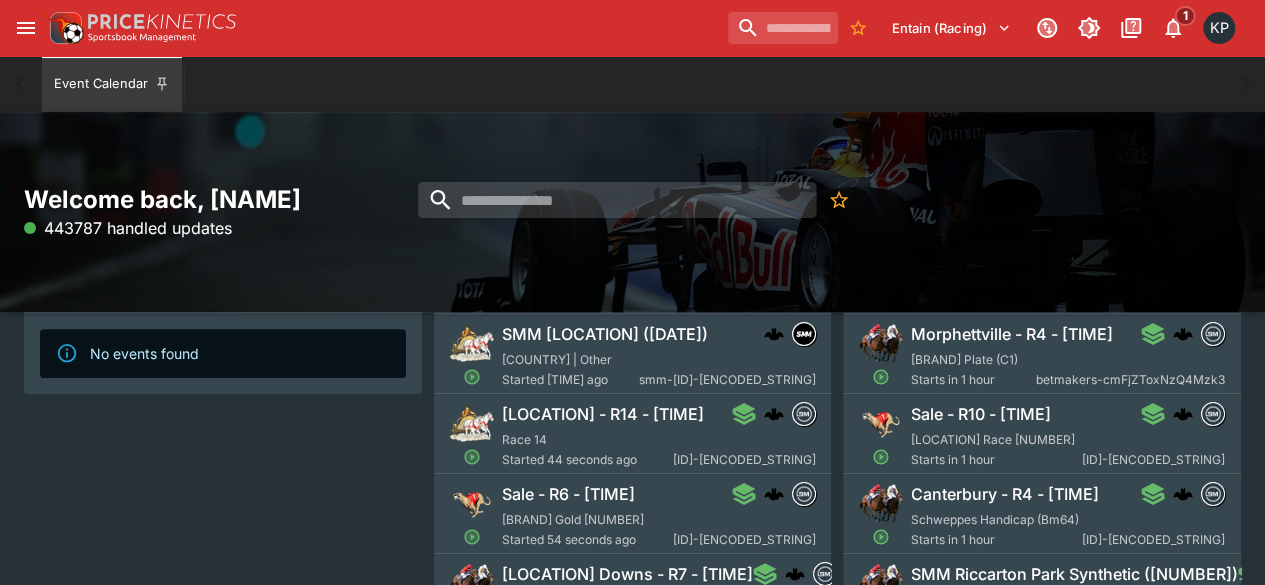 click on "Sale - R6 - 1:12PM" at bounding box center (568, 494) 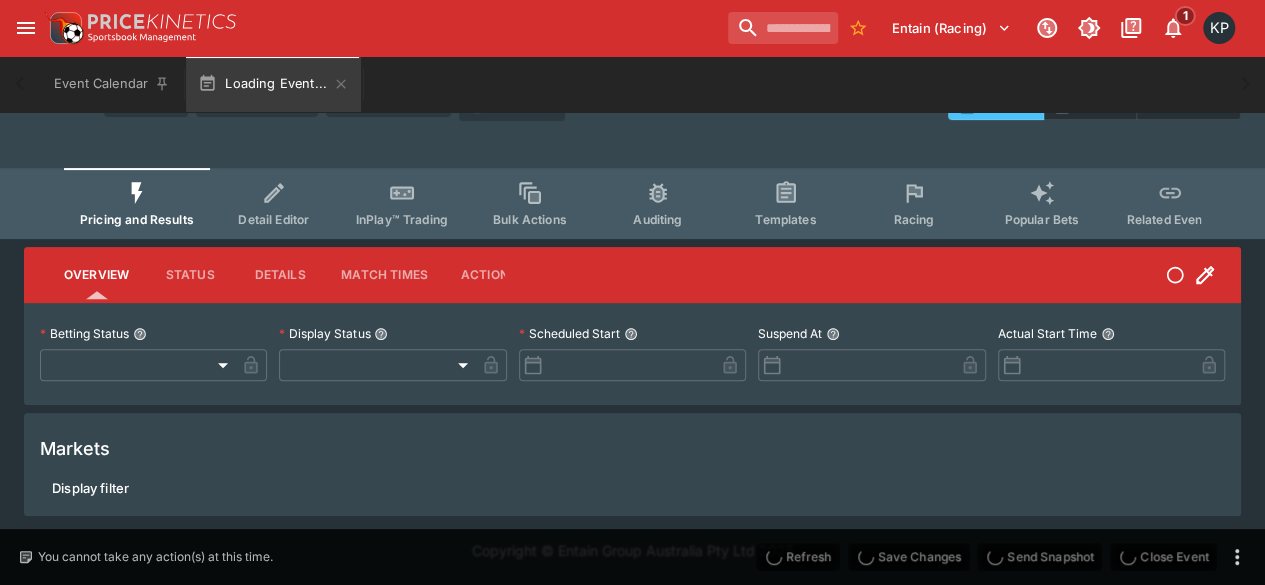scroll, scrollTop: 192, scrollLeft: 0, axis: vertical 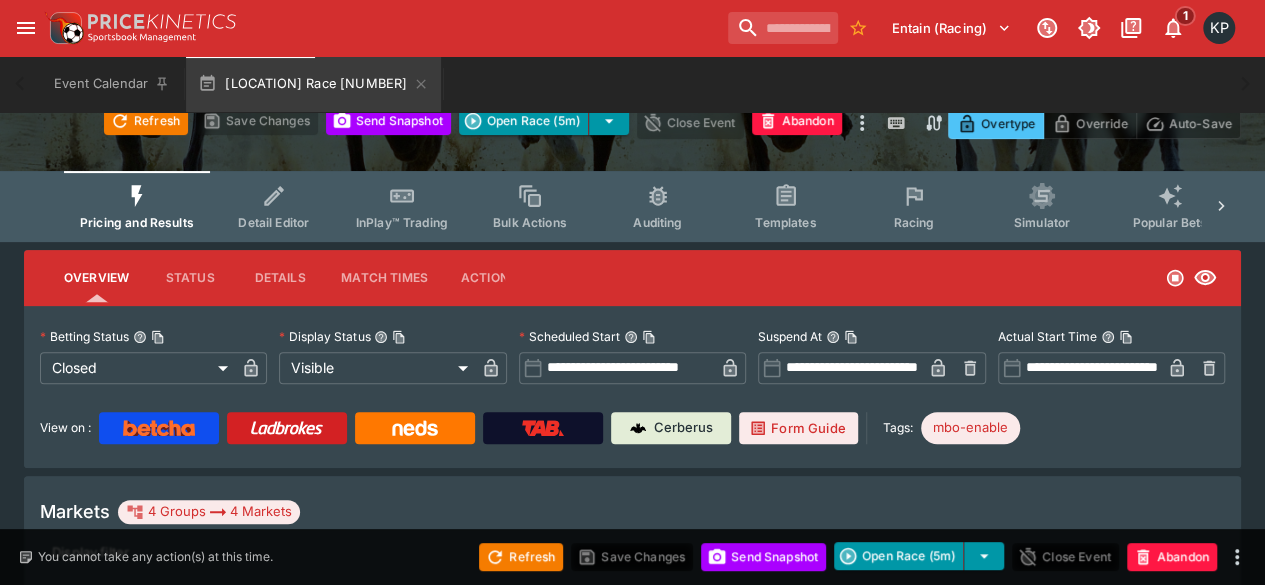 type on "**********" 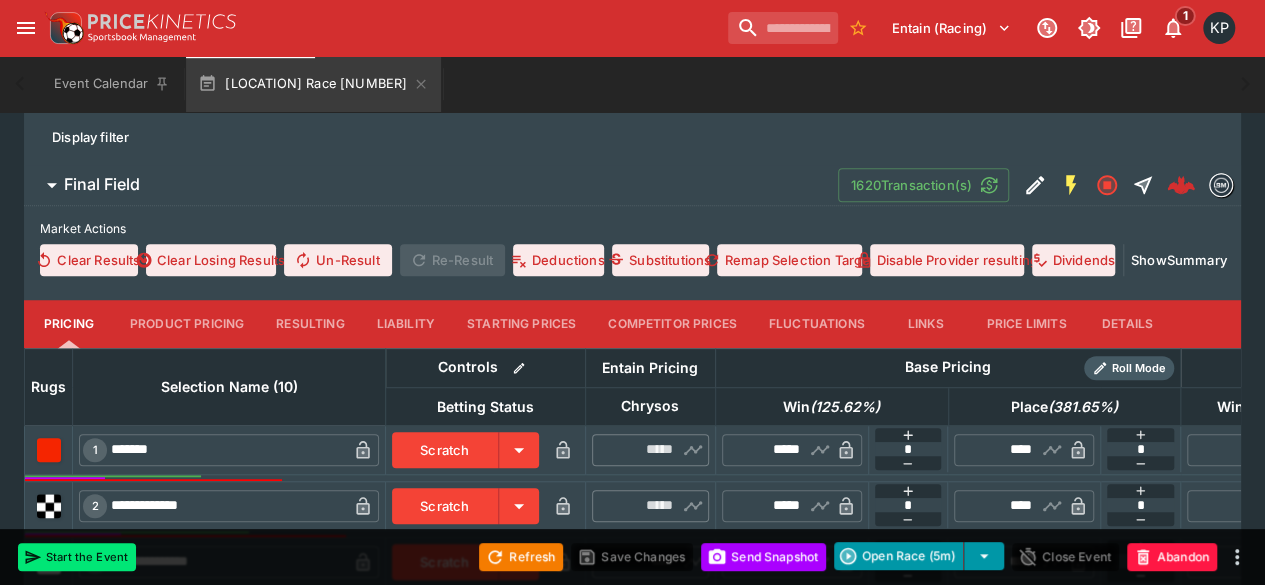 scroll, scrollTop: 613, scrollLeft: 0, axis: vertical 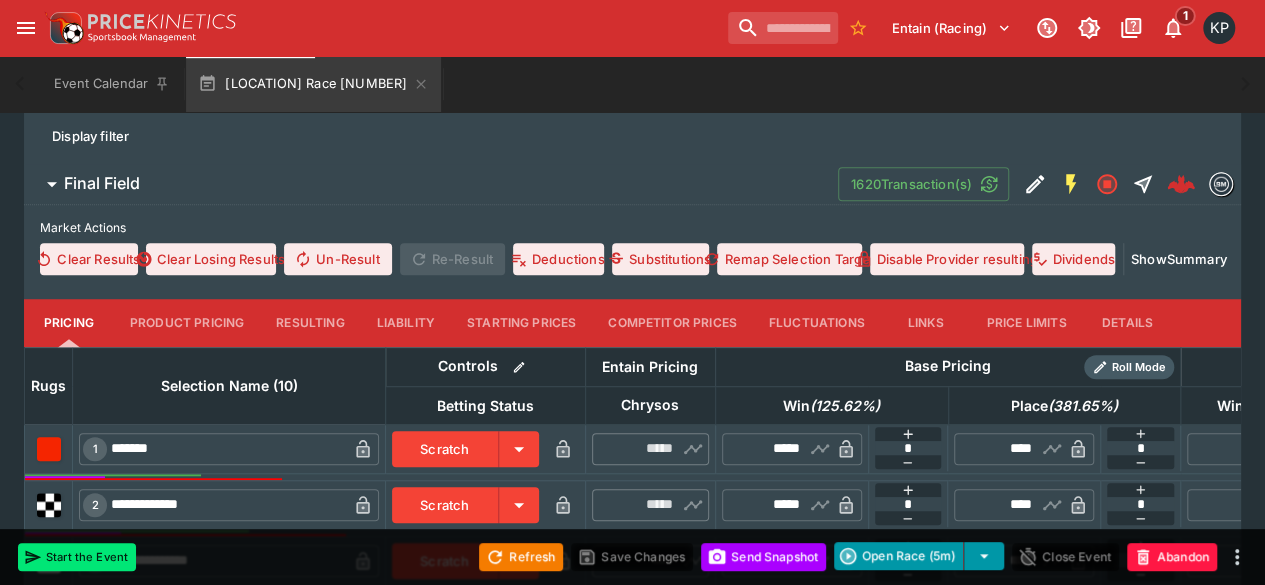 click on "Resulting" at bounding box center (310, 323) 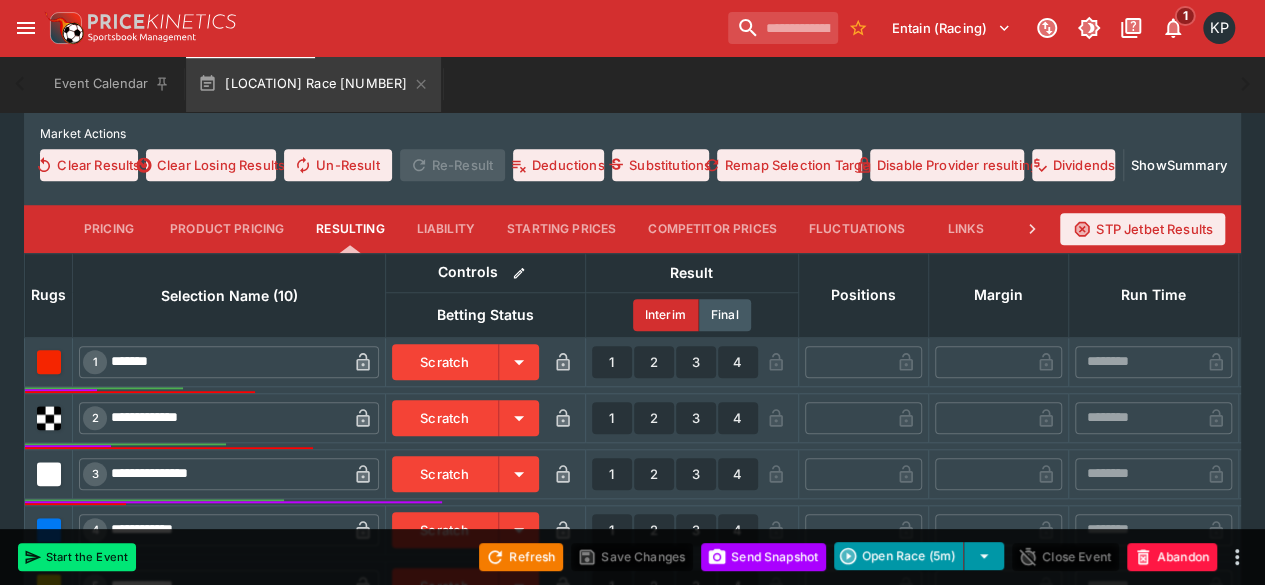 scroll, scrollTop: 709, scrollLeft: 0, axis: vertical 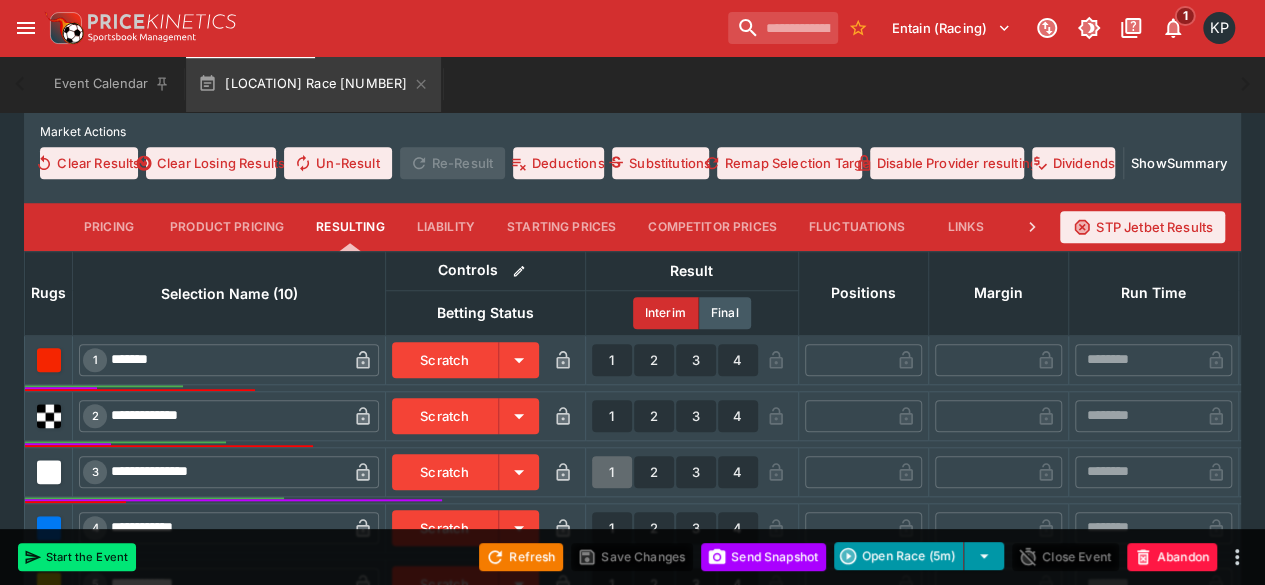 click on "1" at bounding box center [612, 472] 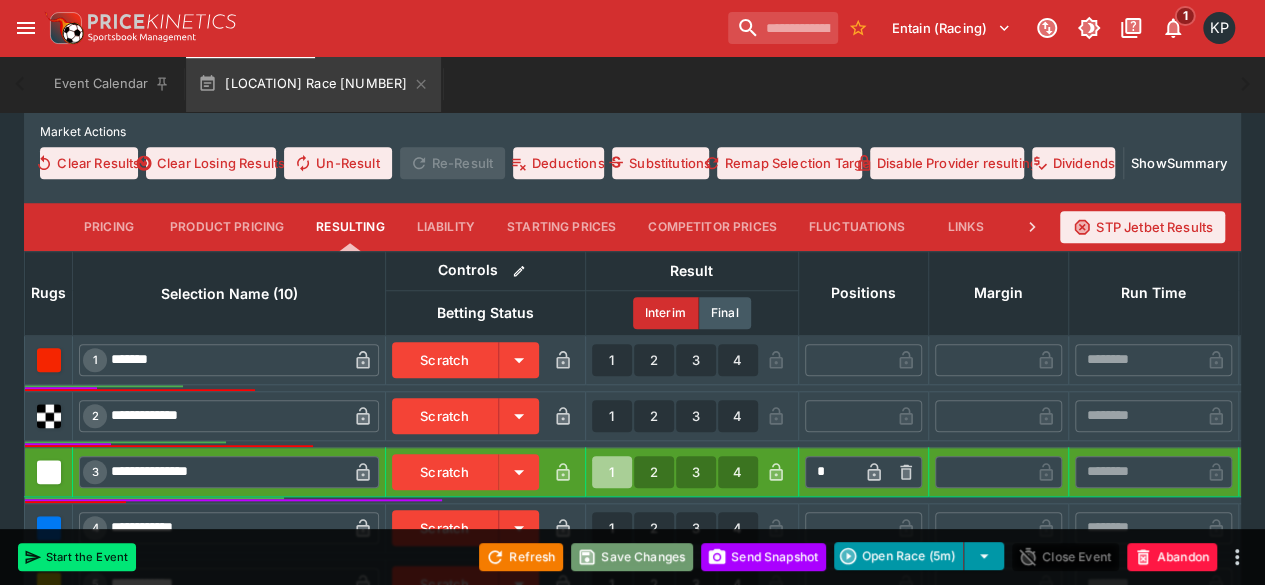 click on "Save Changes" at bounding box center (632, 557) 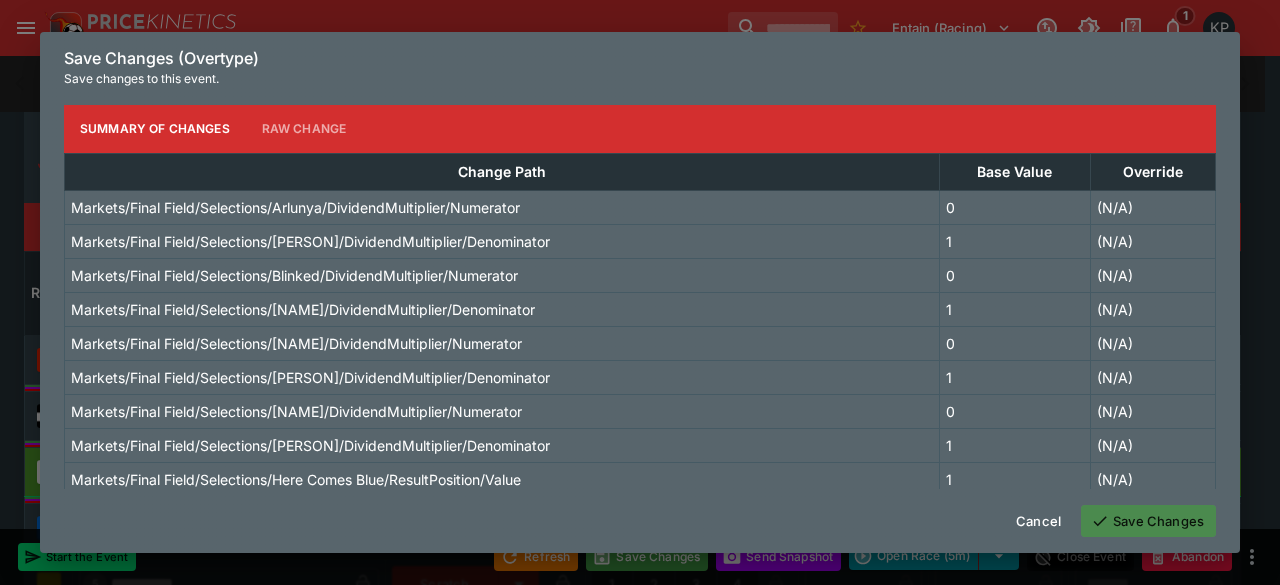 click on "Save Changes" at bounding box center (1148, 521) 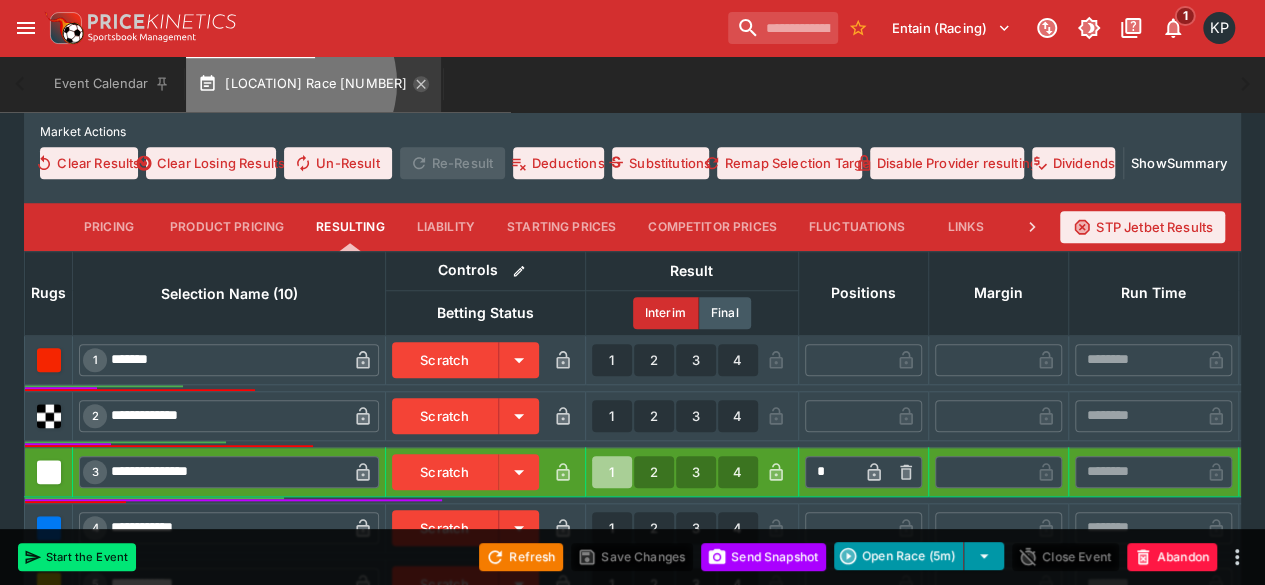 click 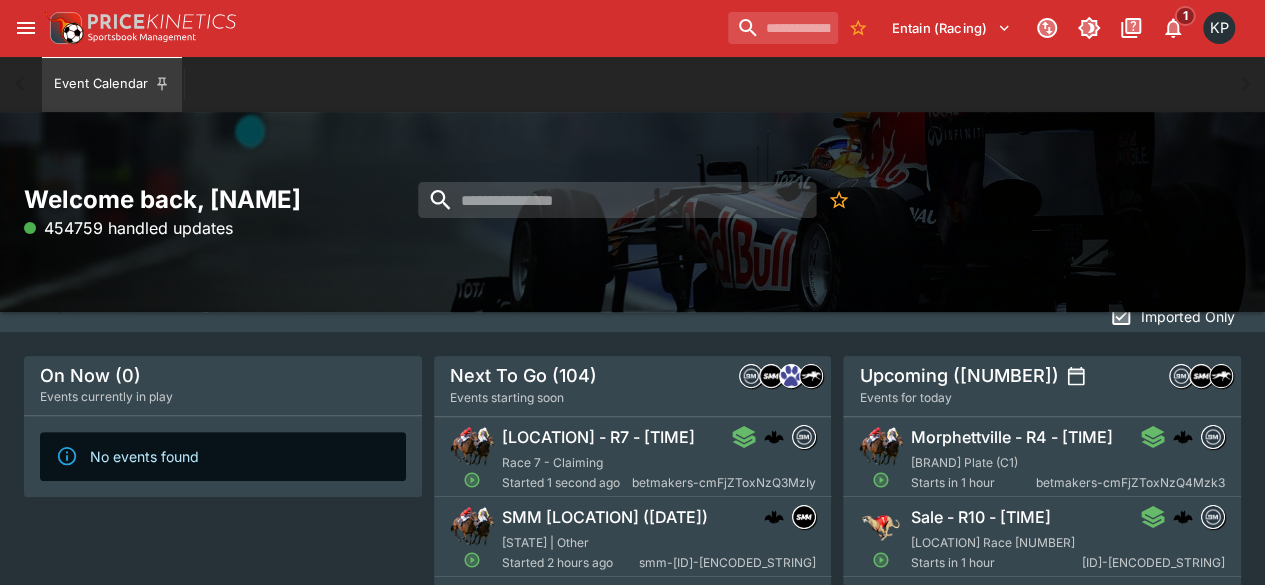 scroll, scrollTop: 102, scrollLeft: 0, axis: vertical 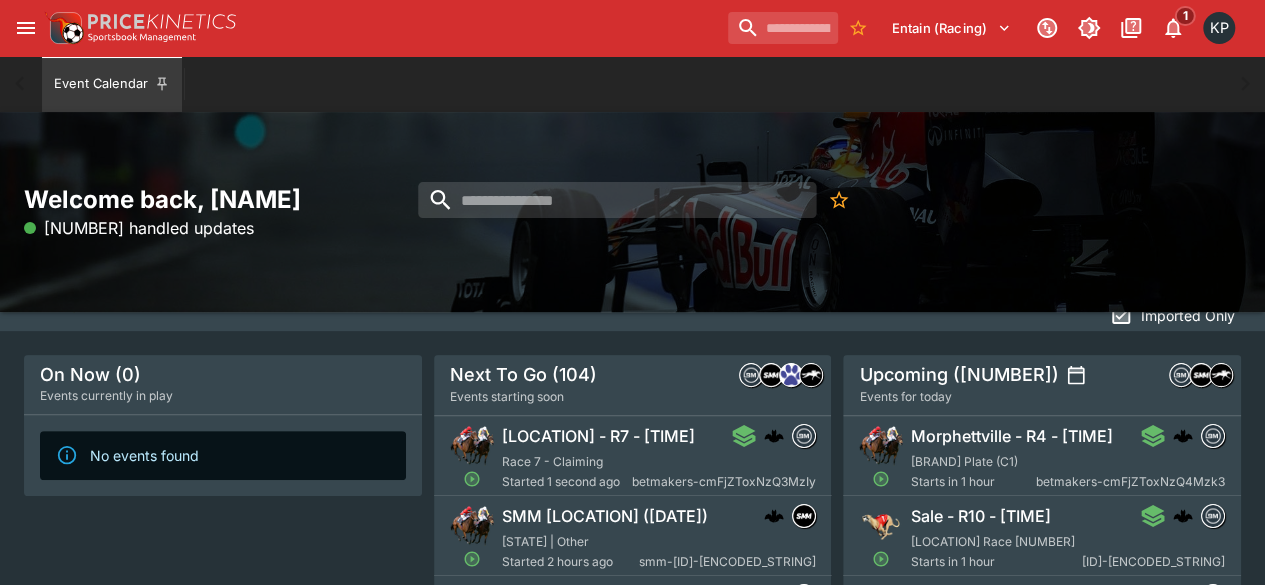 click on "Started 1 second ago" at bounding box center [567, 482] 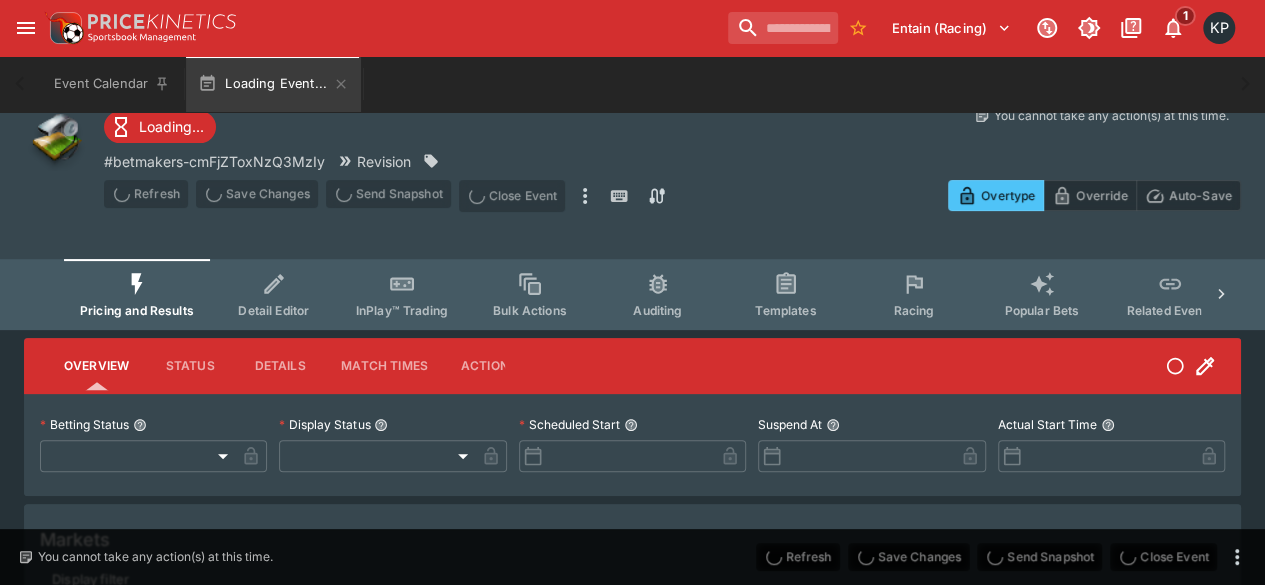 type on "**********" 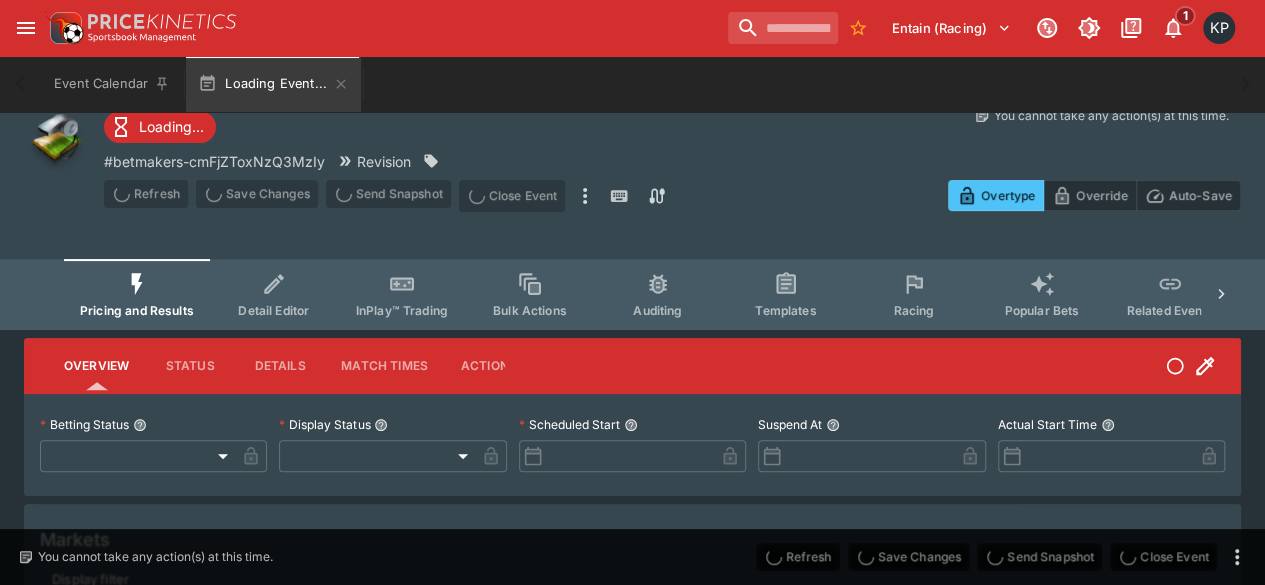 type on "*******" 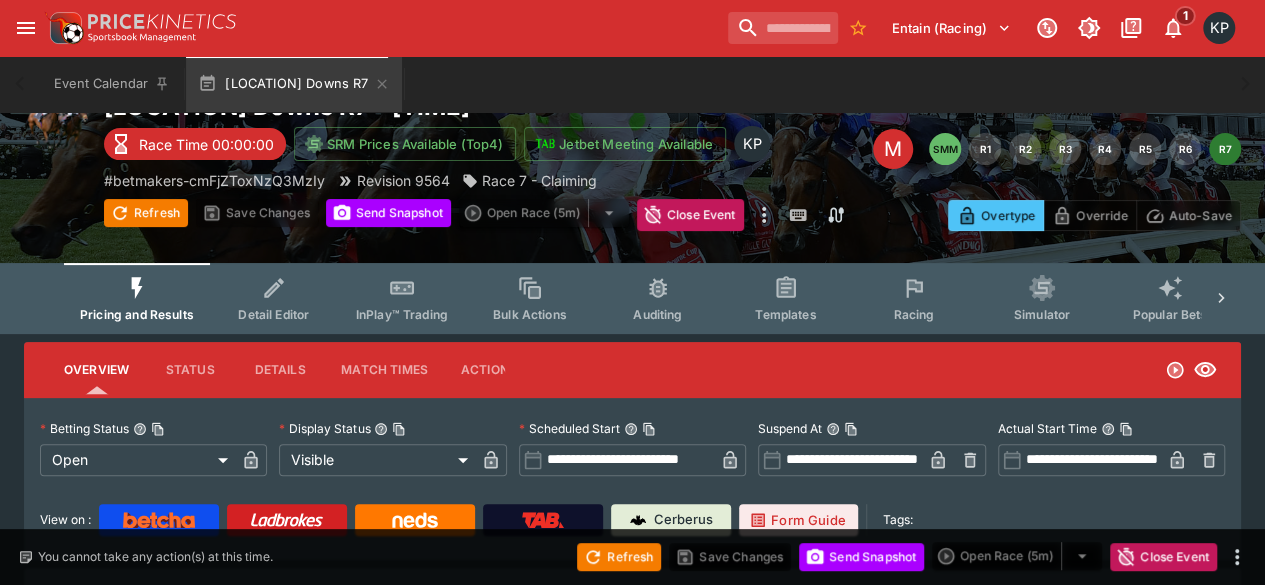 click on "InPlay™ Trading" at bounding box center [402, 314] 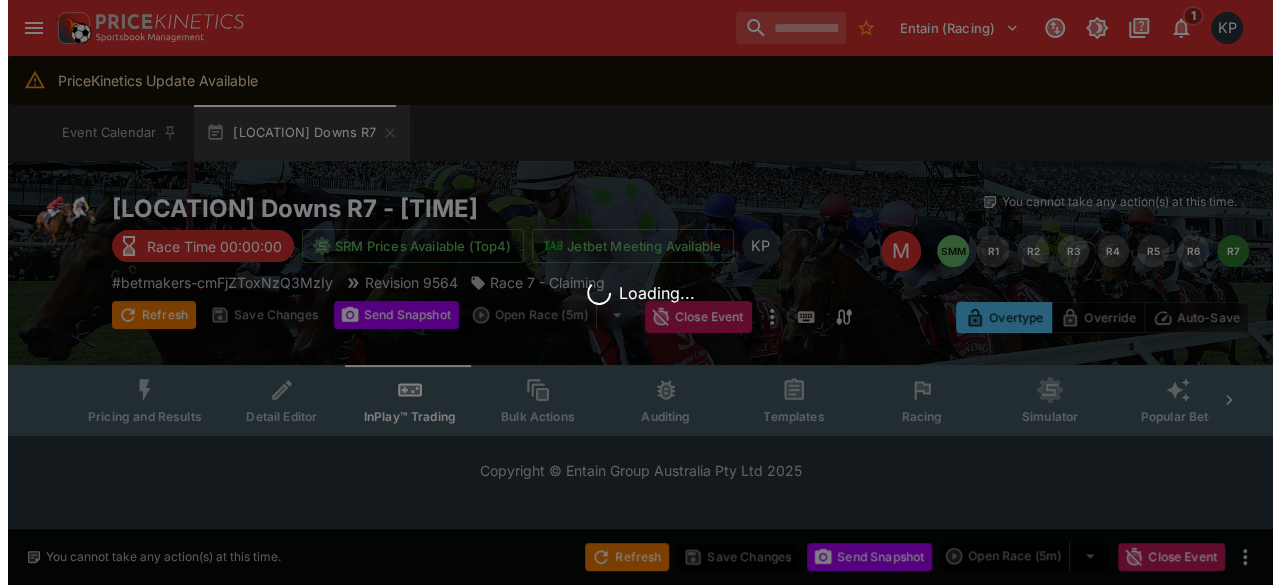 scroll, scrollTop: 0, scrollLeft: 0, axis: both 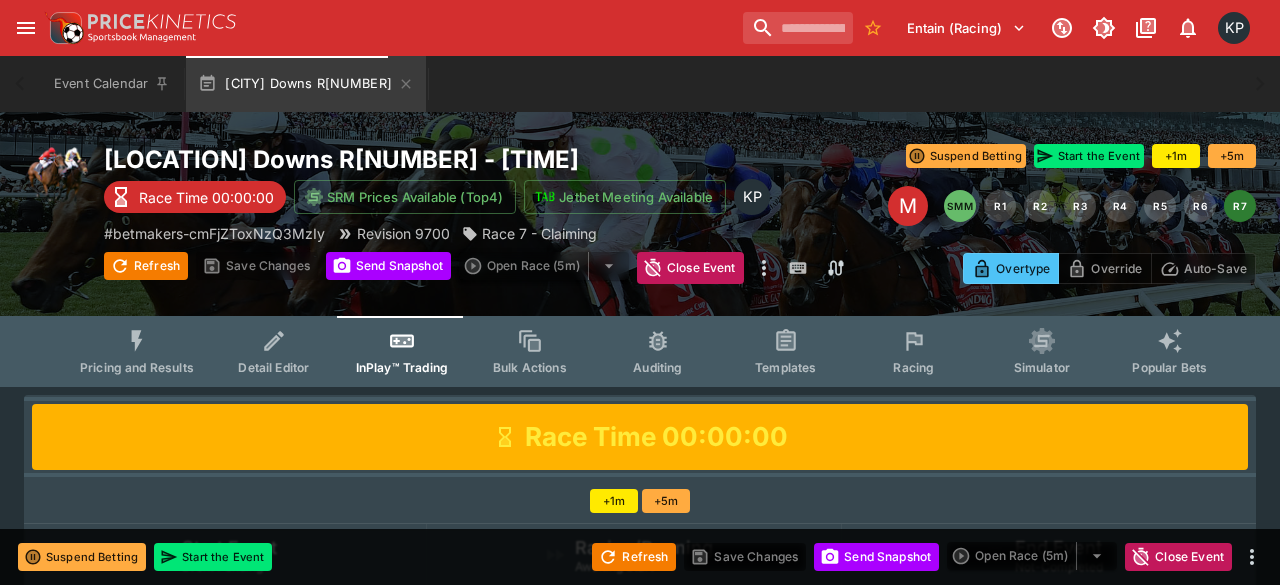 type on "****" 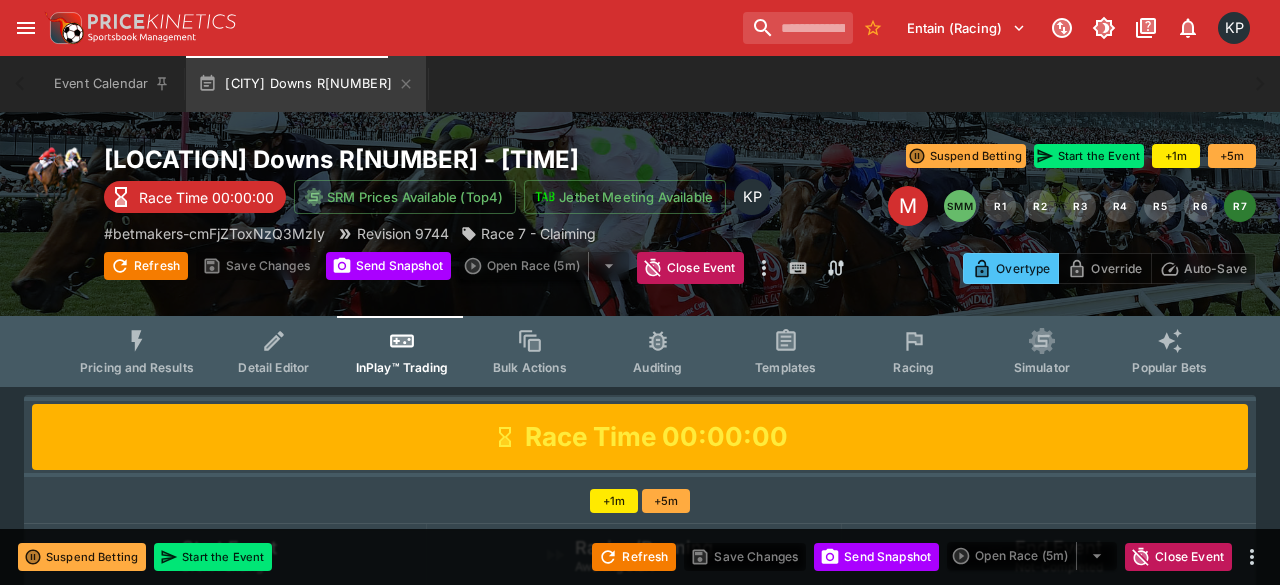 type on "****" 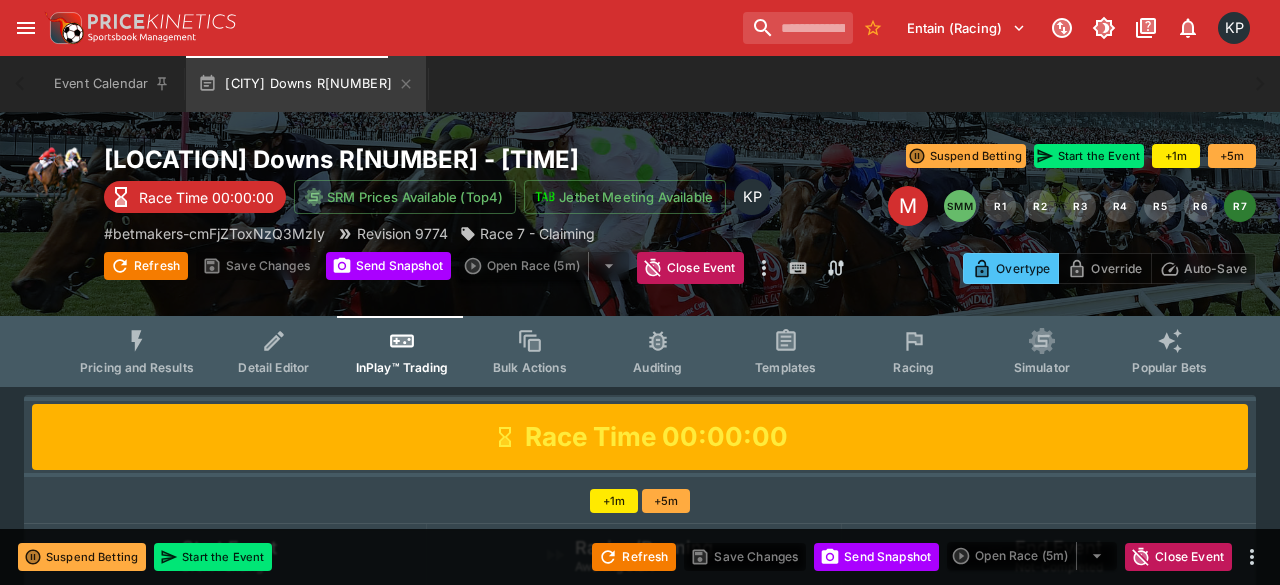 type on "****" 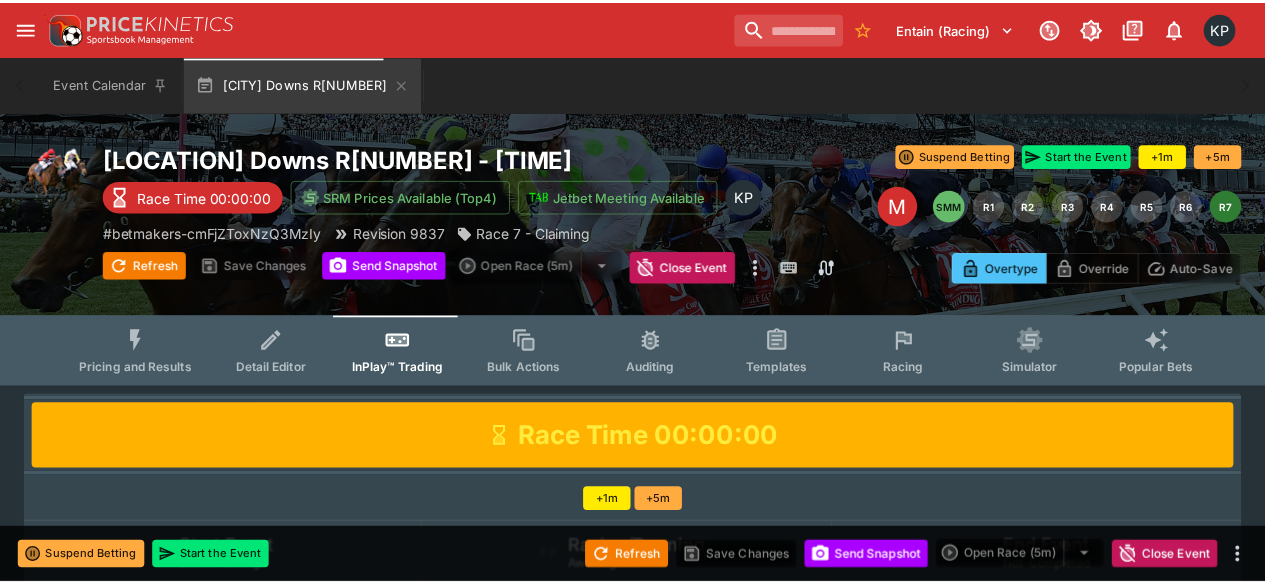 scroll, scrollTop: 0, scrollLeft: 0, axis: both 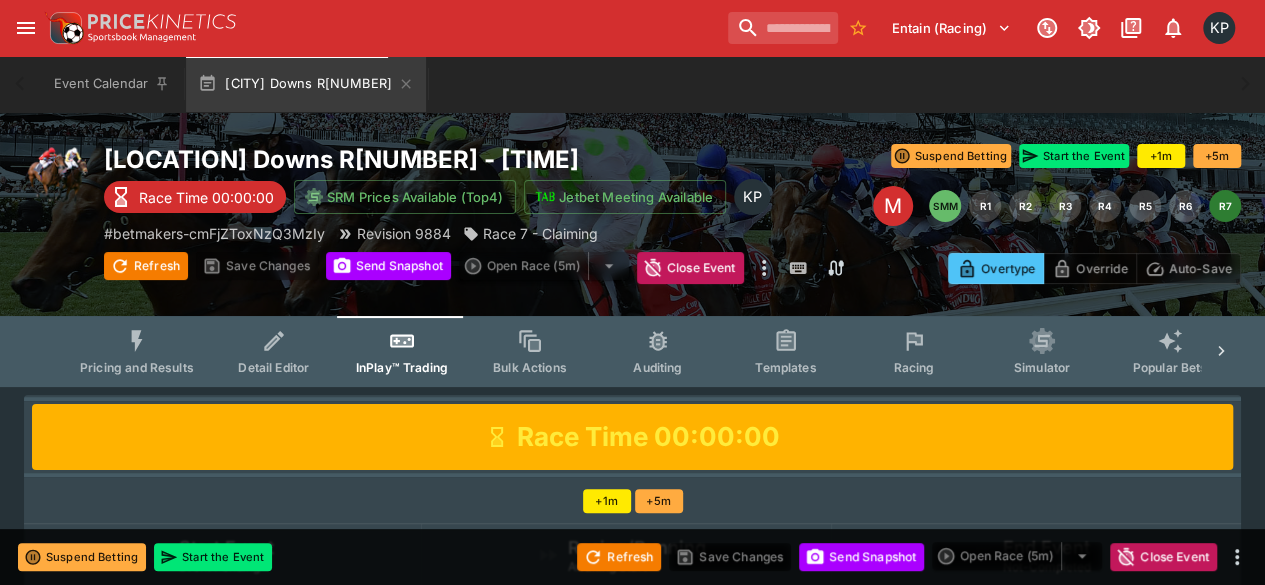 type on "****" 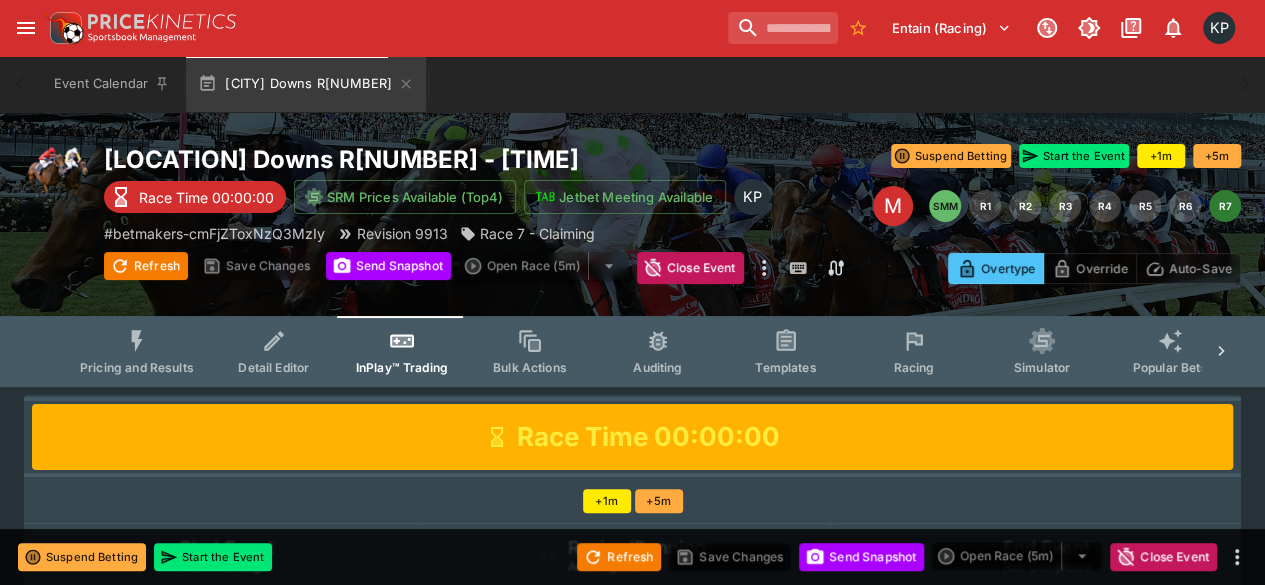 type on "****" 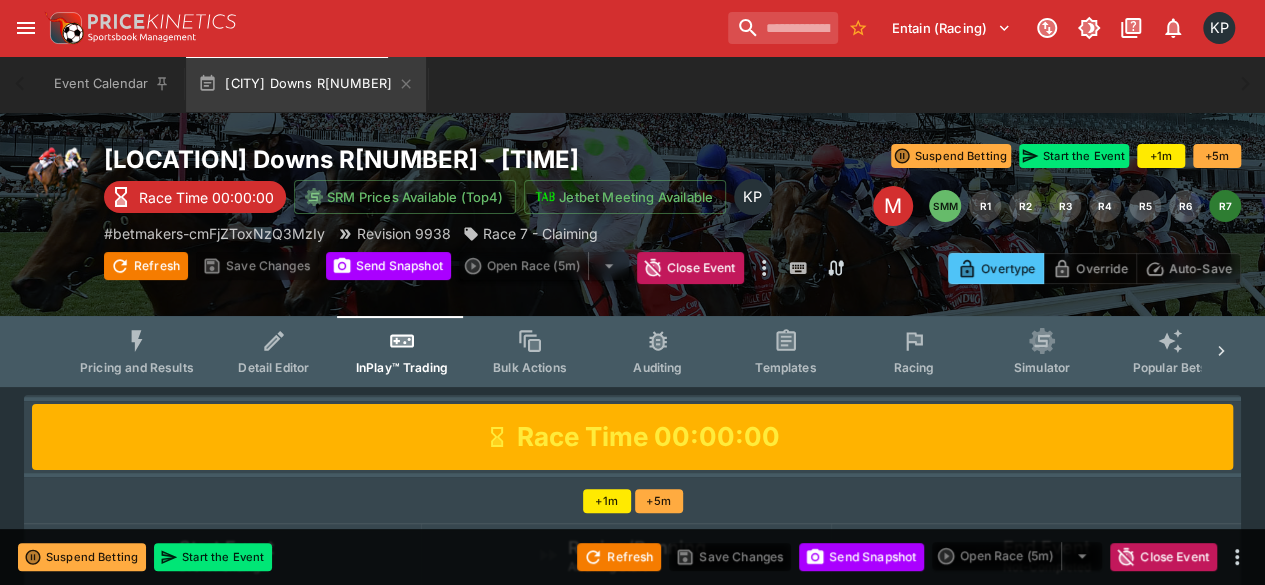 type on "****" 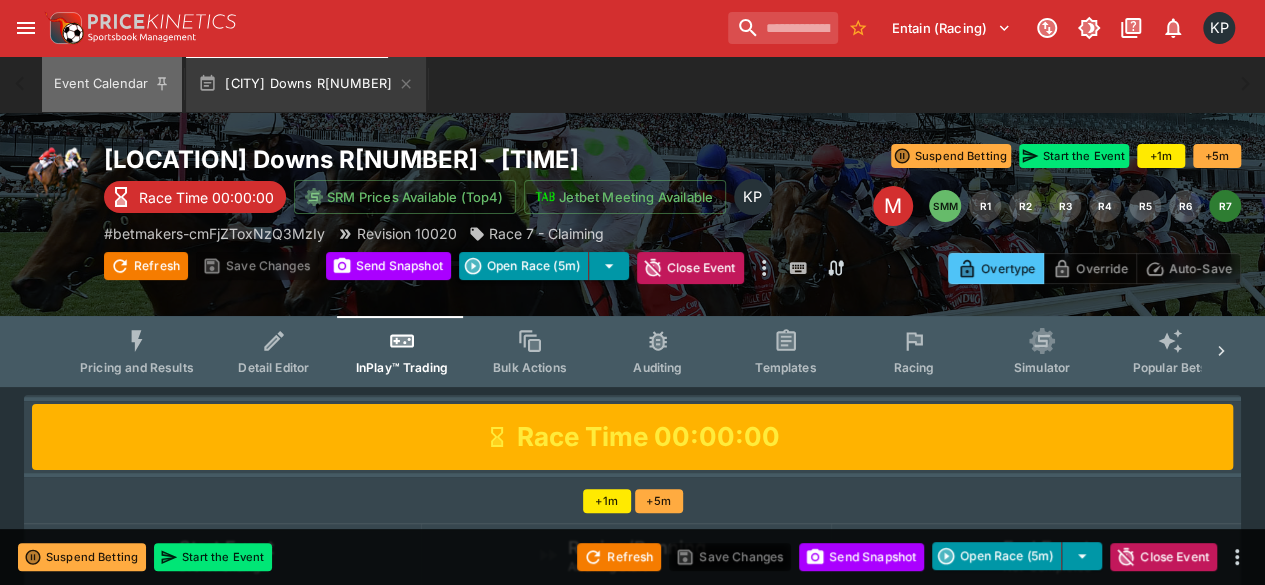 click on "Event Calendar" at bounding box center [112, 84] 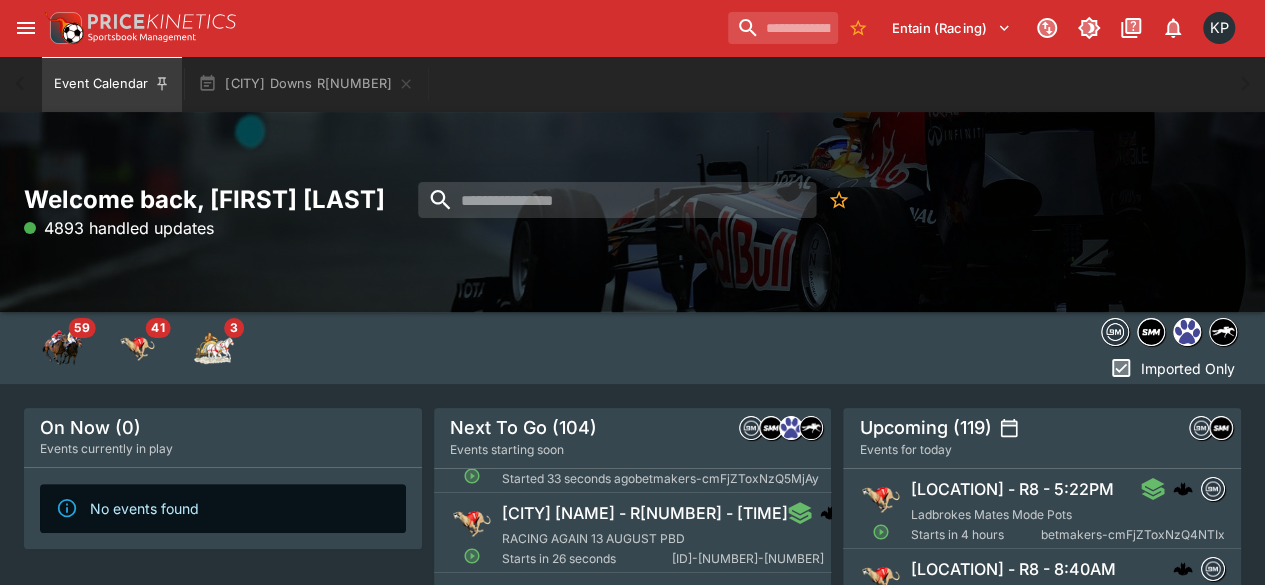 scroll, scrollTop: 233, scrollLeft: 0, axis: vertical 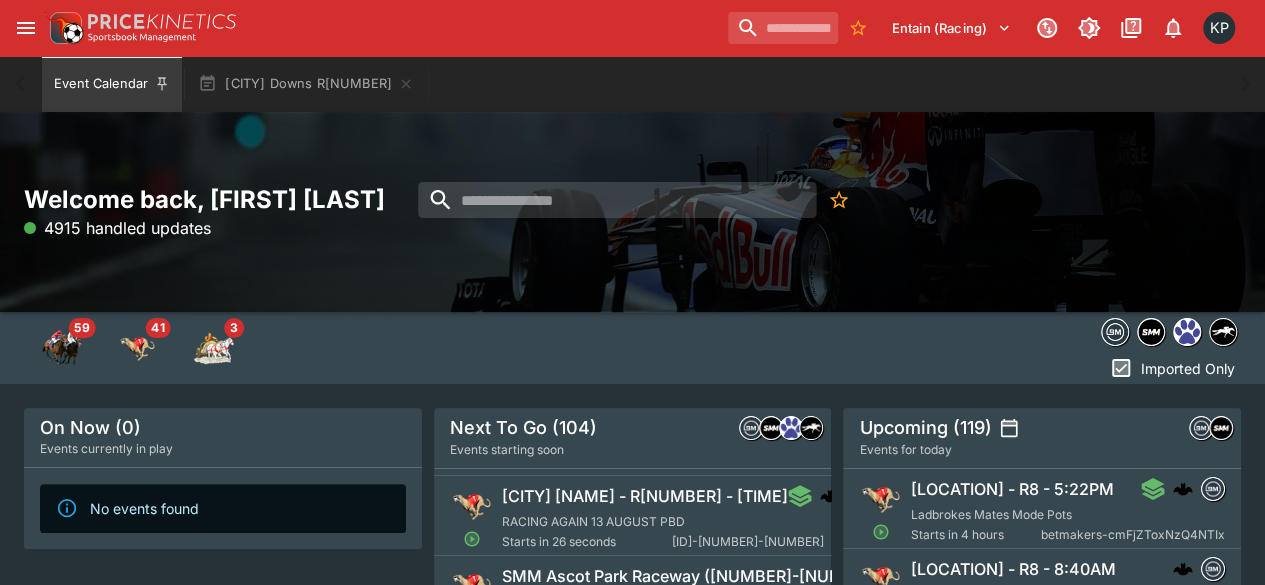 click on "Ascot Park Nz - R12 - 1:21PM RACING AGAIN 13 AUGUST PBD Starts in 26 seconds grnz-156152-250806" at bounding box center (663, 518) 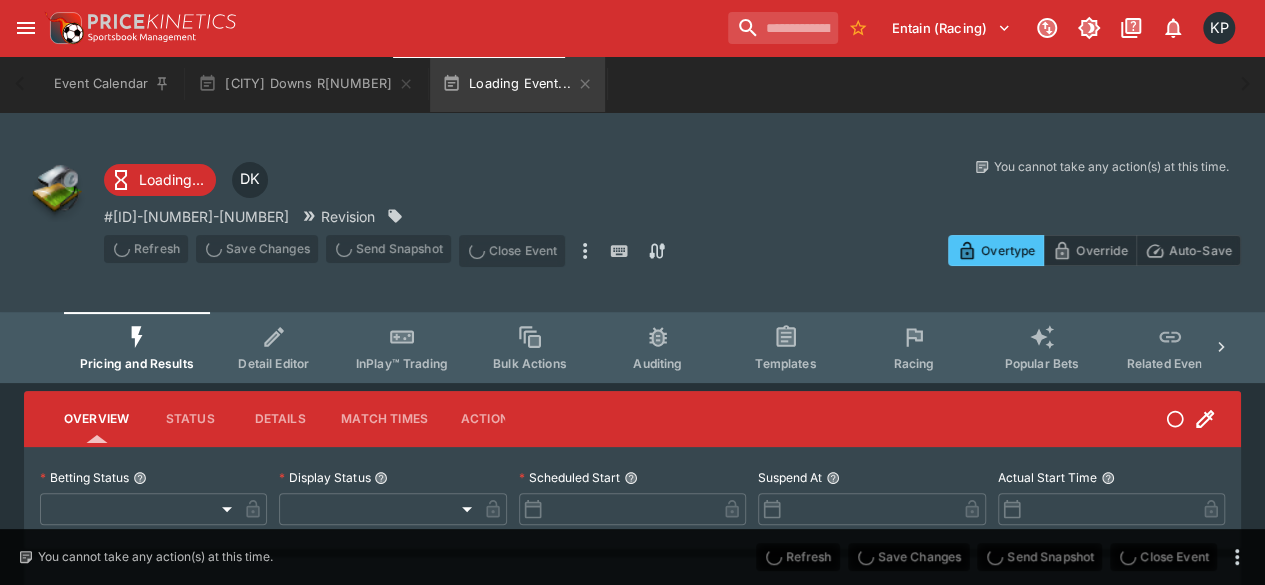 type on "**********" 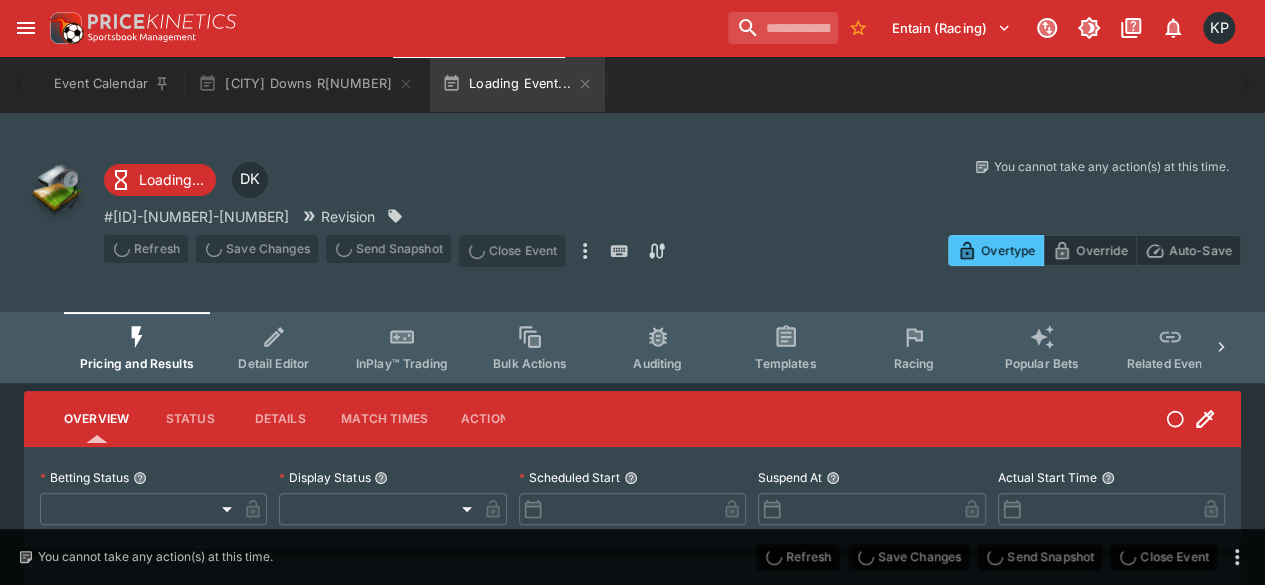 type on "*******" 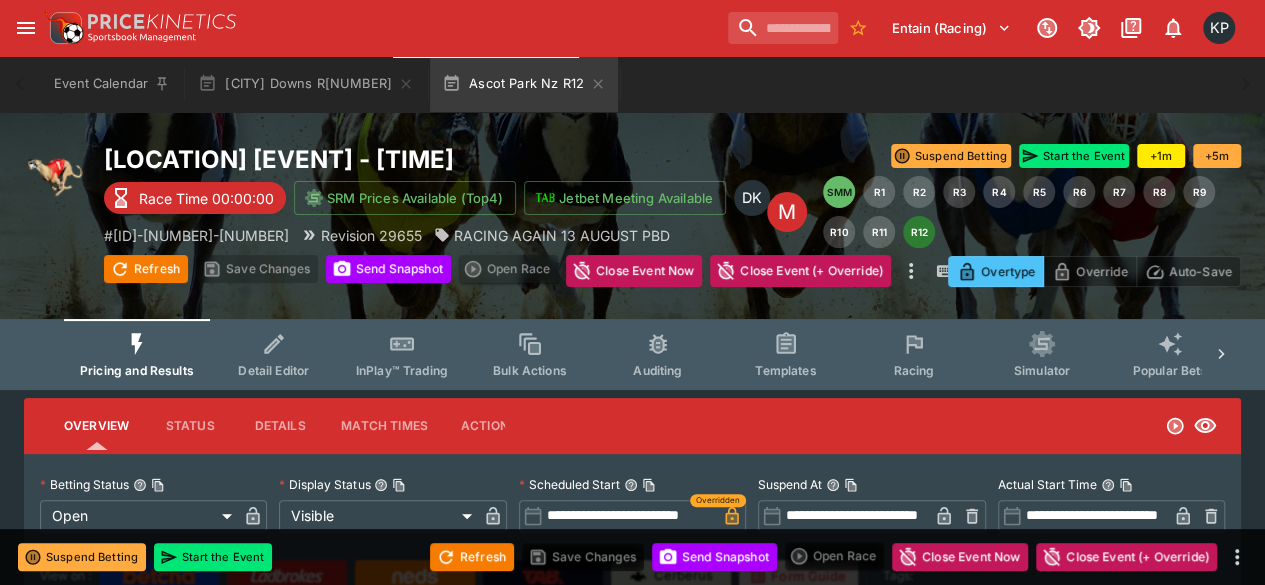 type on "*****" 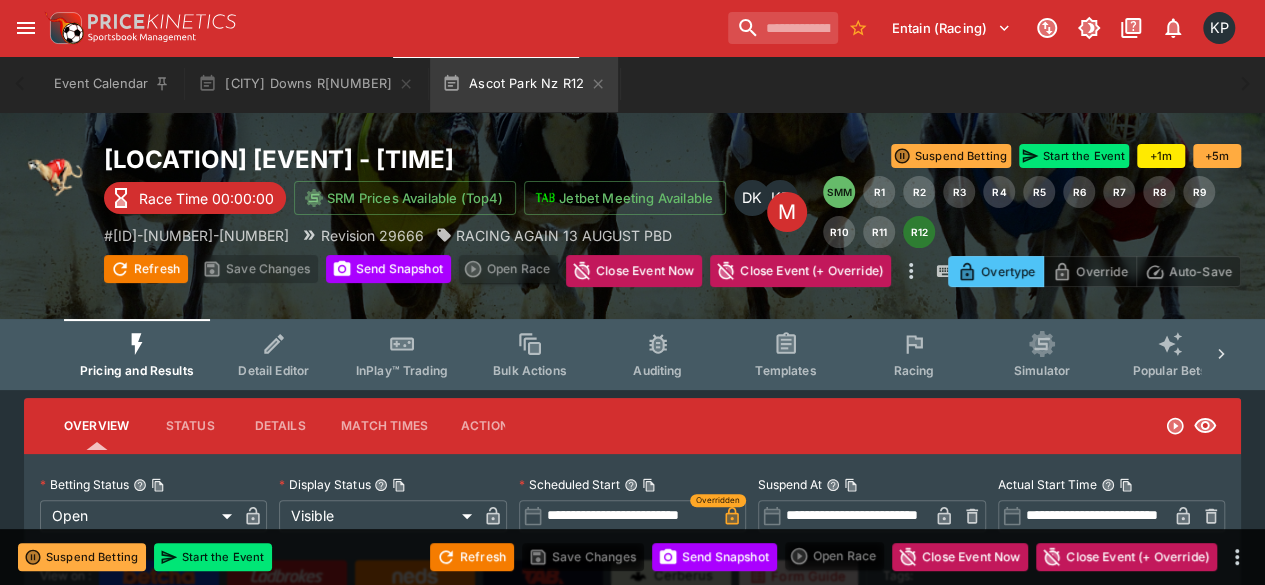 type on "*****" 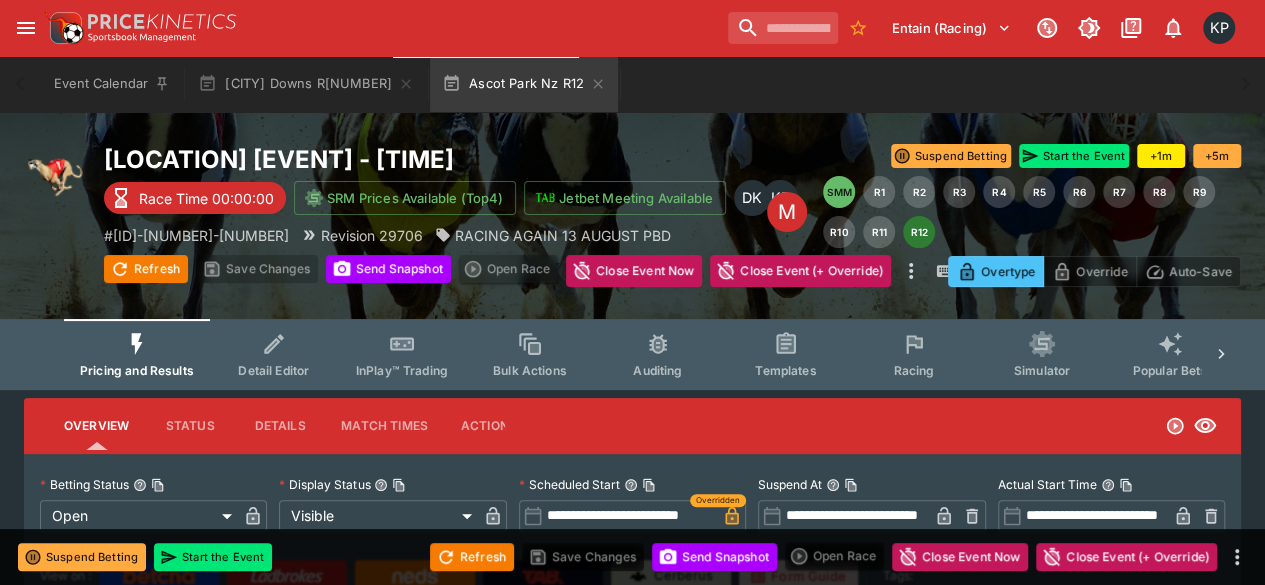 type on "*****" 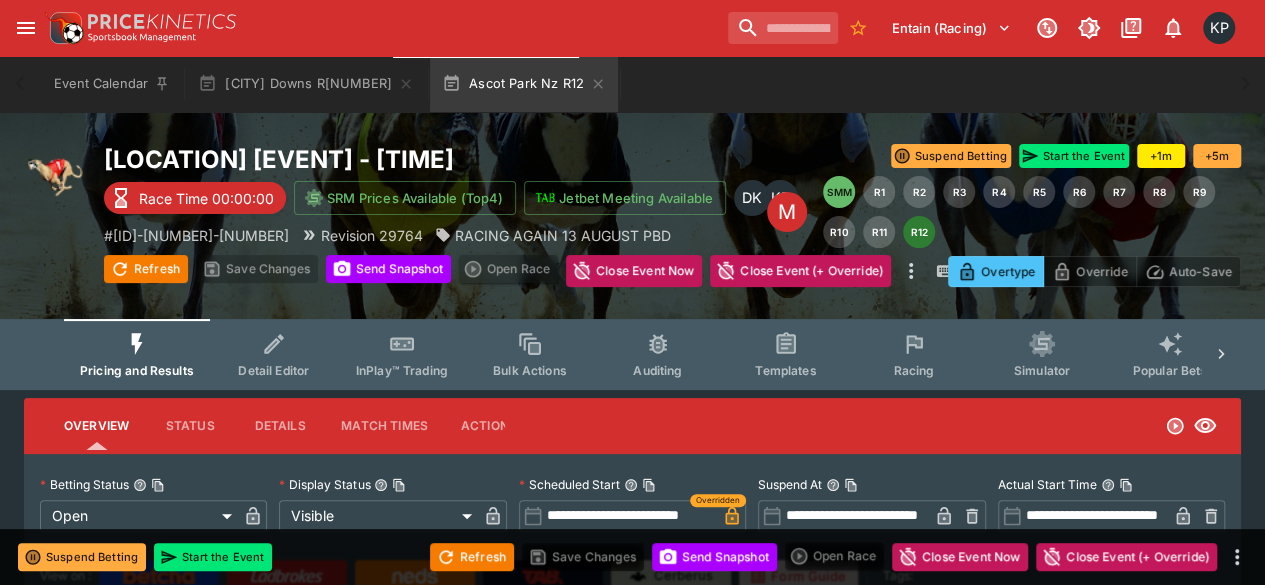 type on "****" 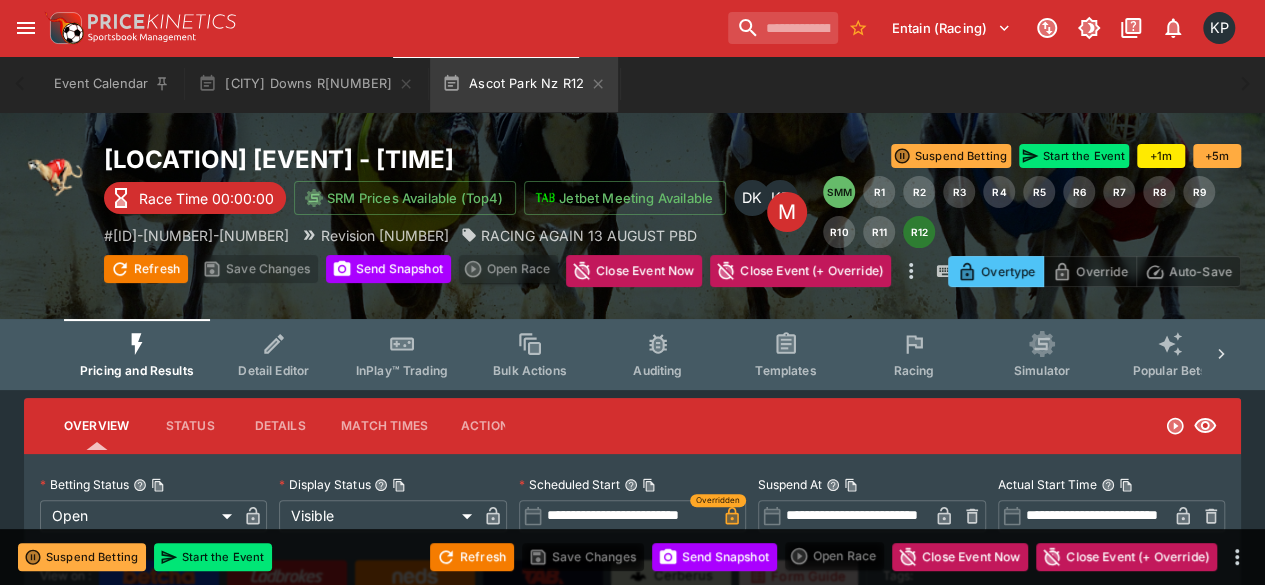 type on "*****" 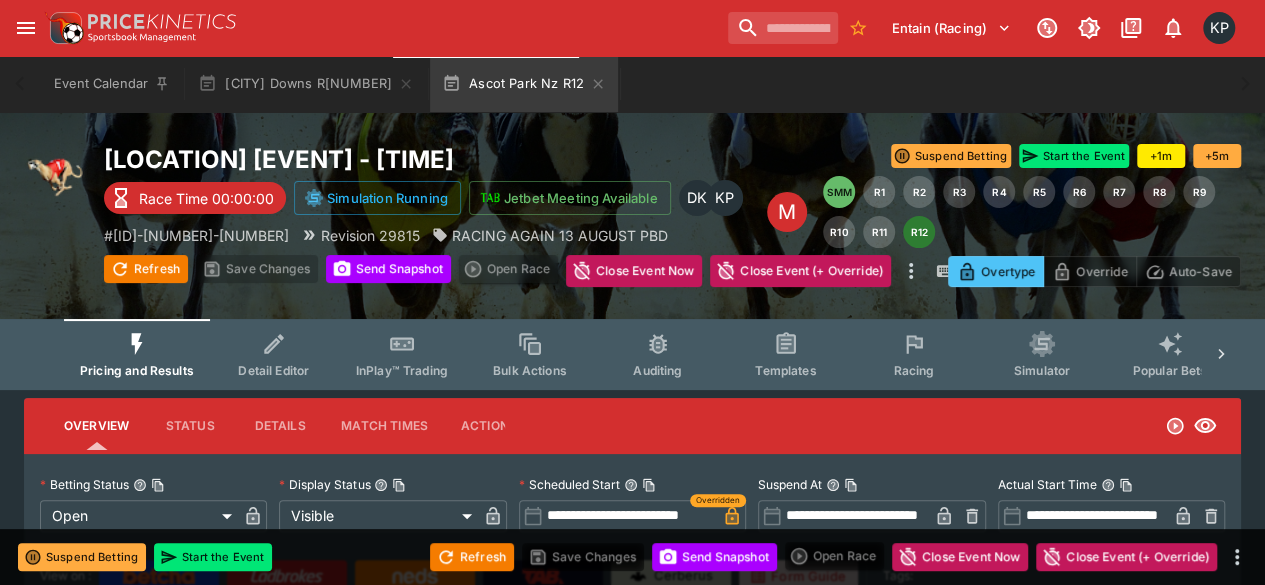 type on "*****" 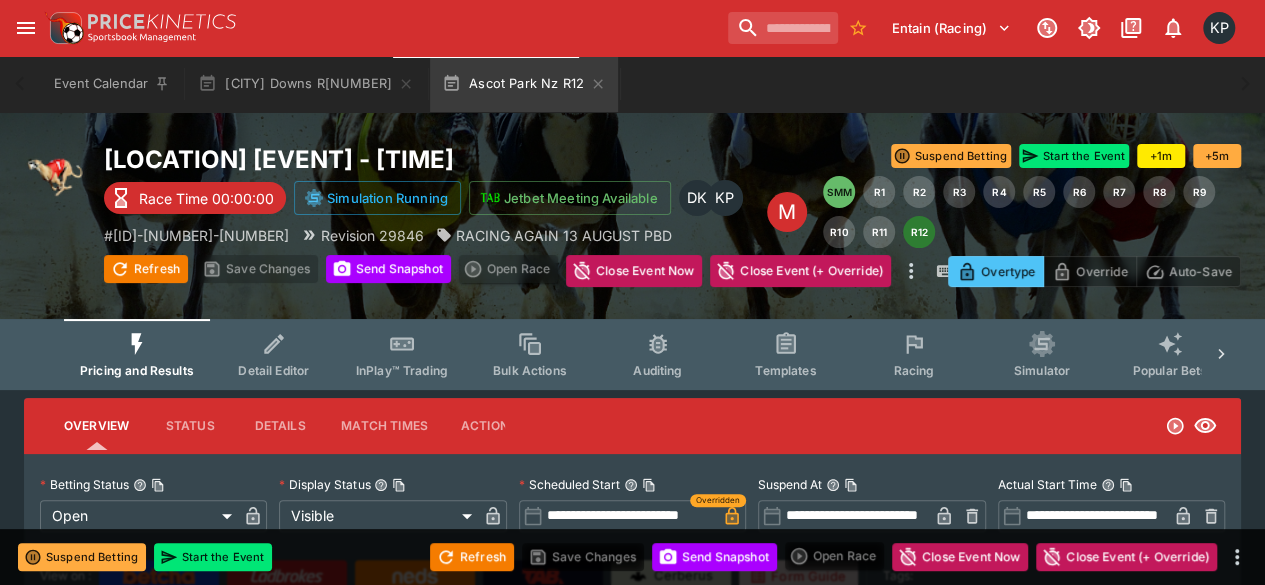 type on "*****" 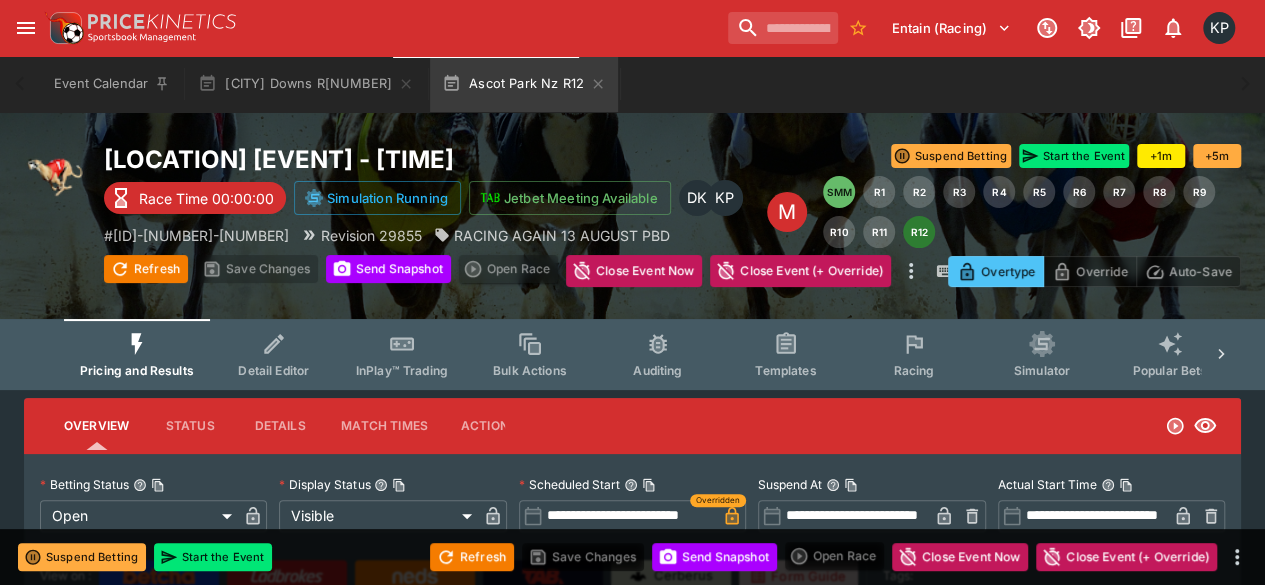 type on "**********" 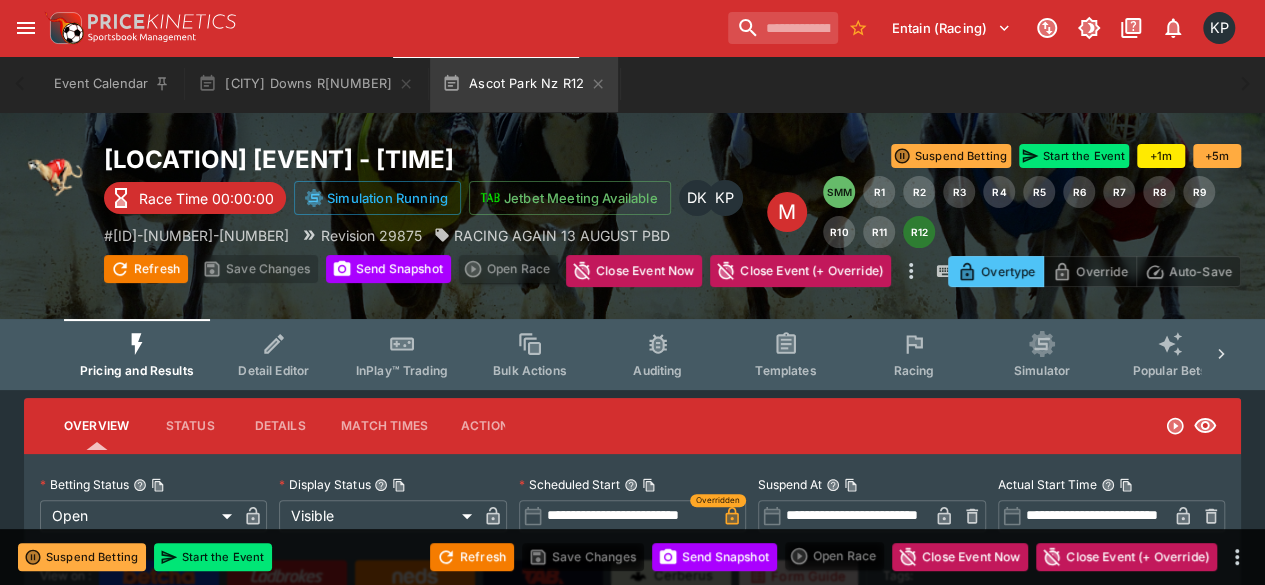 type on "****" 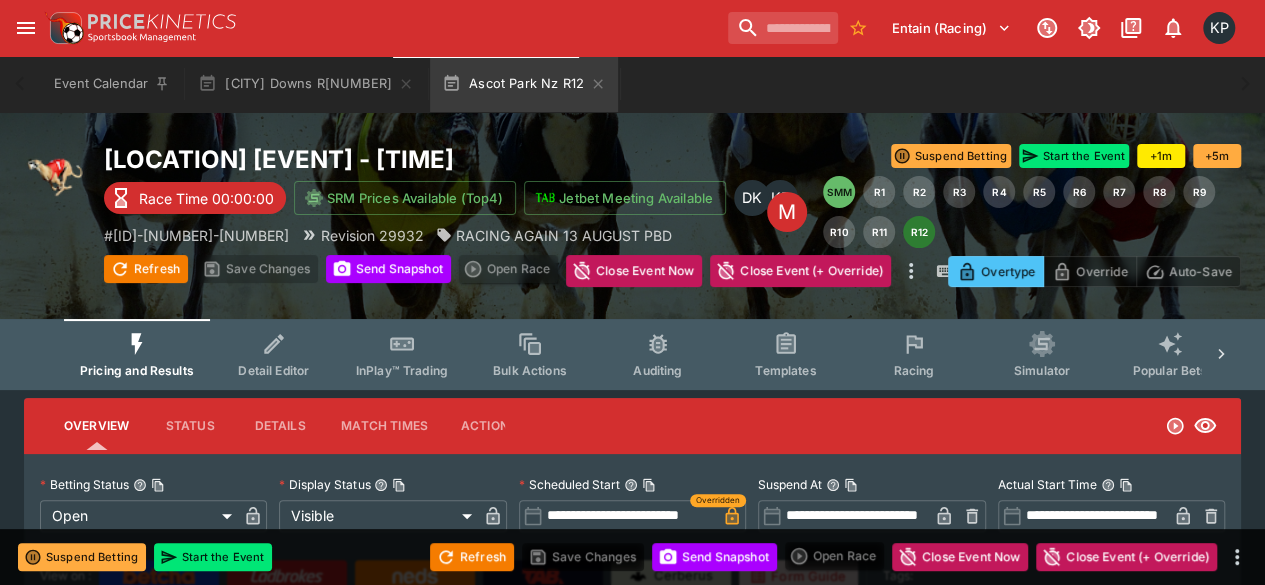 type on "*****" 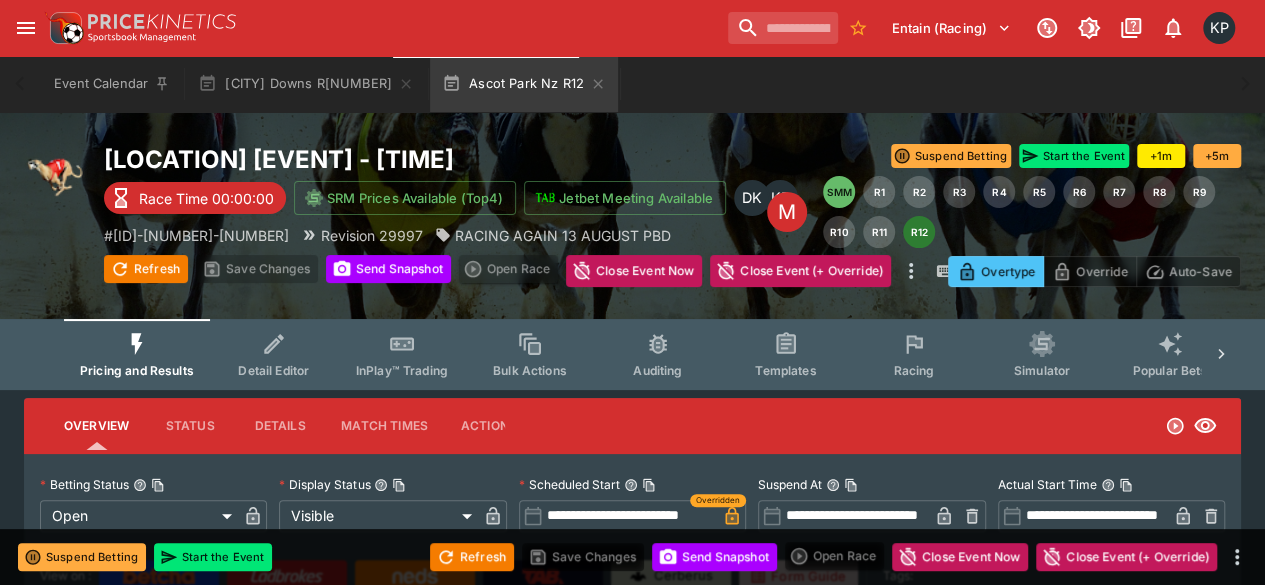 type on "*****" 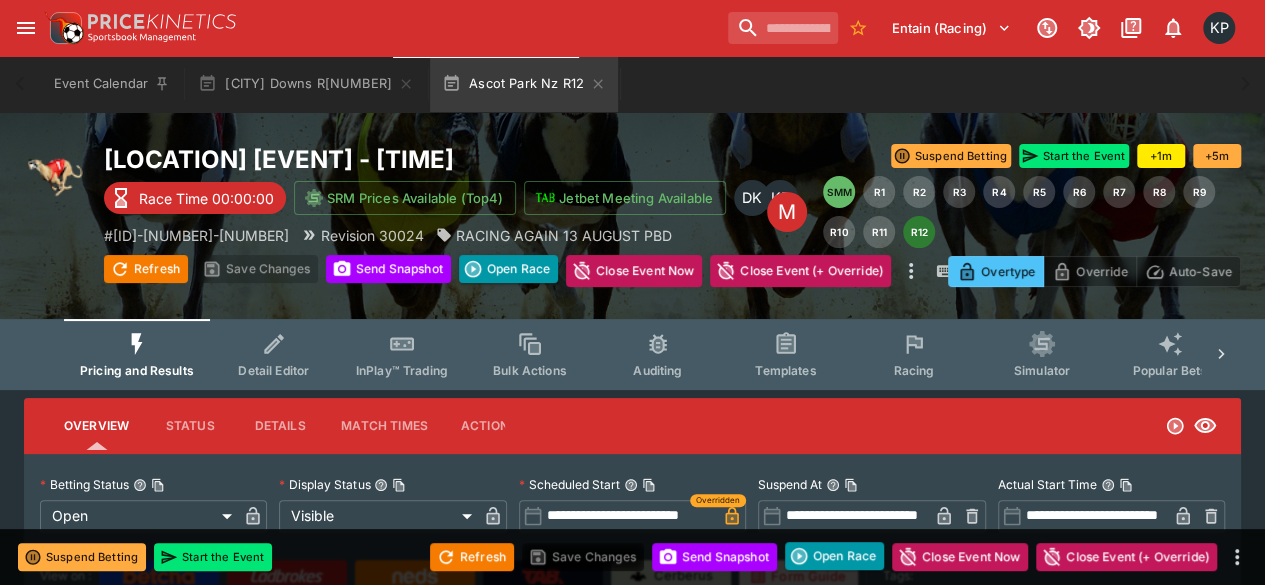 type on "**********" 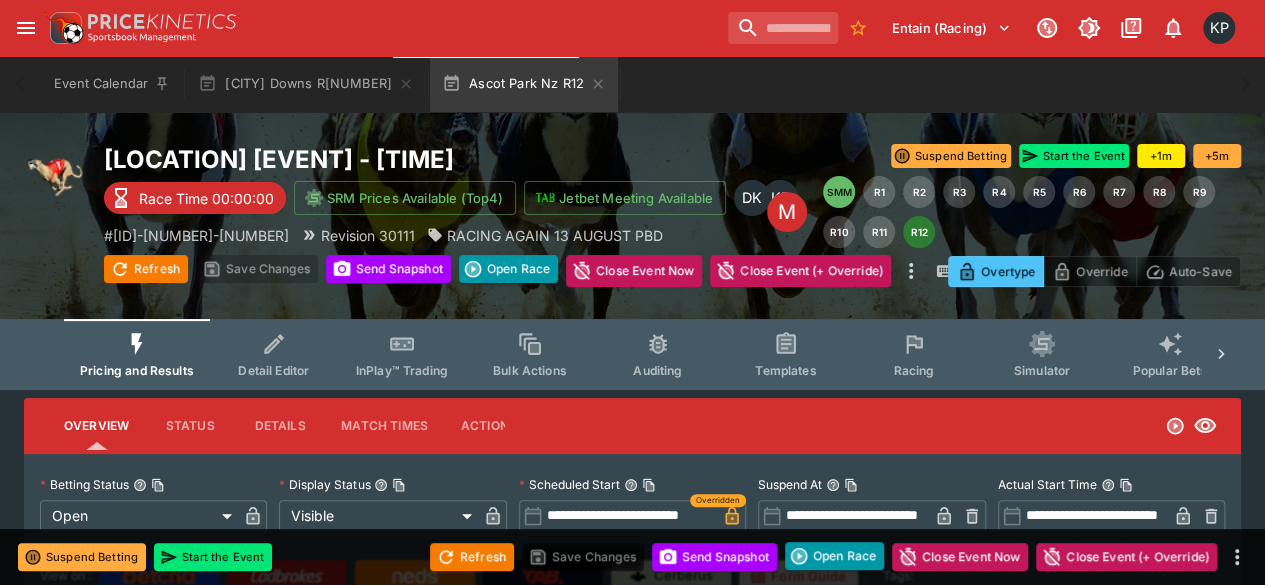 type on "*****" 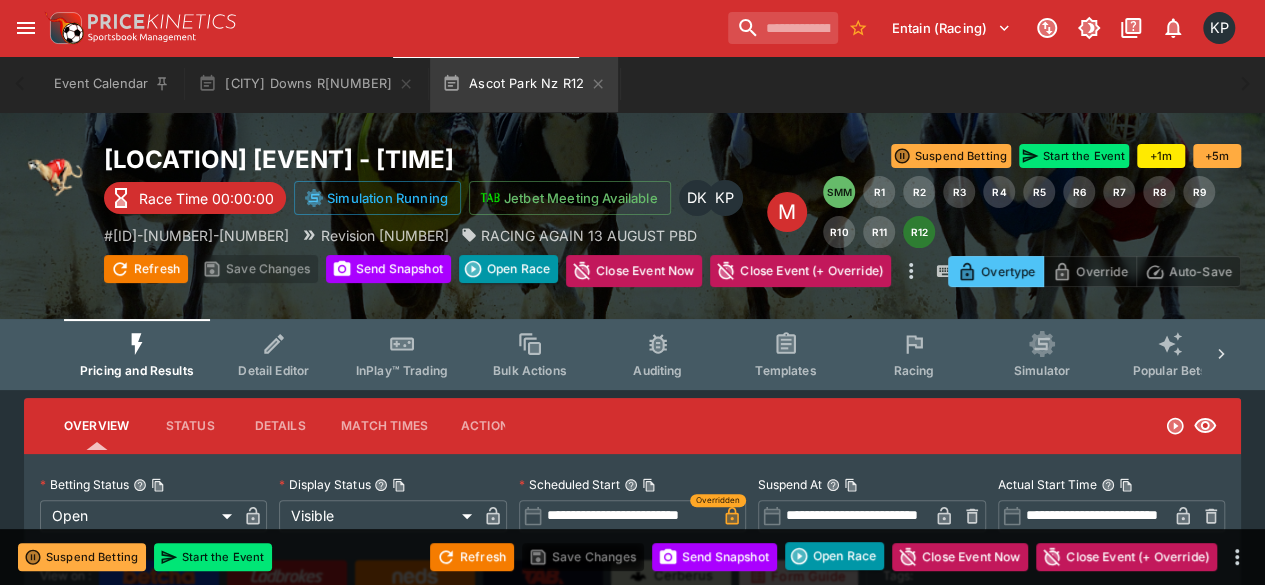 type on "*****" 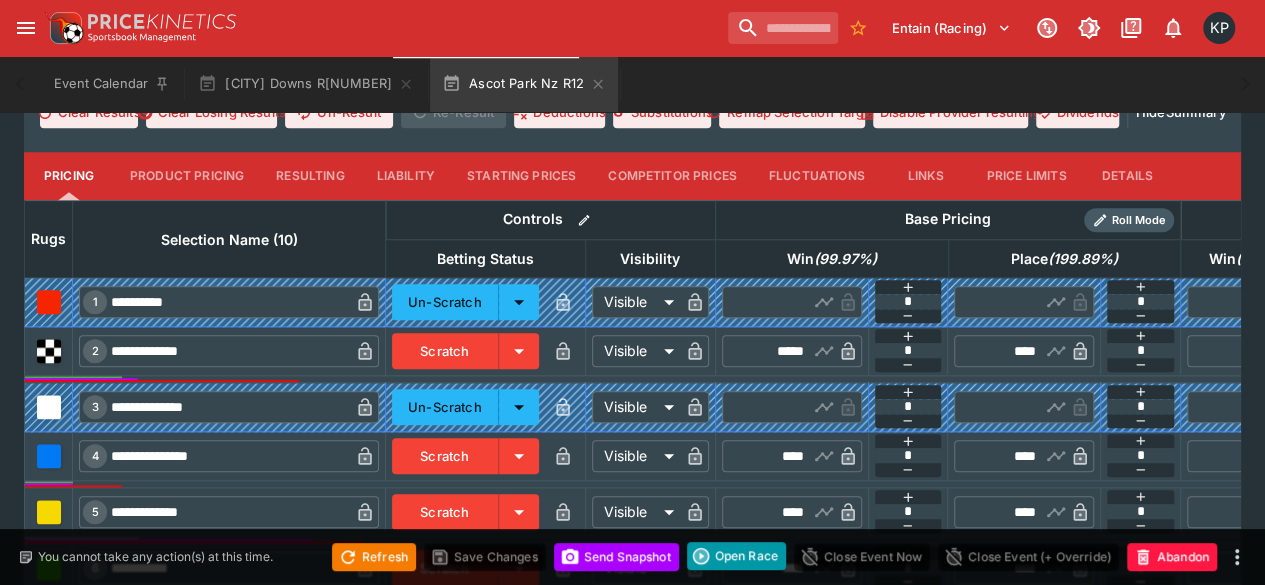 scroll, scrollTop: 888, scrollLeft: 0, axis: vertical 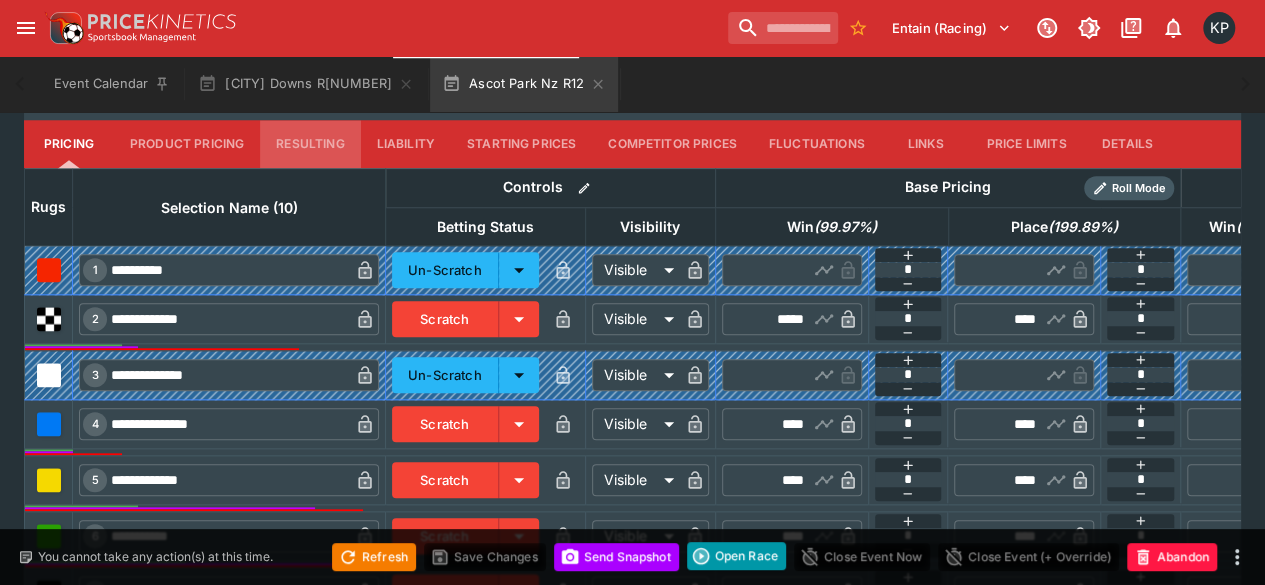 click on "Resulting" at bounding box center (310, 144) 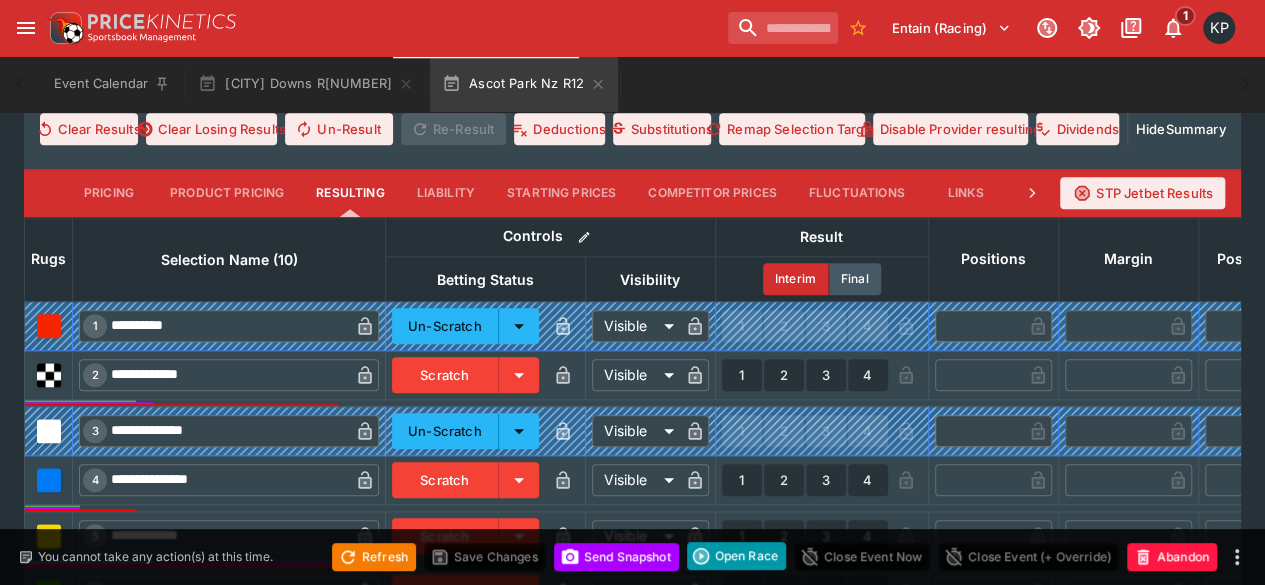 scroll, scrollTop: 937, scrollLeft: 0, axis: vertical 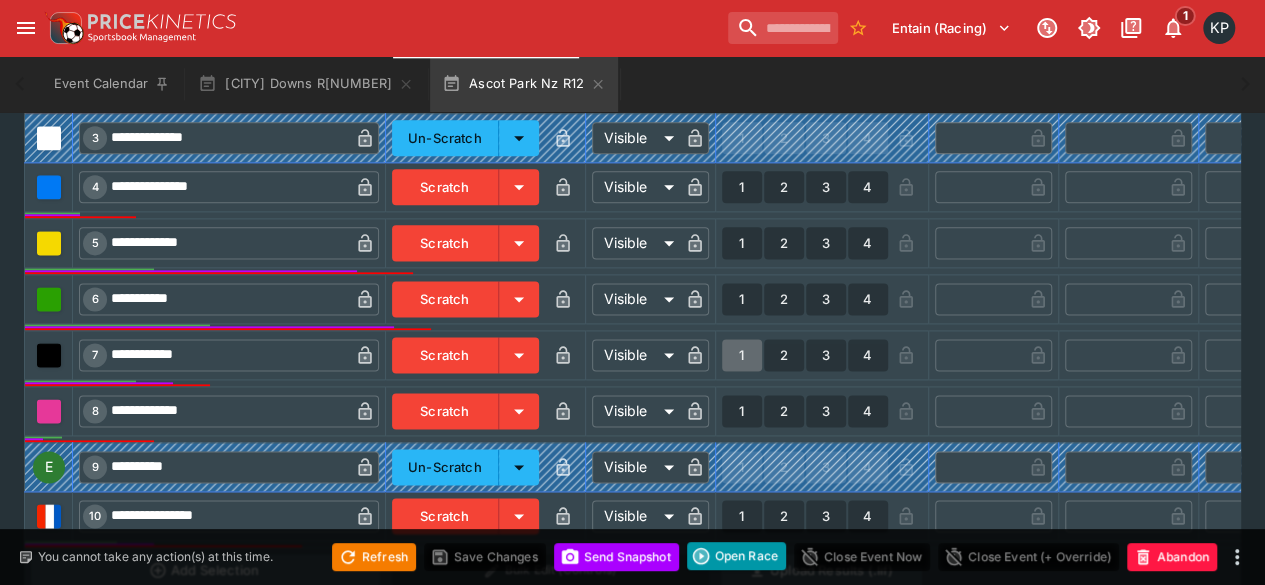 click on "1" at bounding box center (742, 355) 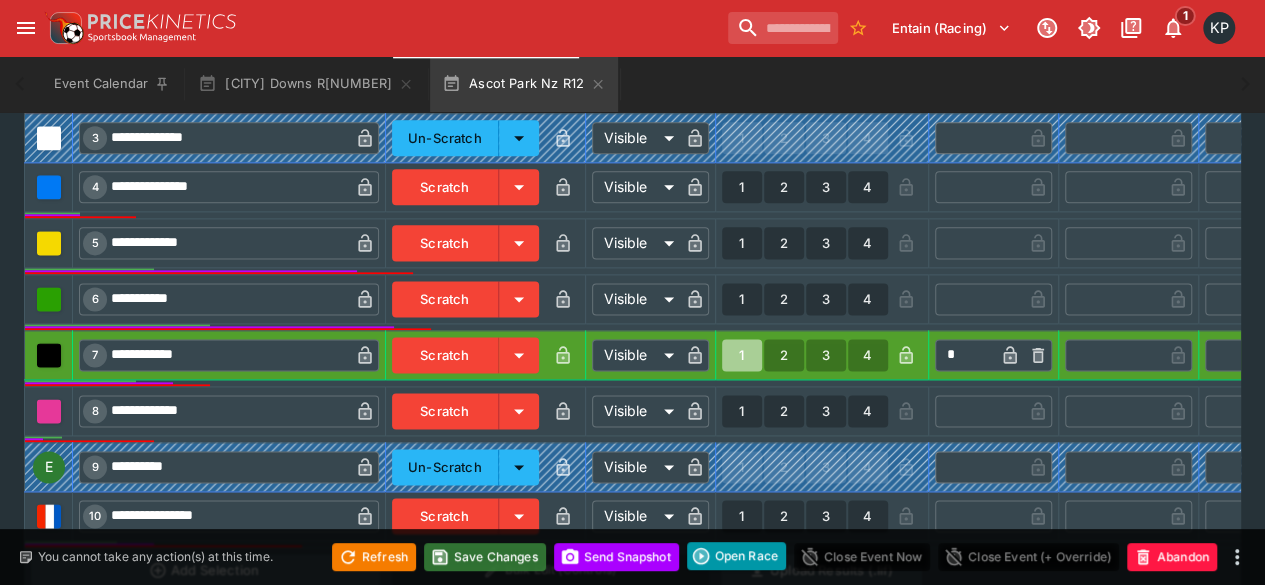 click on "Save Changes" at bounding box center (485, 557) 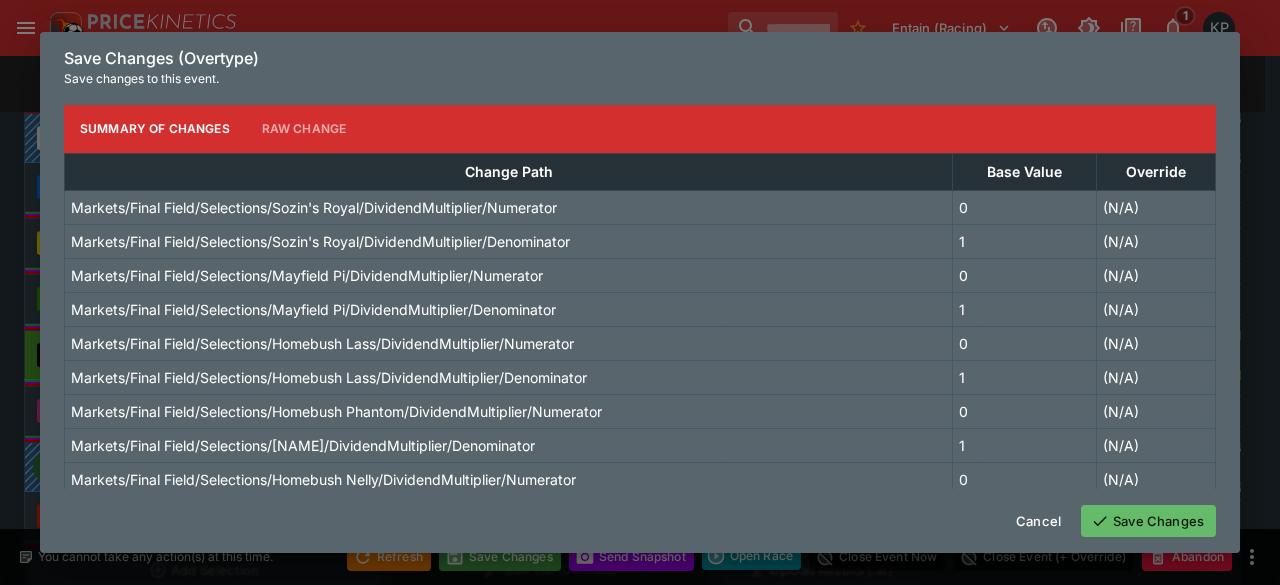 click 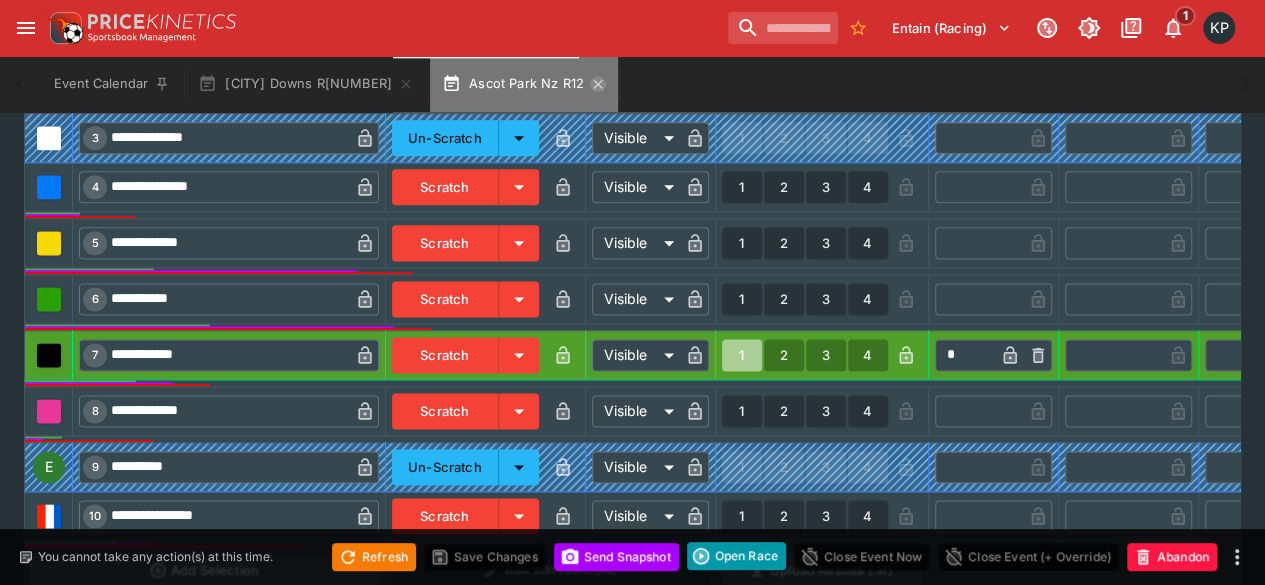 click 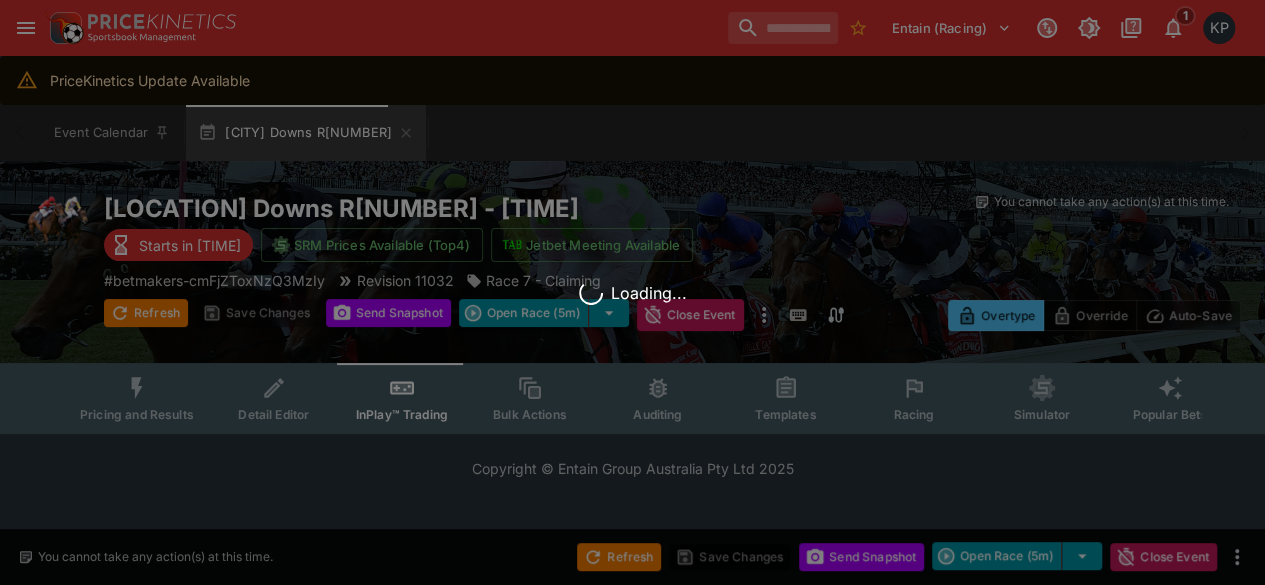 scroll, scrollTop: 0, scrollLeft: 0, axis: both 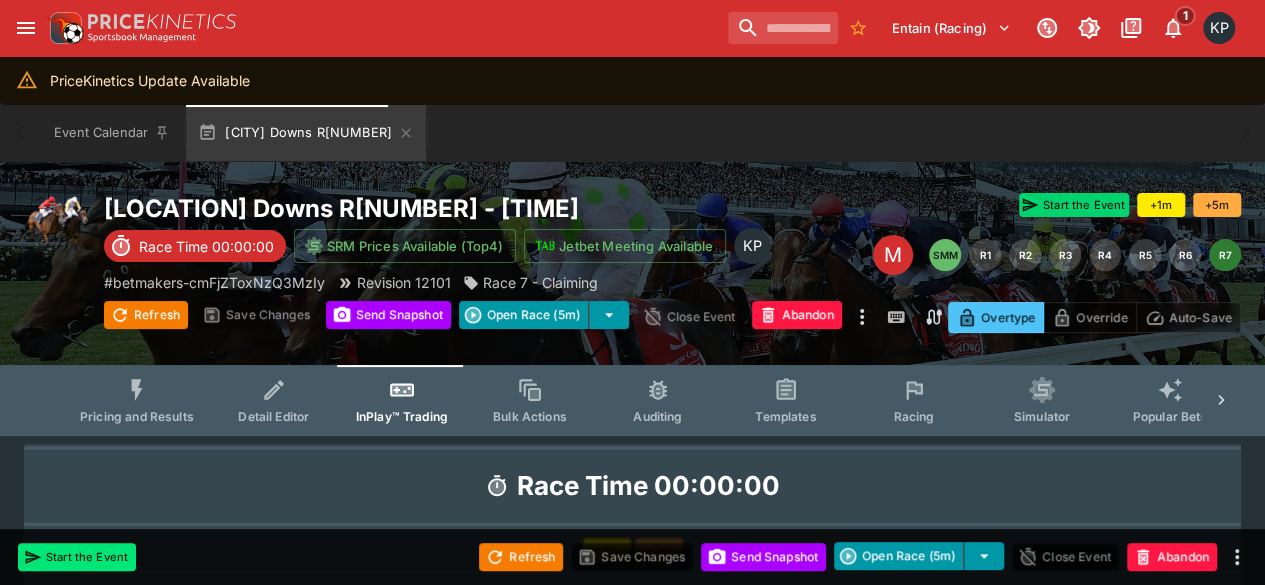 click on "Start the Event" at bounding box center (1074, 205) 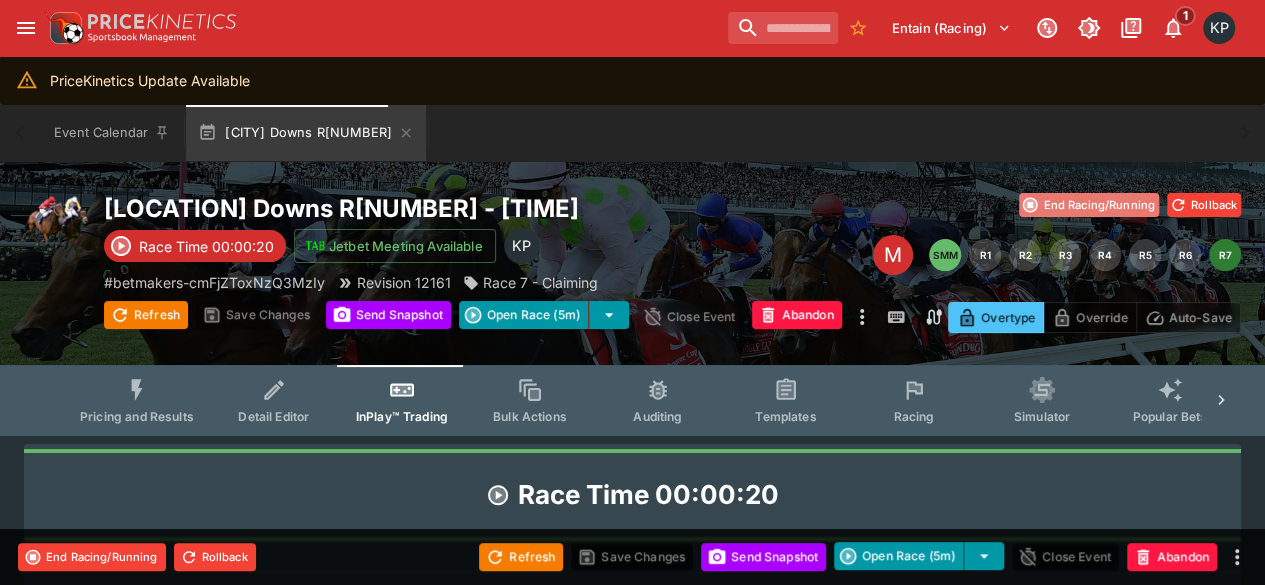 click on "End Racing/Running" at bounding box center [1089, 205] 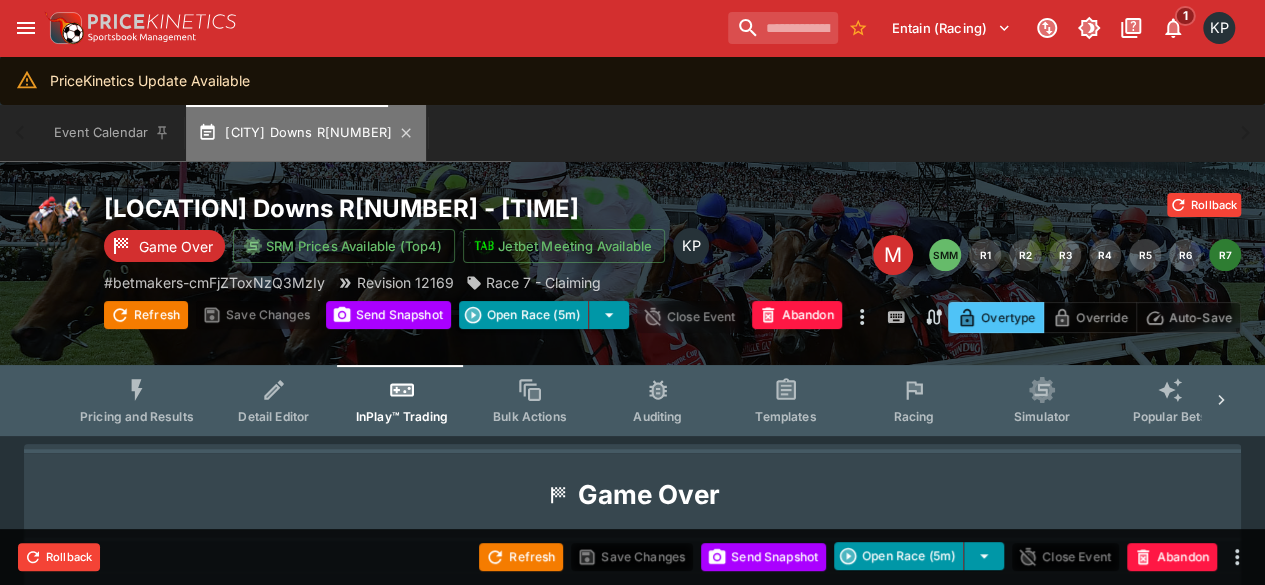 click on "[CITY] Downs R[NUMBER]" at bounding box center (306, 133) 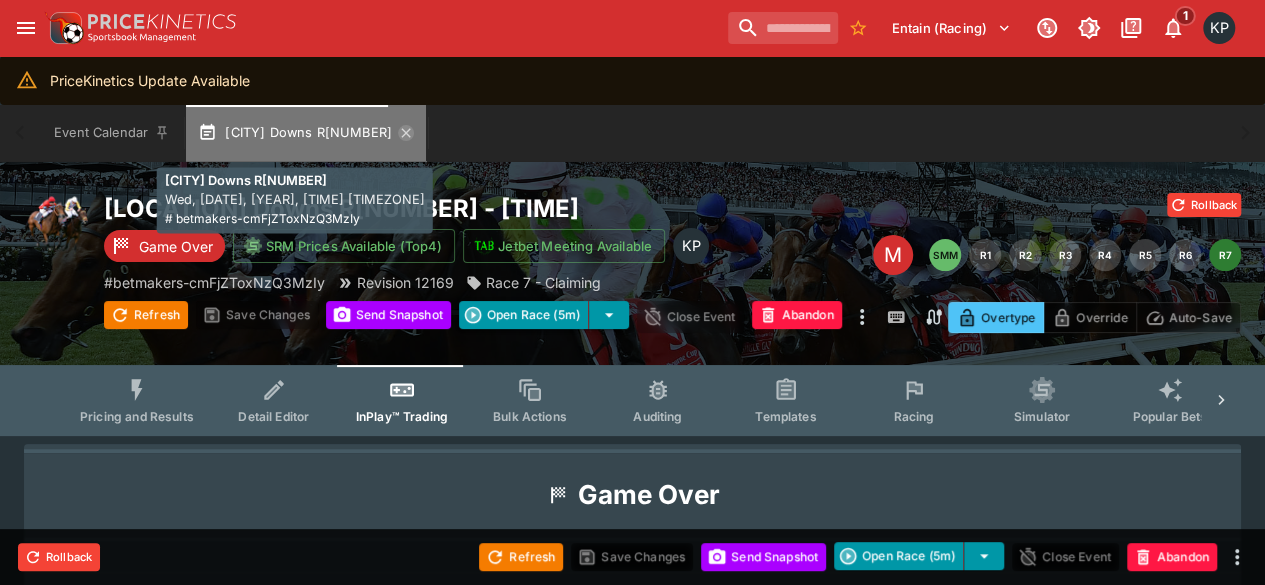 click 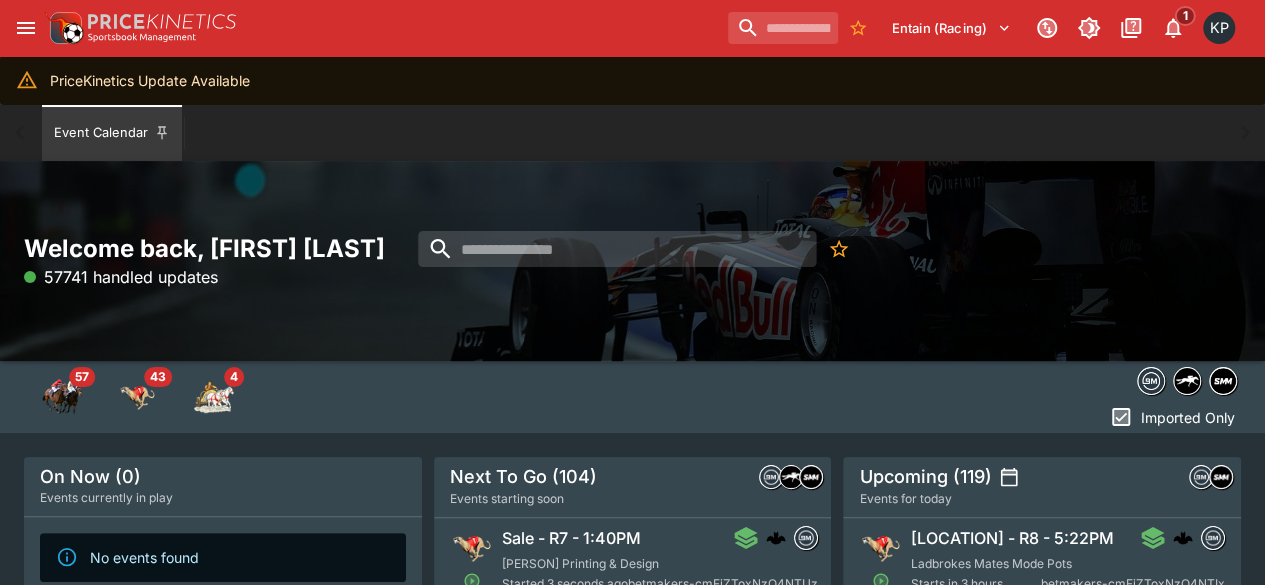 click on "Sale - R7 - 1:40PM" at bounding box center (571, 538) 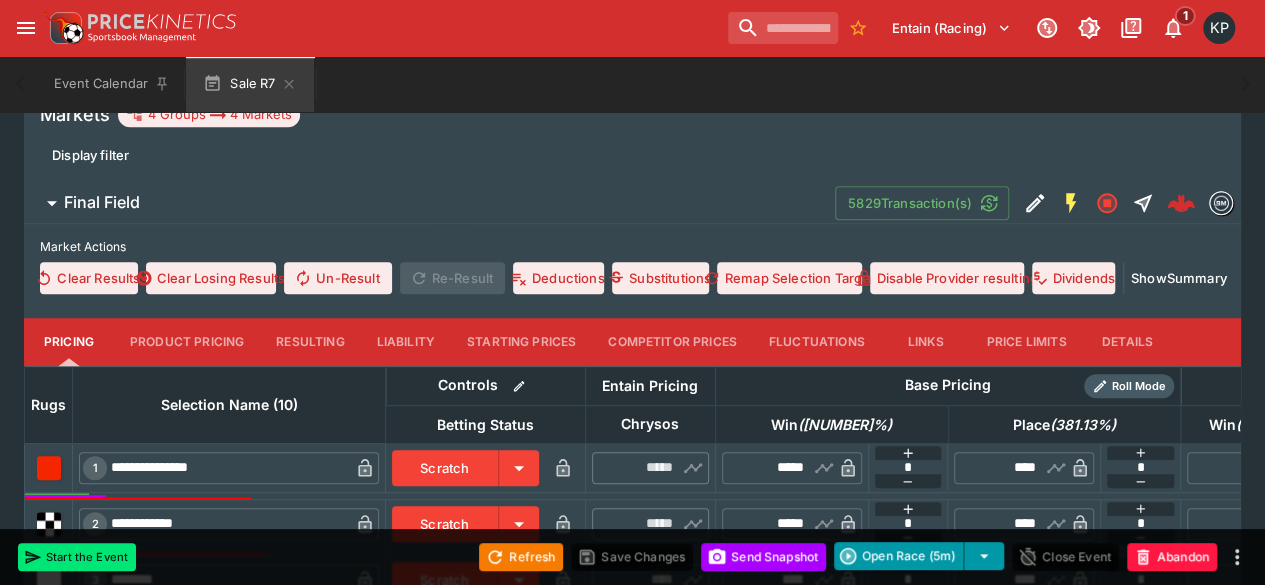 scroll, scrollTop: 593, scrollLeft: 0, axis: vertical 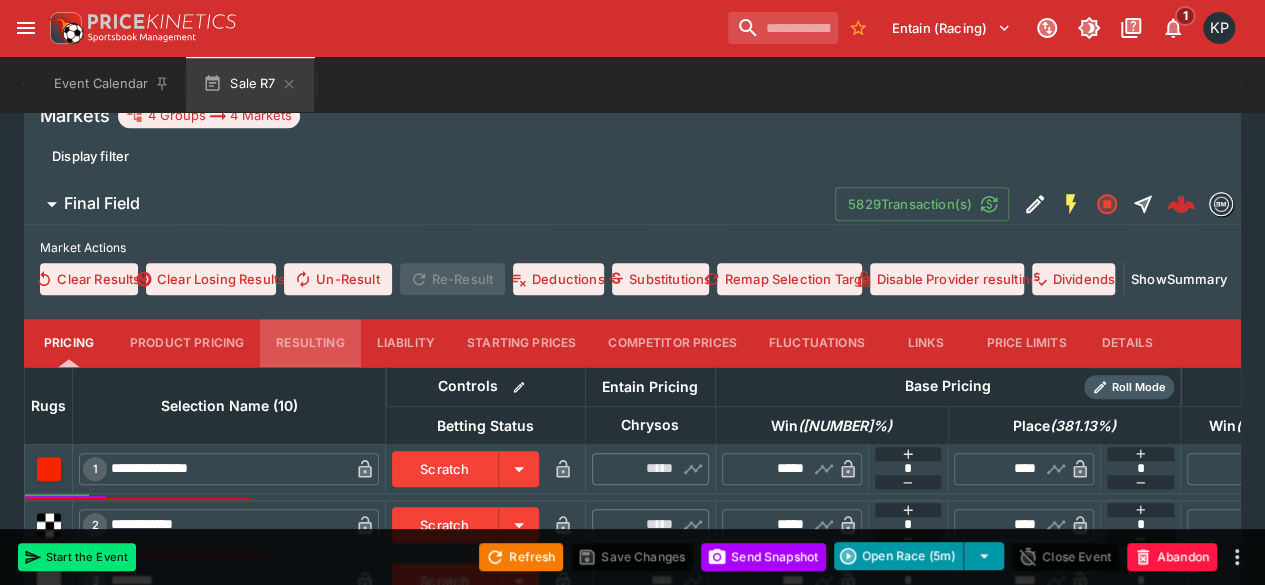 click on "Resulting" at bounding box center (310, 343) 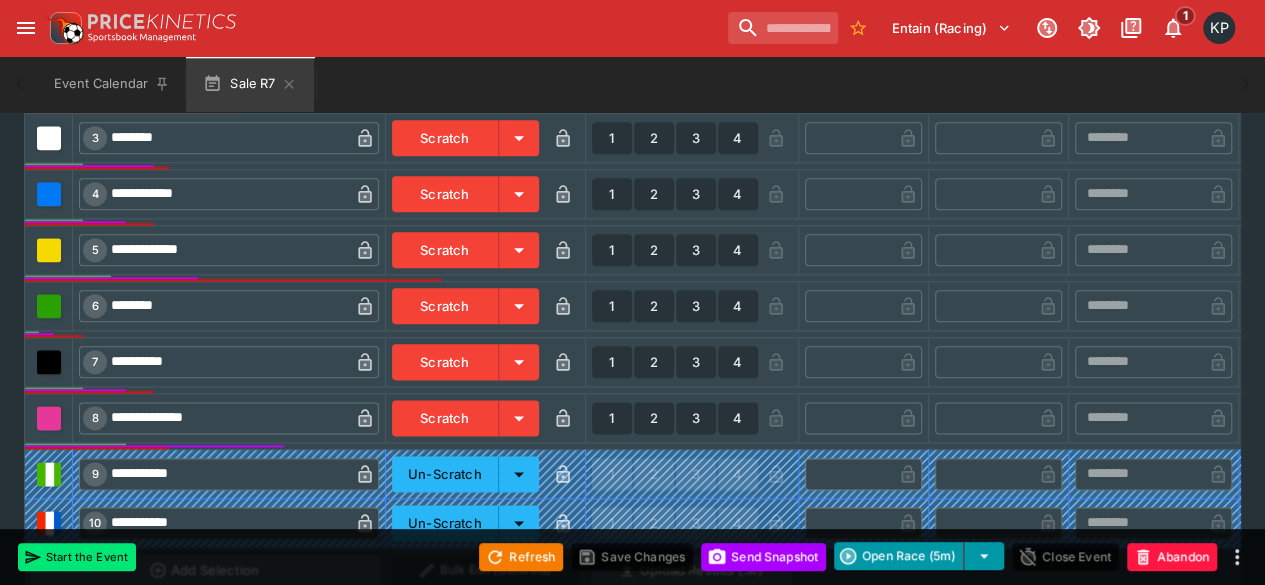 scroll, scrollTop: 1090, scrollLeft: 0, axis: vertical 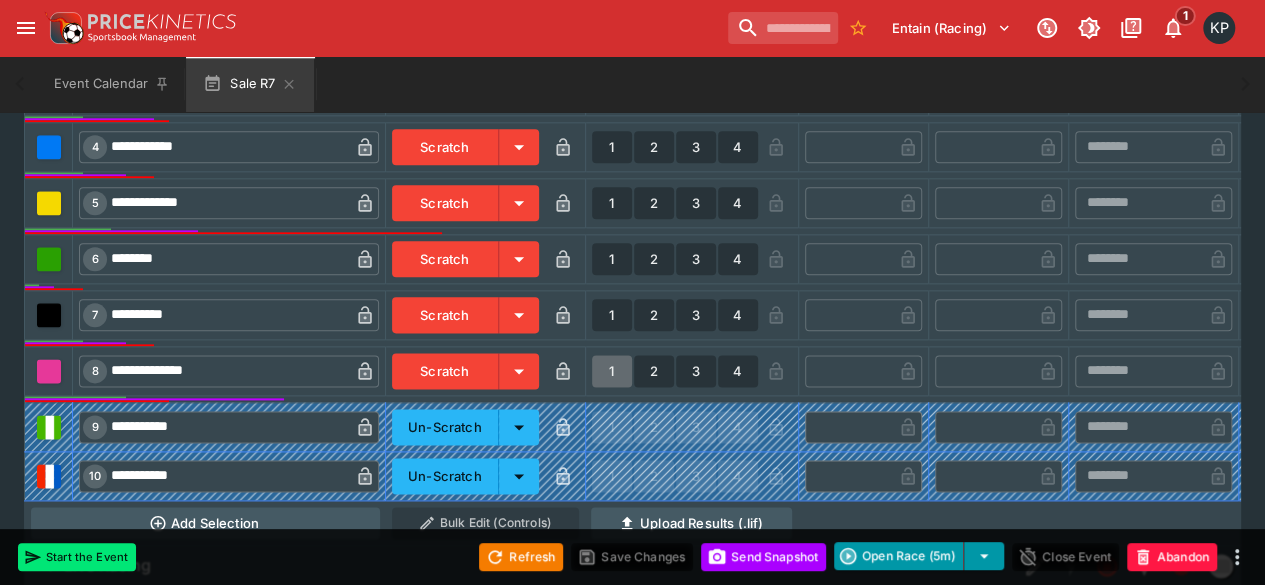 click on "1" at bounding box center (612, 371) 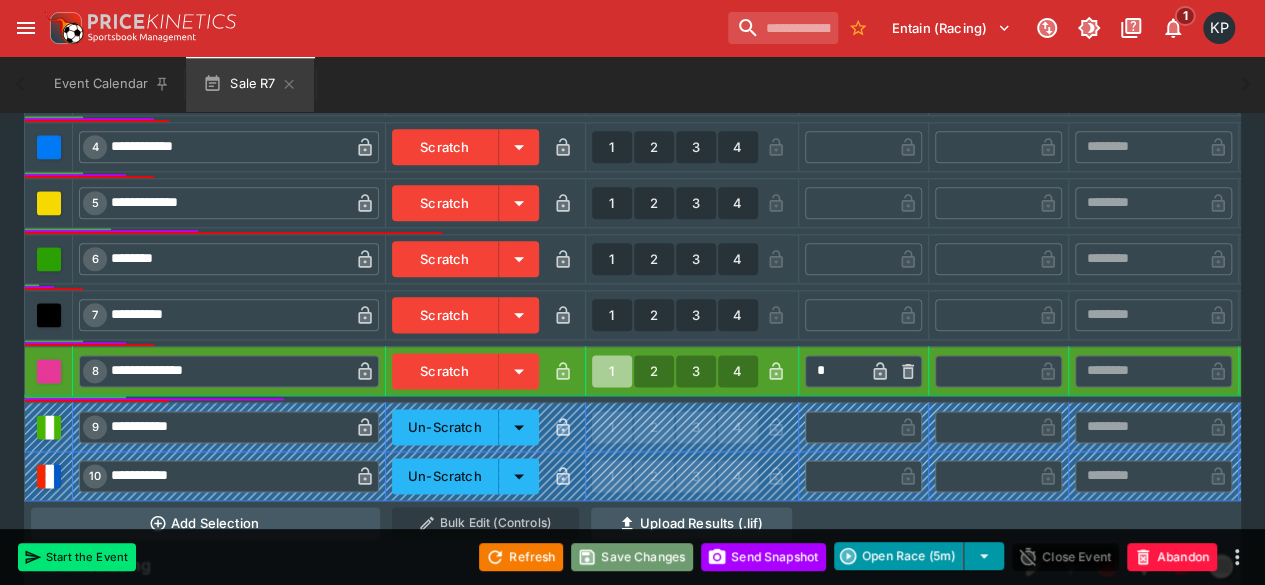 click on "Save Changes" at bounding box center (632, 557) 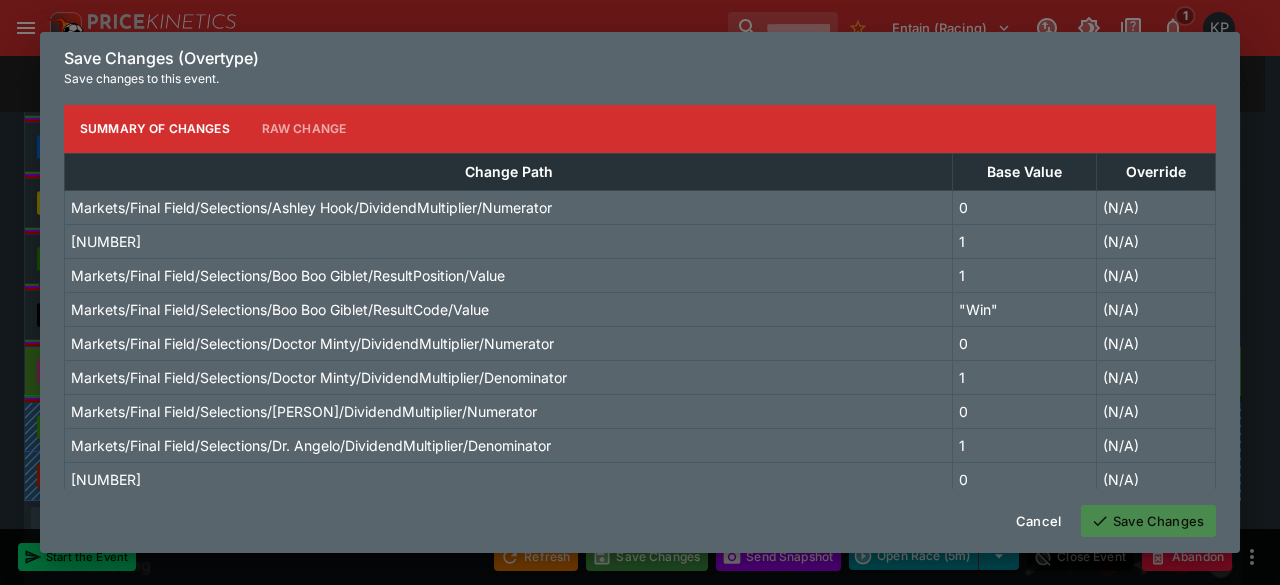 click 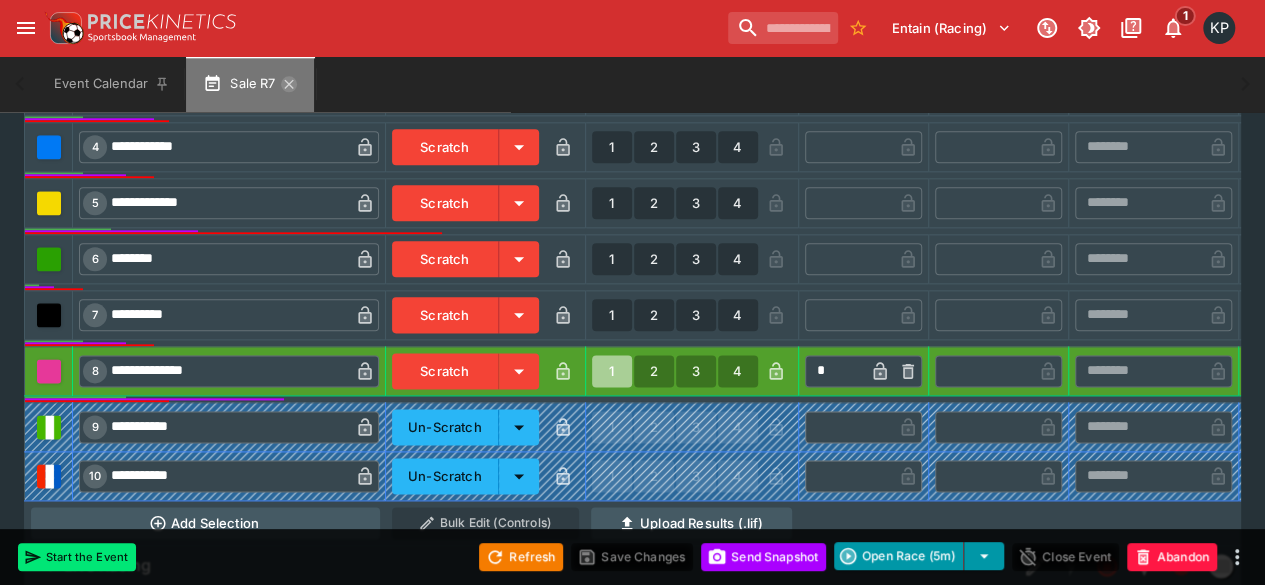 click 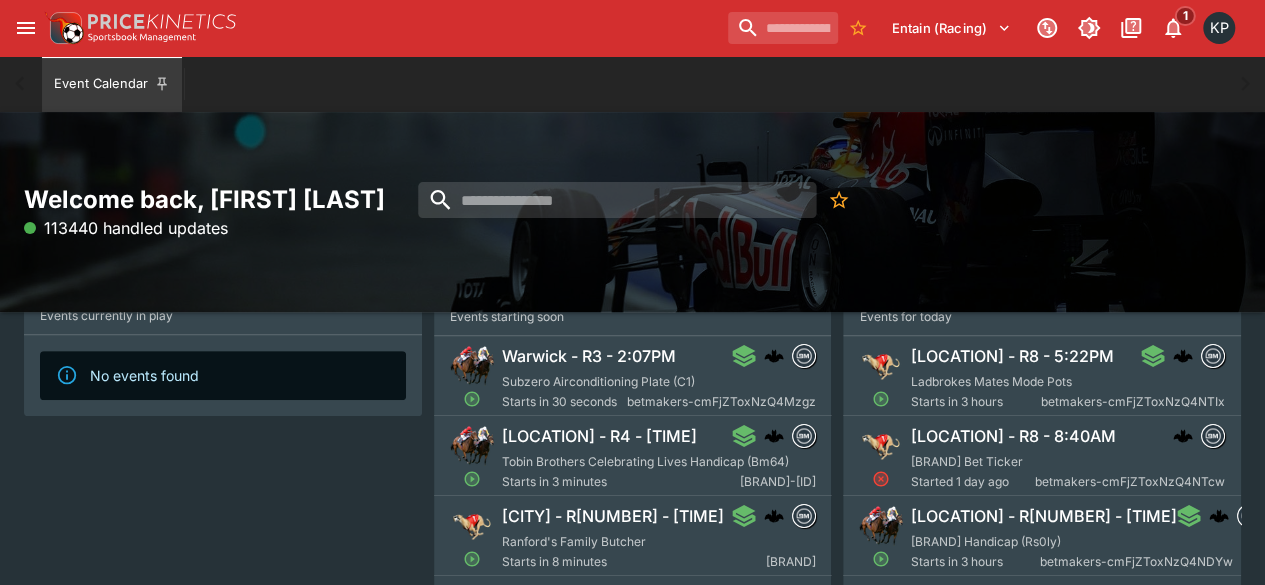 scroll, scrollTop: 183, scrollLeft: 0, axis: vertical 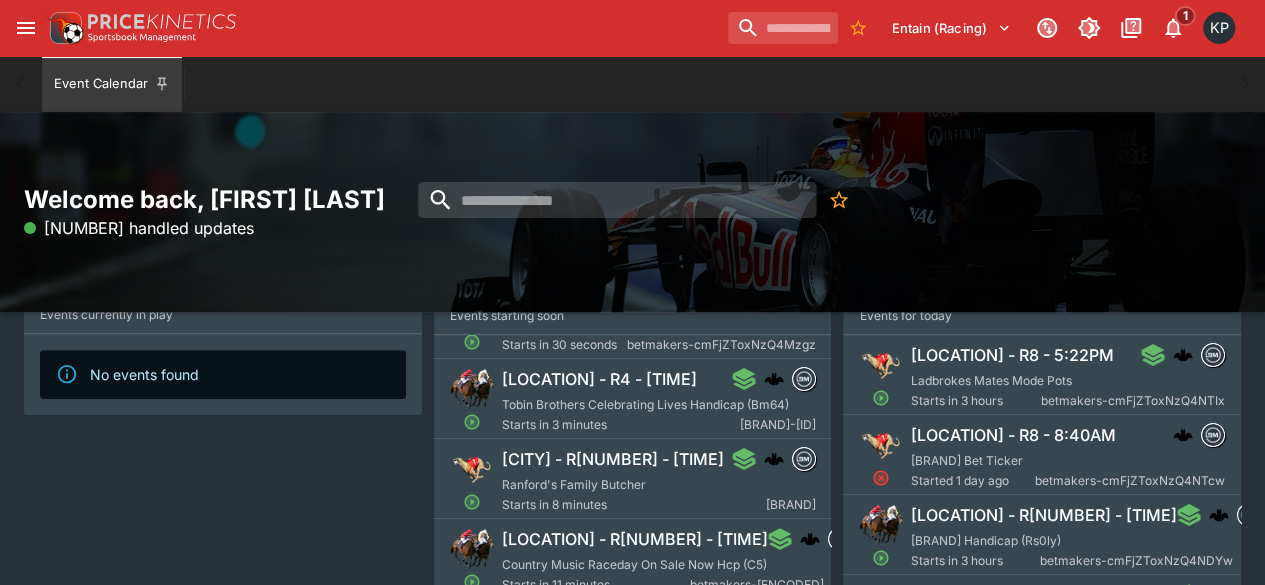 click on "[CITY] - R[NUMBER] - [TIME] [PERSON] Starts in [NUMBER] minutes betmakers-[ENCODED]" at bounding box center [659, 481] 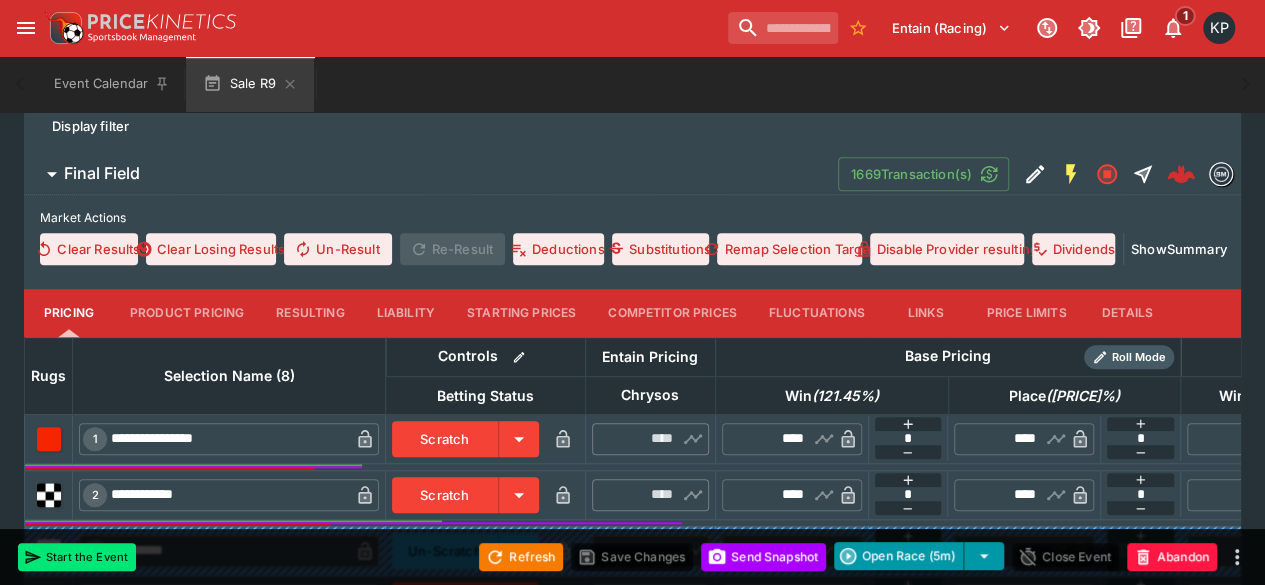 scroll, scrollTop: 624, scrollLeft: 0, axis: vertical 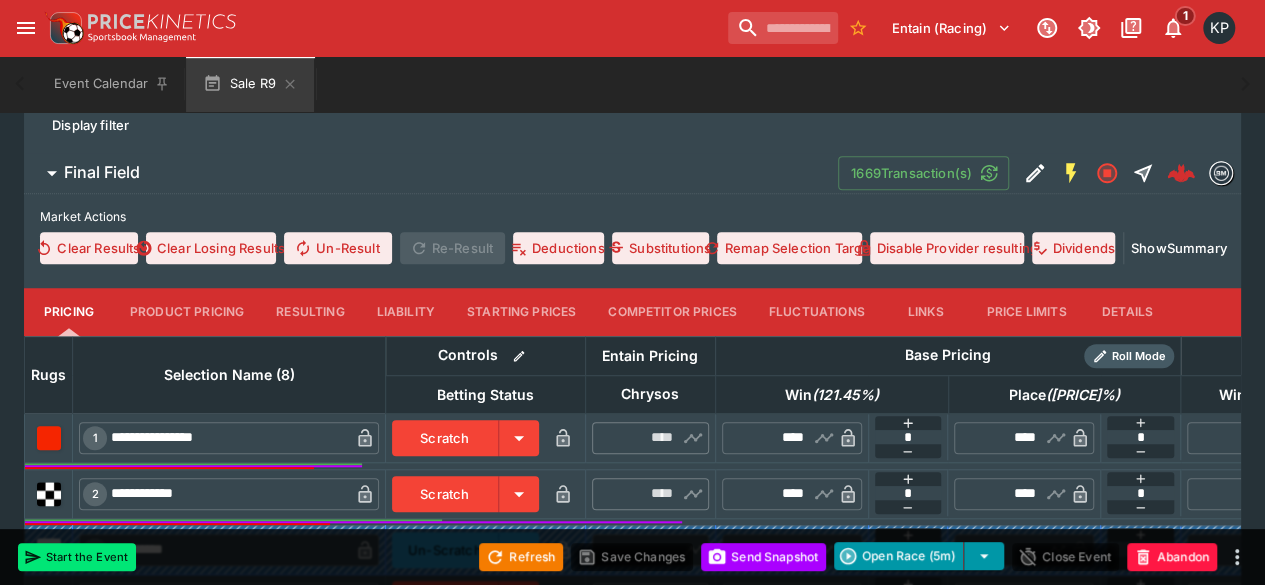 click on "Resulting" at bounding box center (310, 312) 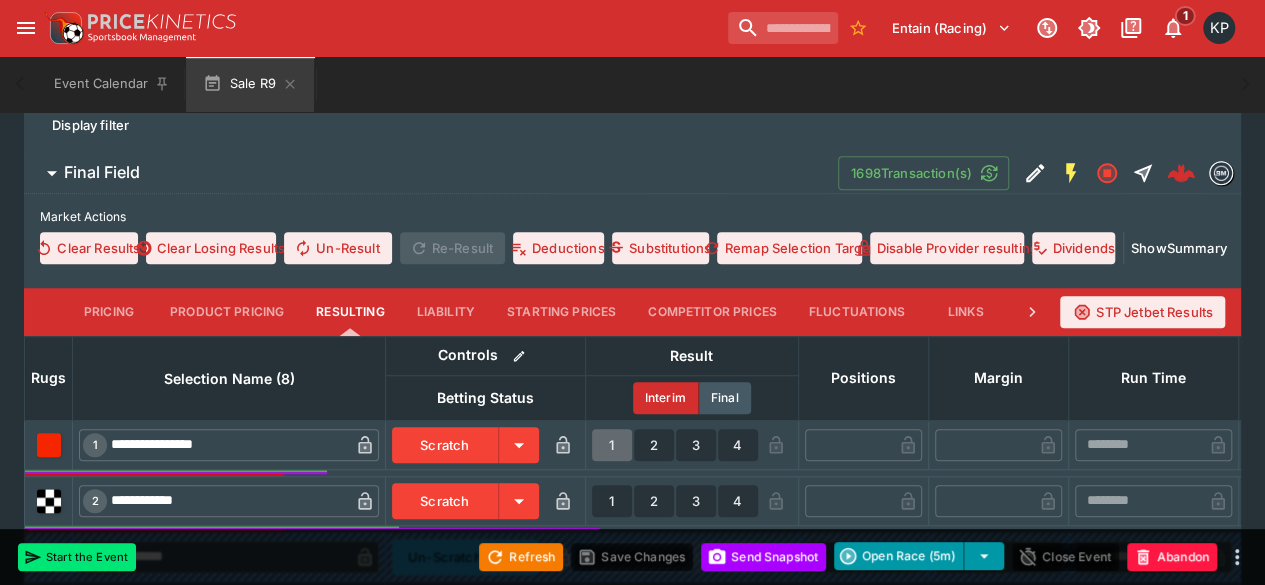 click on "1" at bounding box center [612, 445] 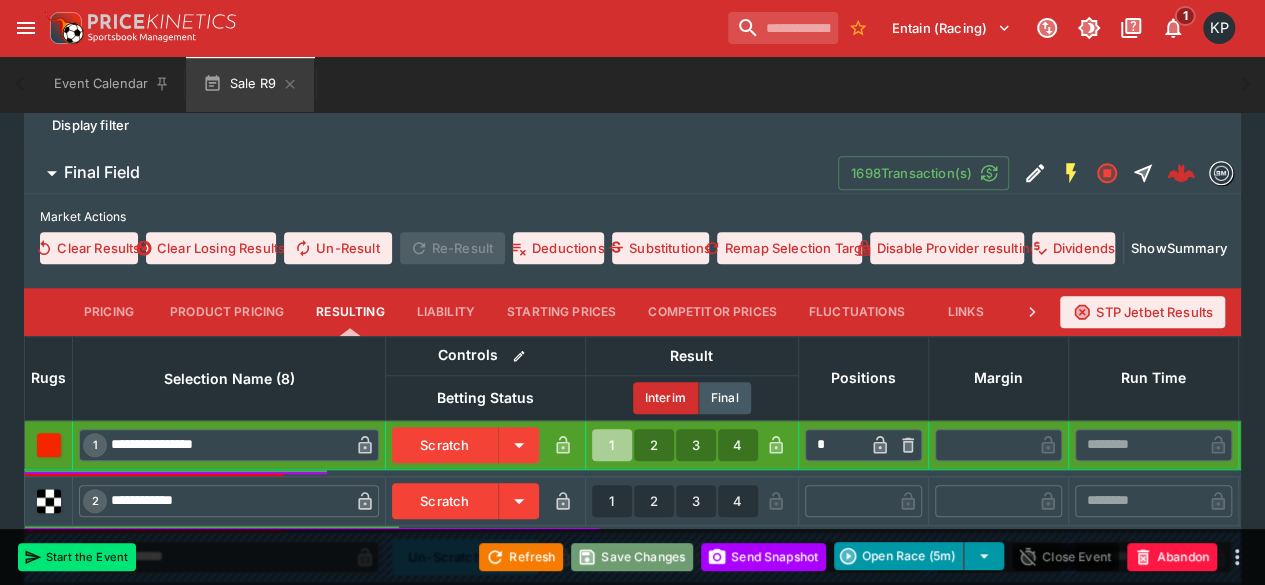 click on "Save Changes" at bounding box center (632, 557) 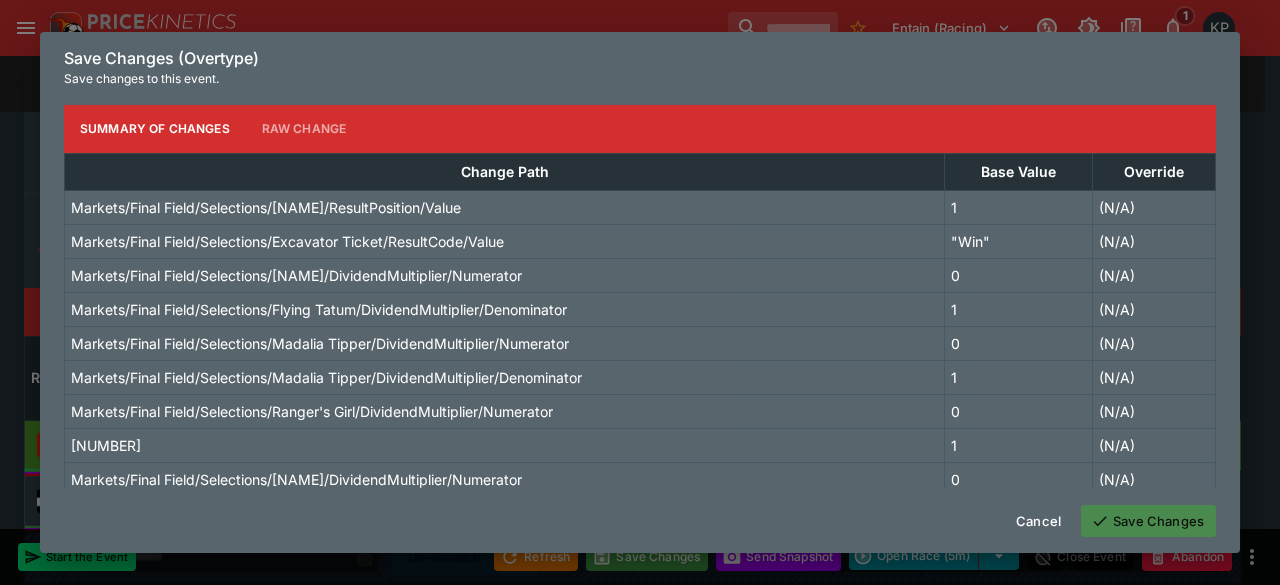 click on "Save Changes" at bounding box center [1148, 521] 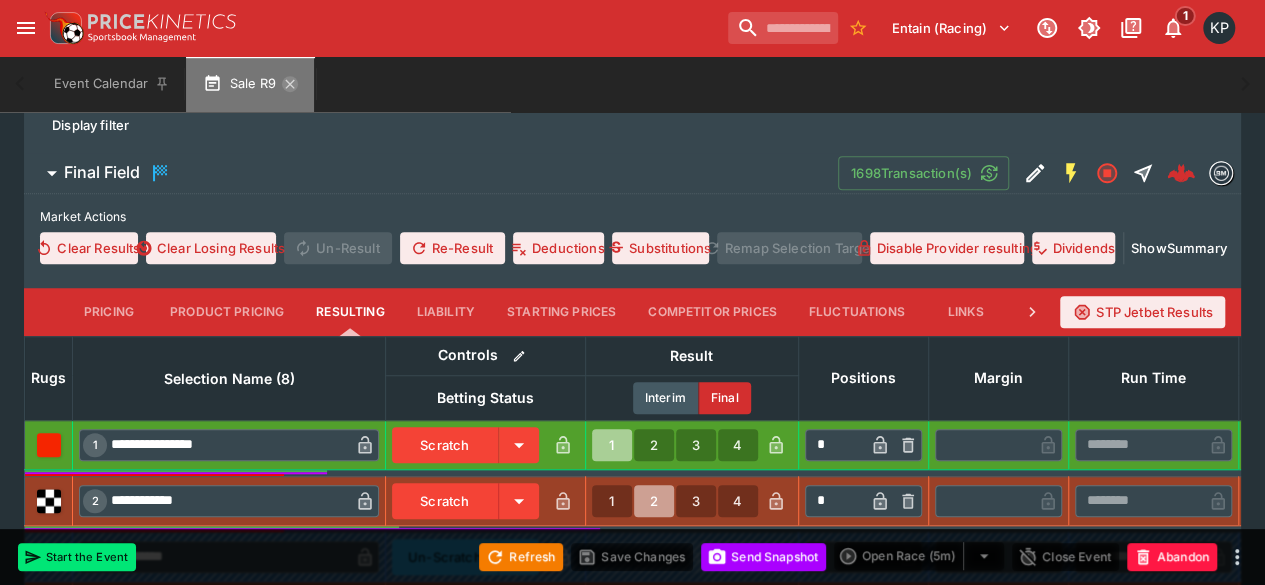click 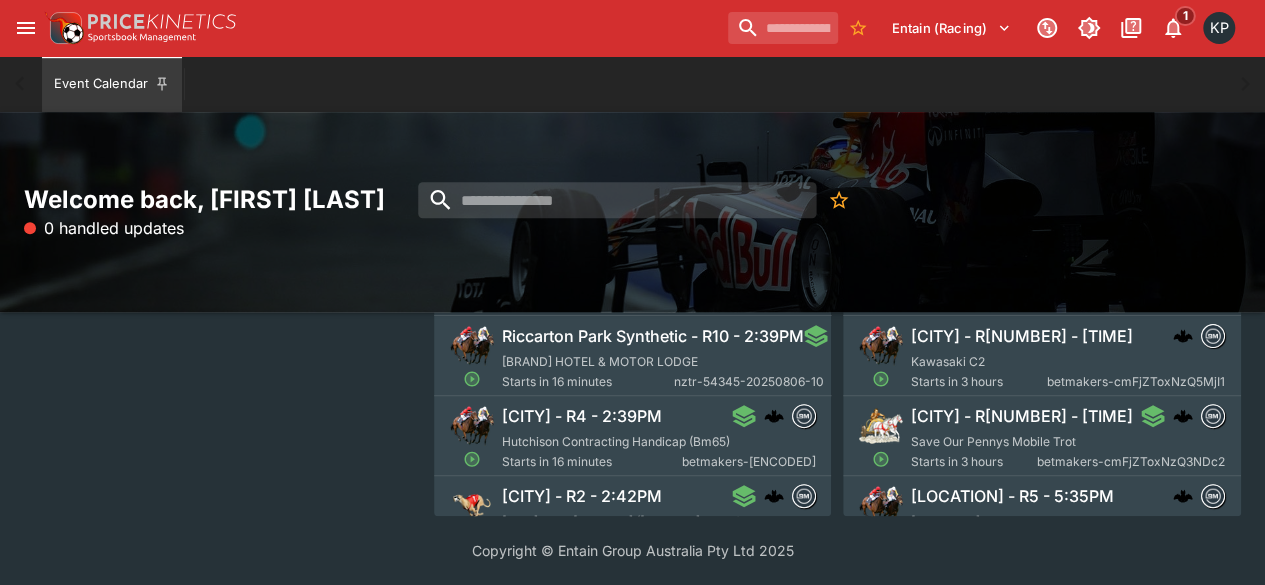 scroll, scrollTop: 0, scrollLeft: 0, axis: both 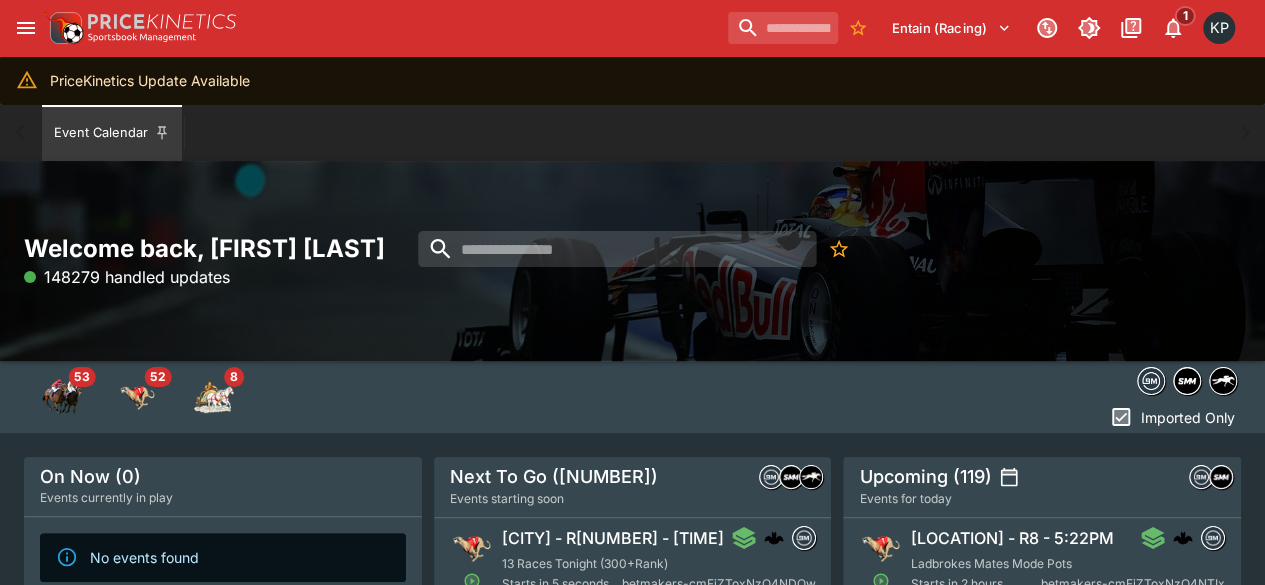 click on "[CITY] - R[NUMBER] - [TIME]" at bounding box center (613, 538) 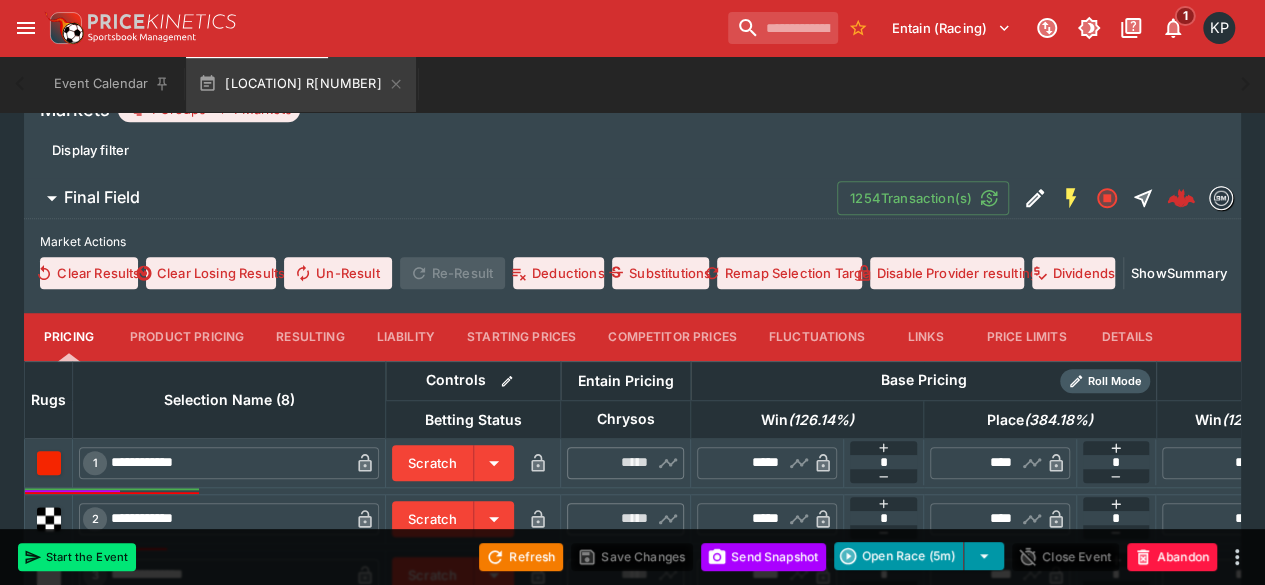 scroll, scrollTop: 600, scrollLeft: 0, axis: vertical 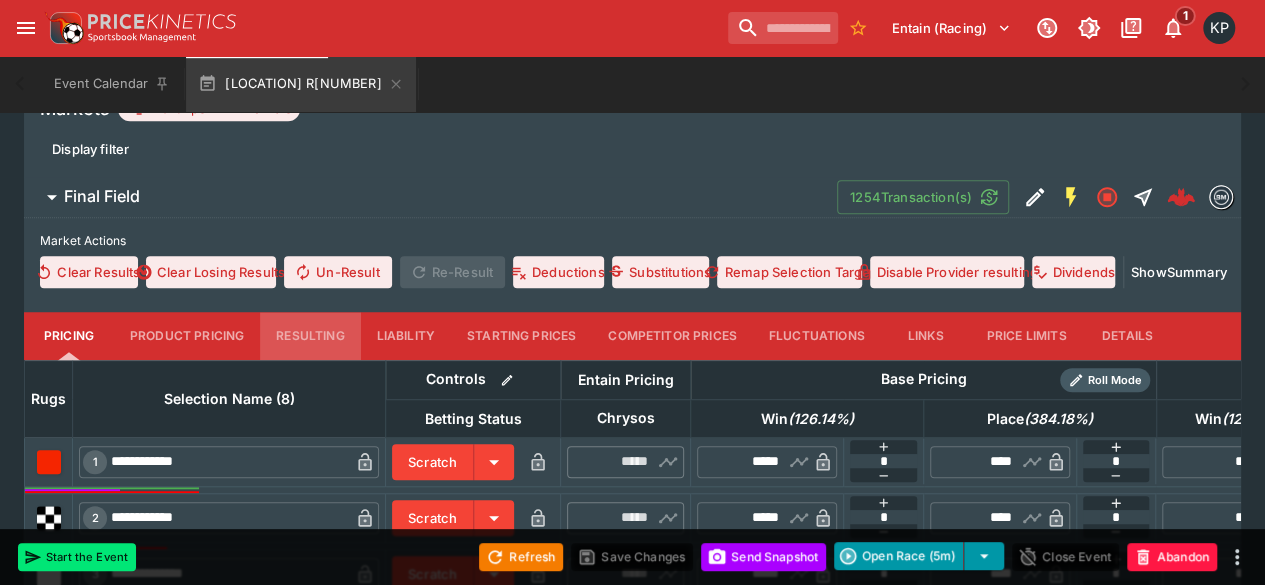 click on "Resulting" at bounding box center (310, 336) 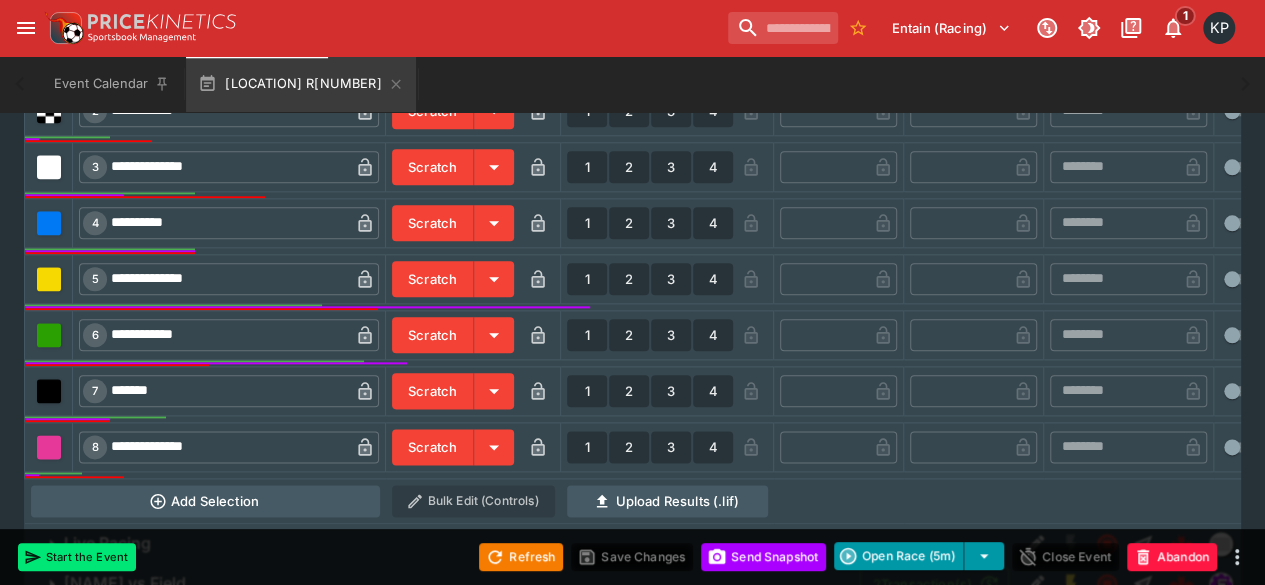 scroll, scrollTop: 1015, scrollLeft: 0, axis: vertical 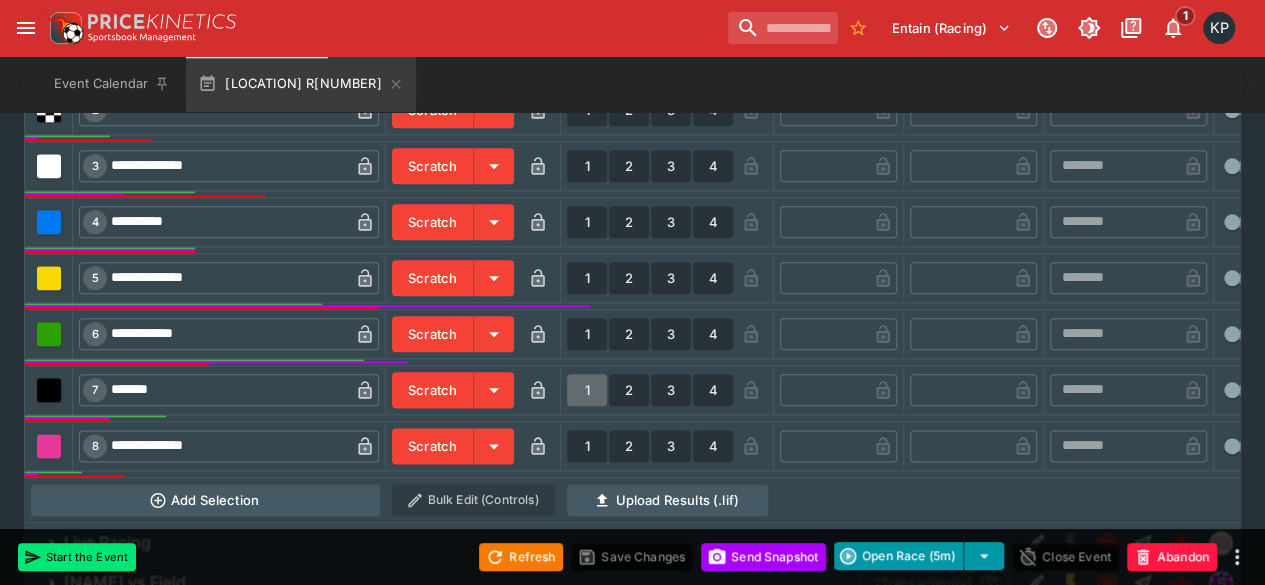 click on "1" at bounding box center [587, 390] 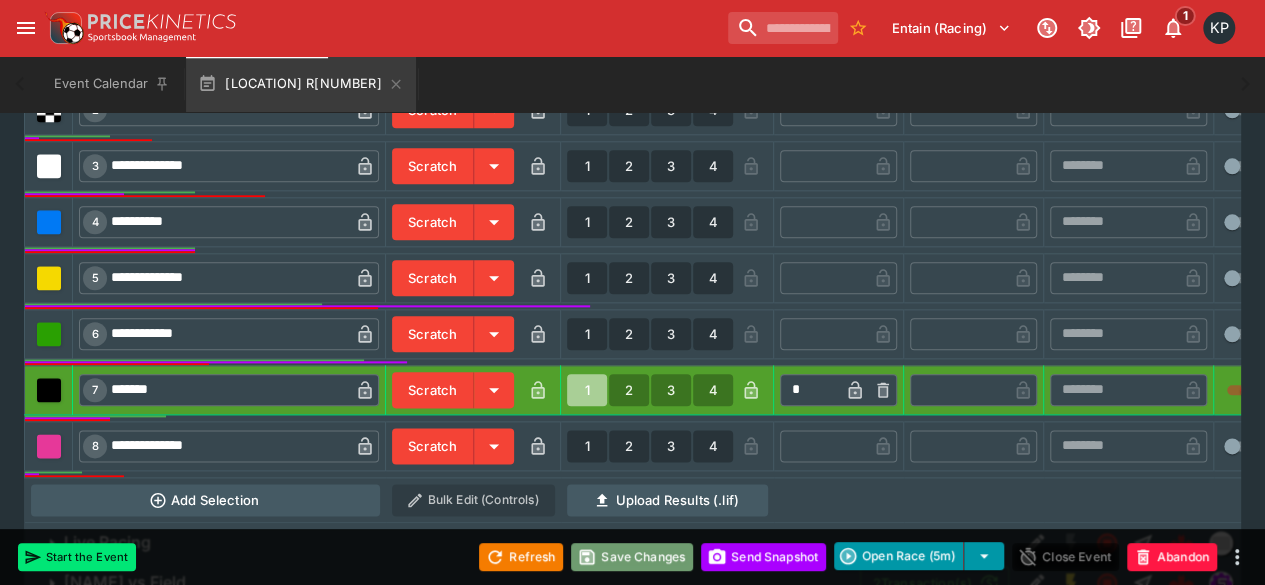 click on "Save Changes" at bounding box center [632, 557] 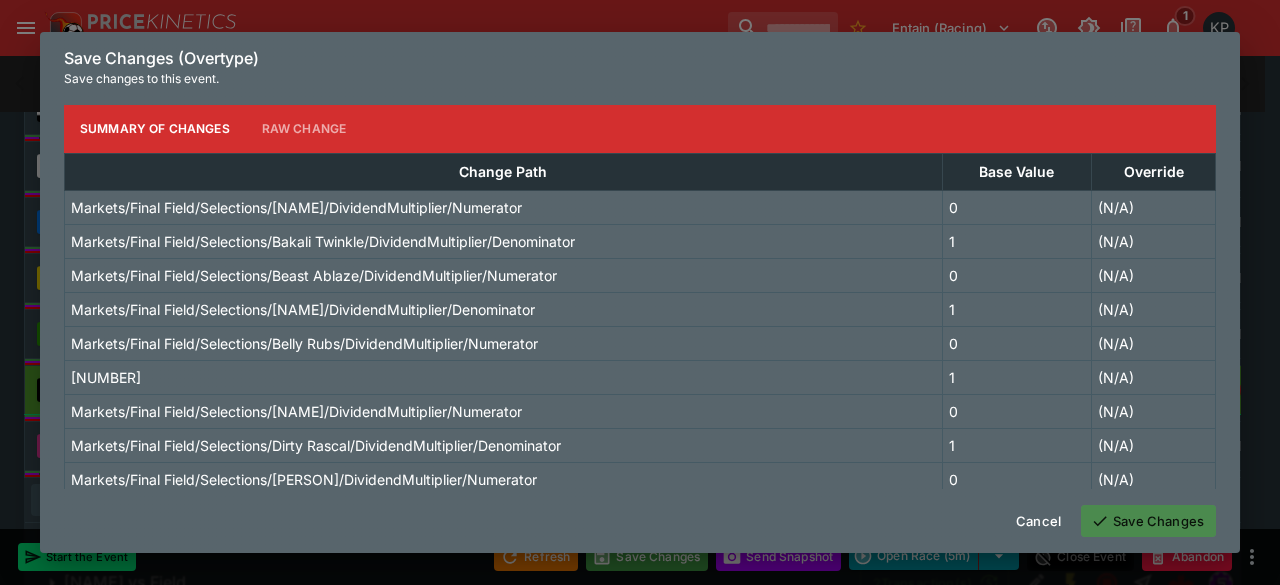 click on "Save Changes" at bounding box center [1148, 521] 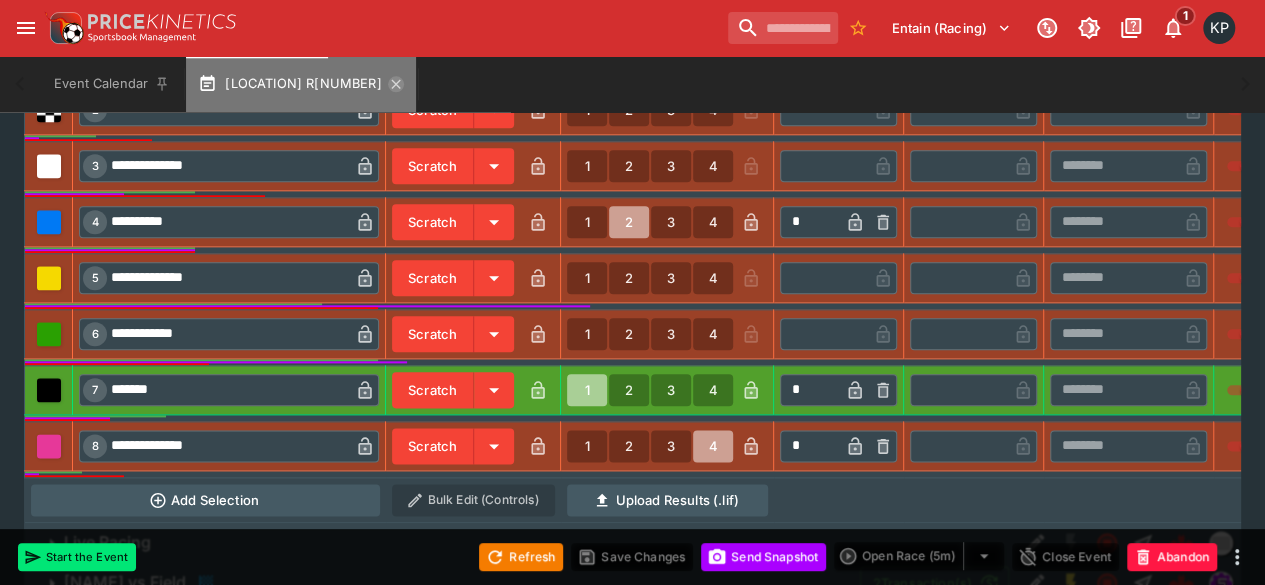 click 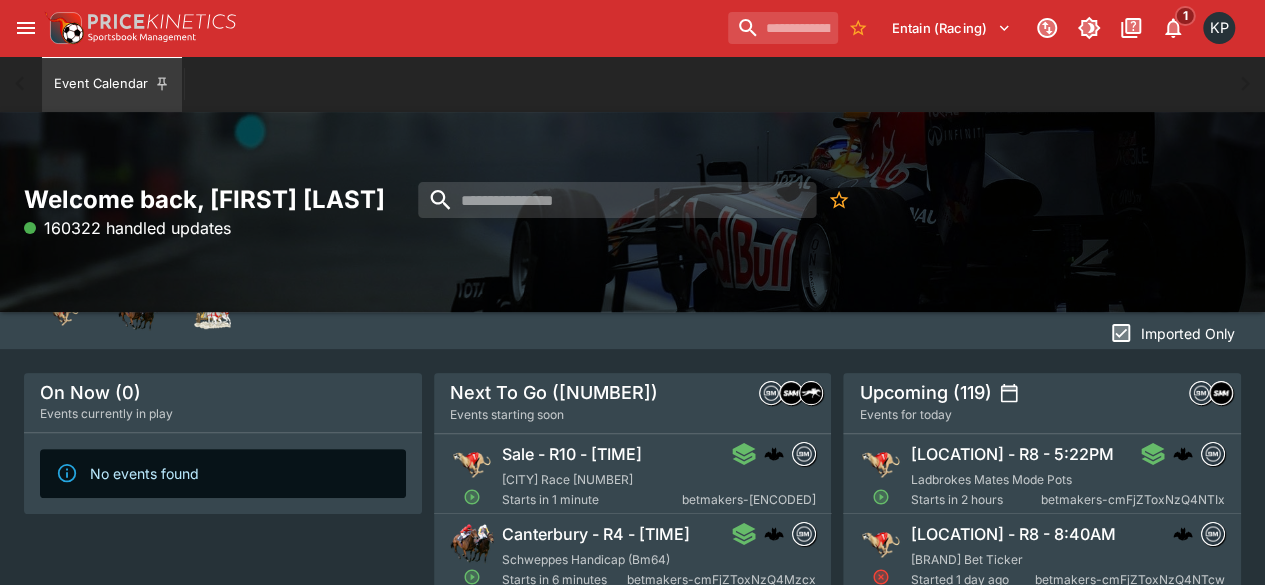 scroll, scrollTop: 85, scrollLeft: 0, axis: vertical 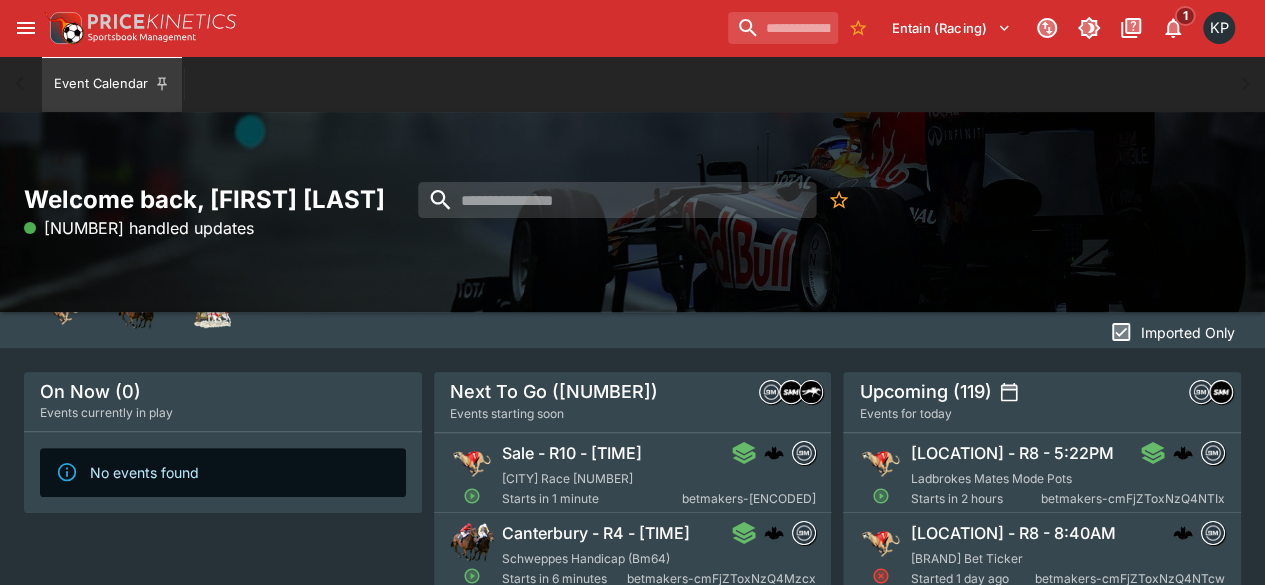 click on "Starts in 1 minute" at bounding box center (592, 499) 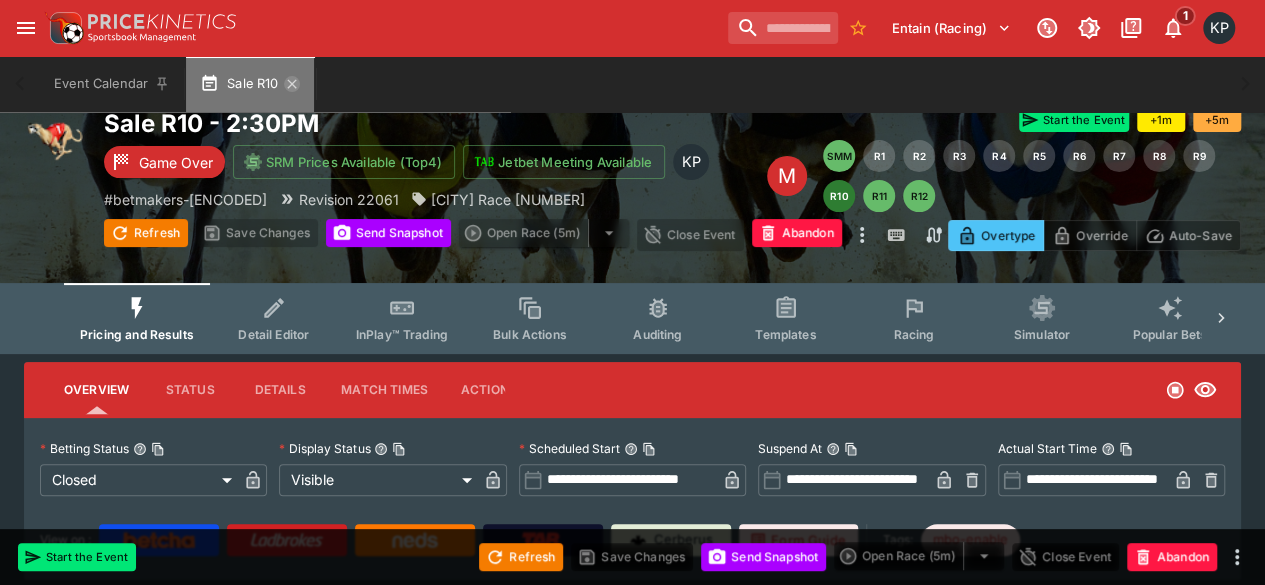 click 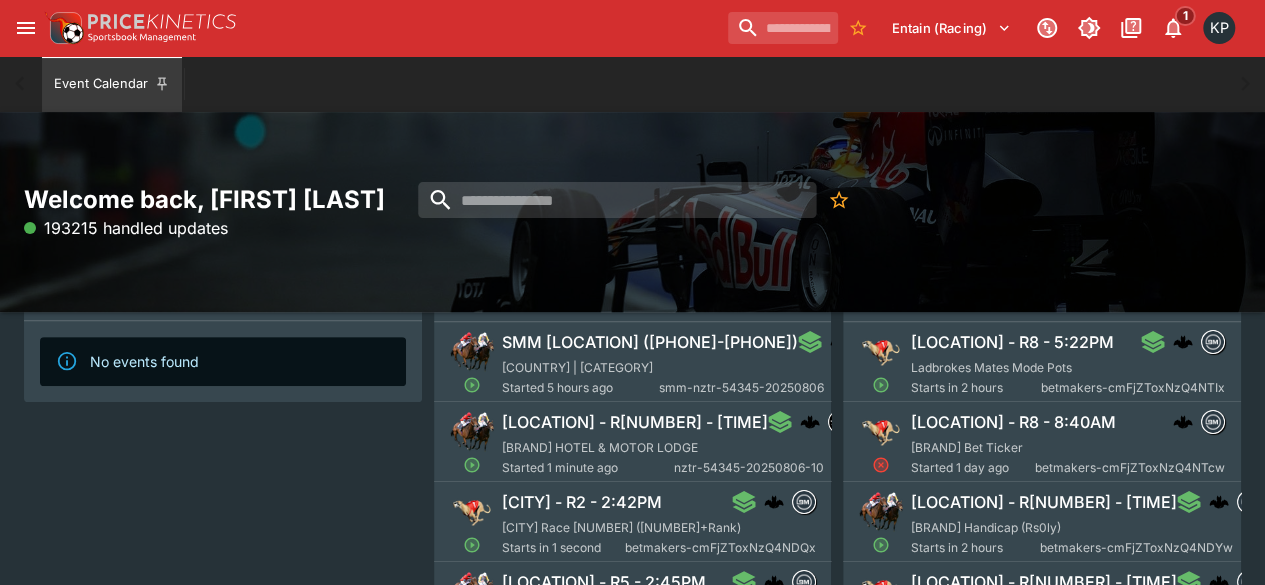 scroll, scrollTop: 197, scrollLeft: 0, axis: vertical 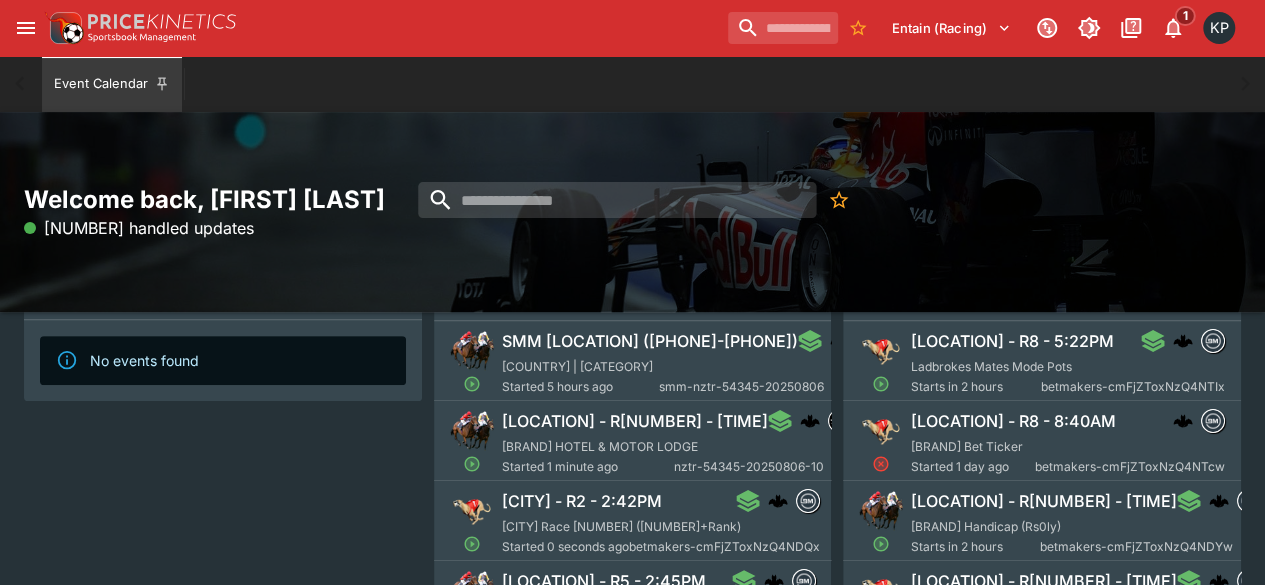 click on "[LOCATION] - R[NUMBER] - [TIME] [LOCATION] Race [NUMBER] ([NUMBER]+[TERM]) Started [TIME] ago betmakers-[ID]" at bounding box center [661, 523] 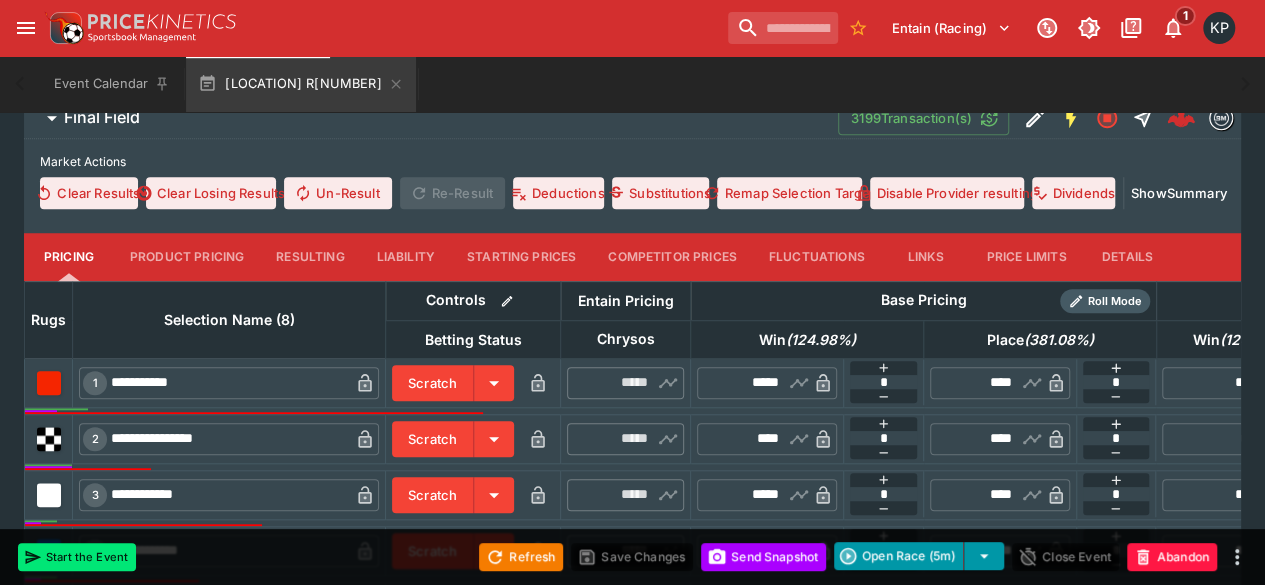 scroll, scrollTop: 711, scrollLeft: 0, axis: vertical 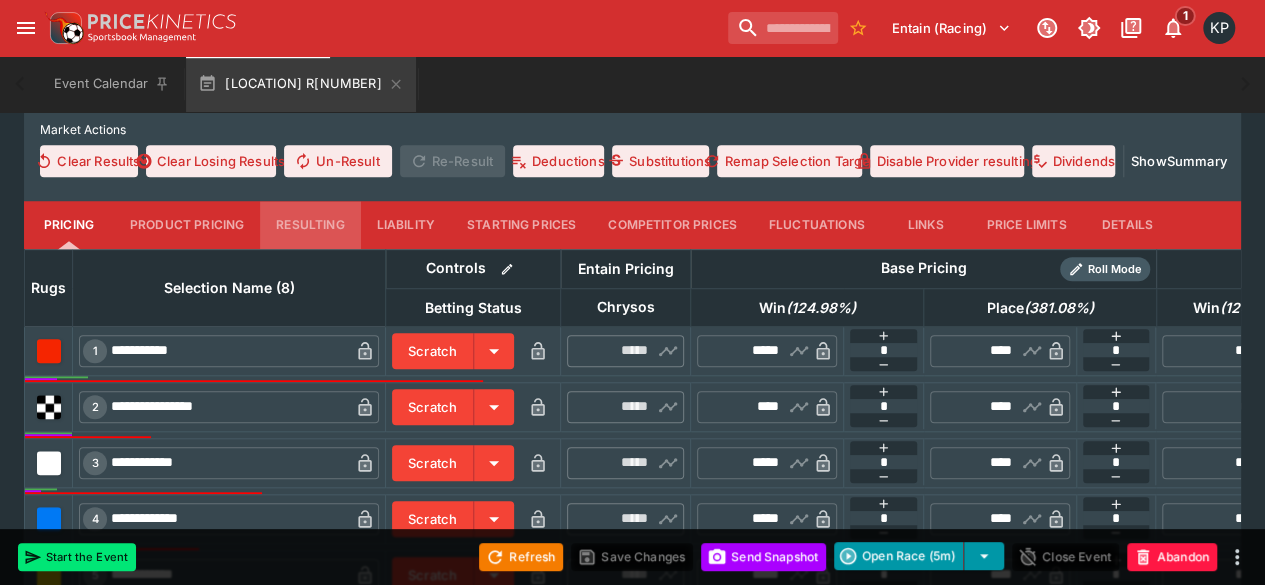 click on "Resulting" at bounding box center [310, 225] 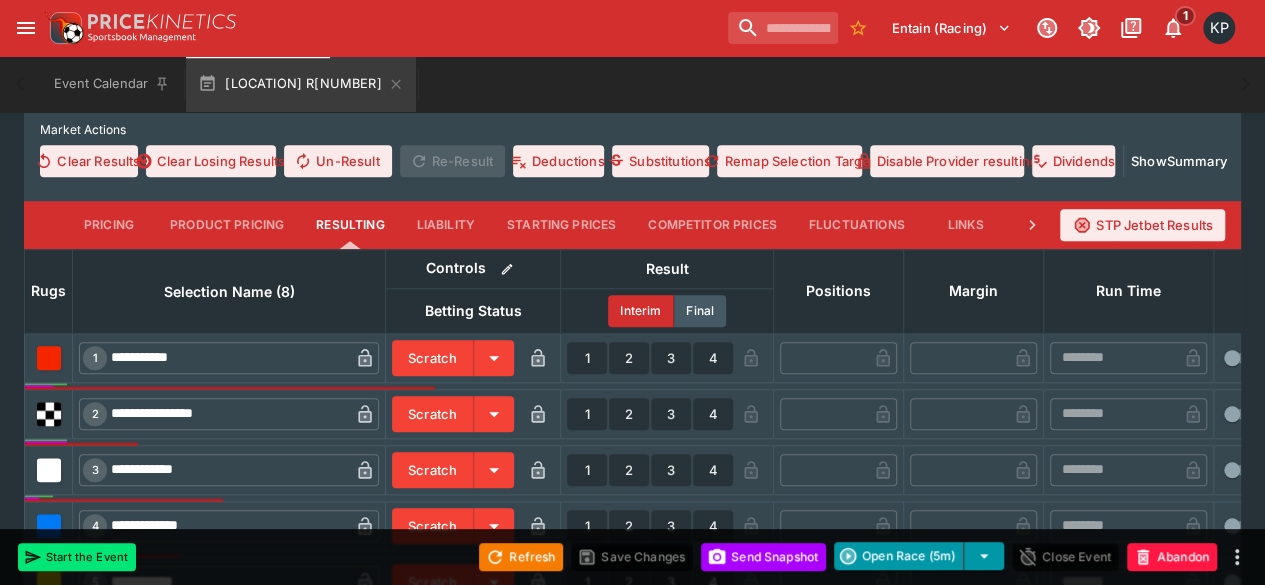 scroll, scrollTop: 1103, scrollLeft: 0, axis: vertical 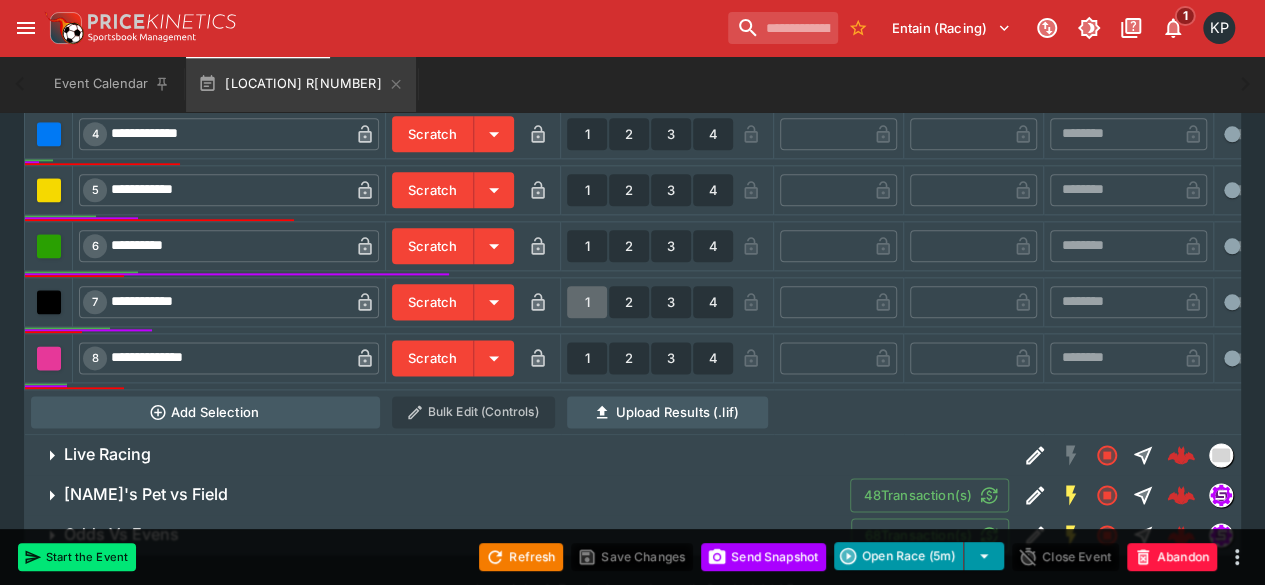 click on "1" at bounding box center (587, 302) 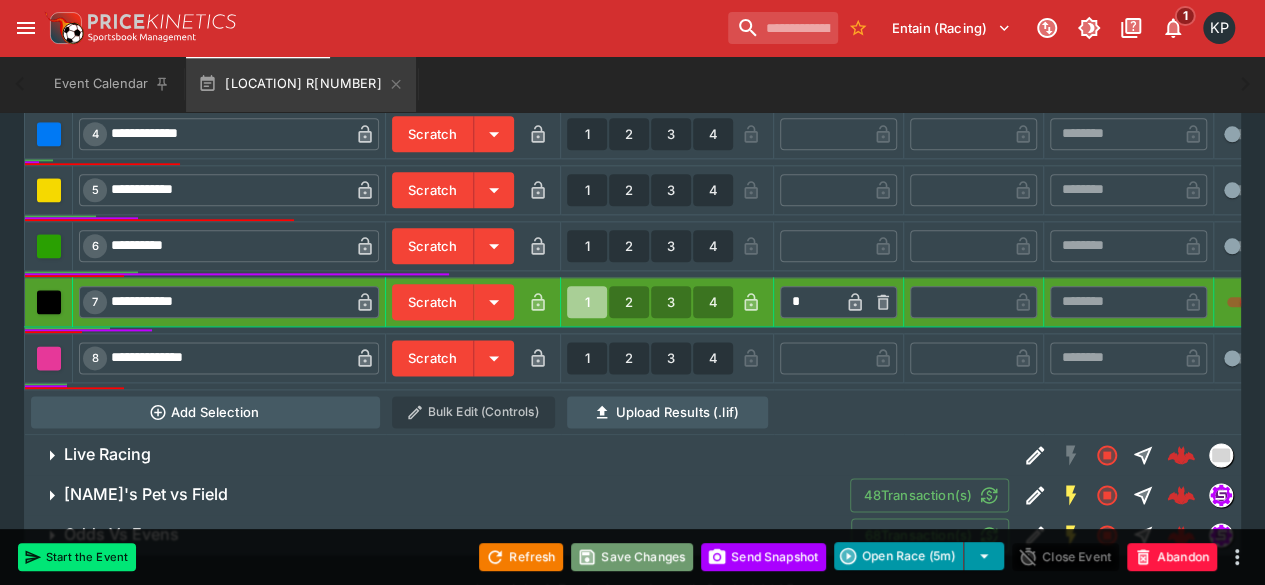 click on "Save Changes" at bounding box center (632, 557) 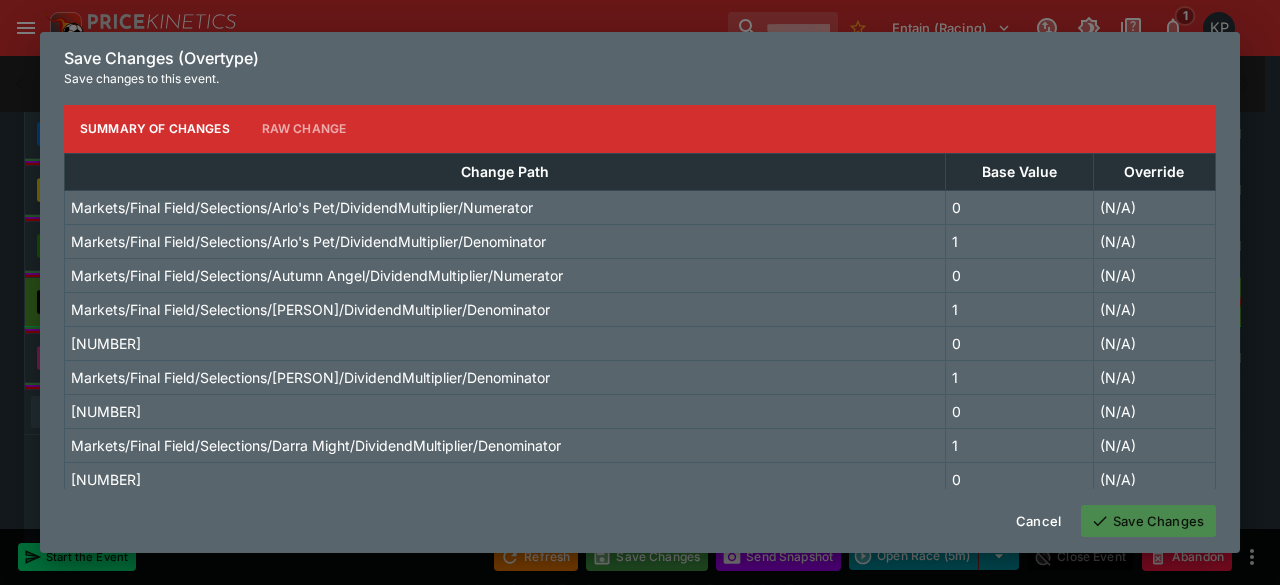 click on "Save Changes" at bounding box center [1148, 521] 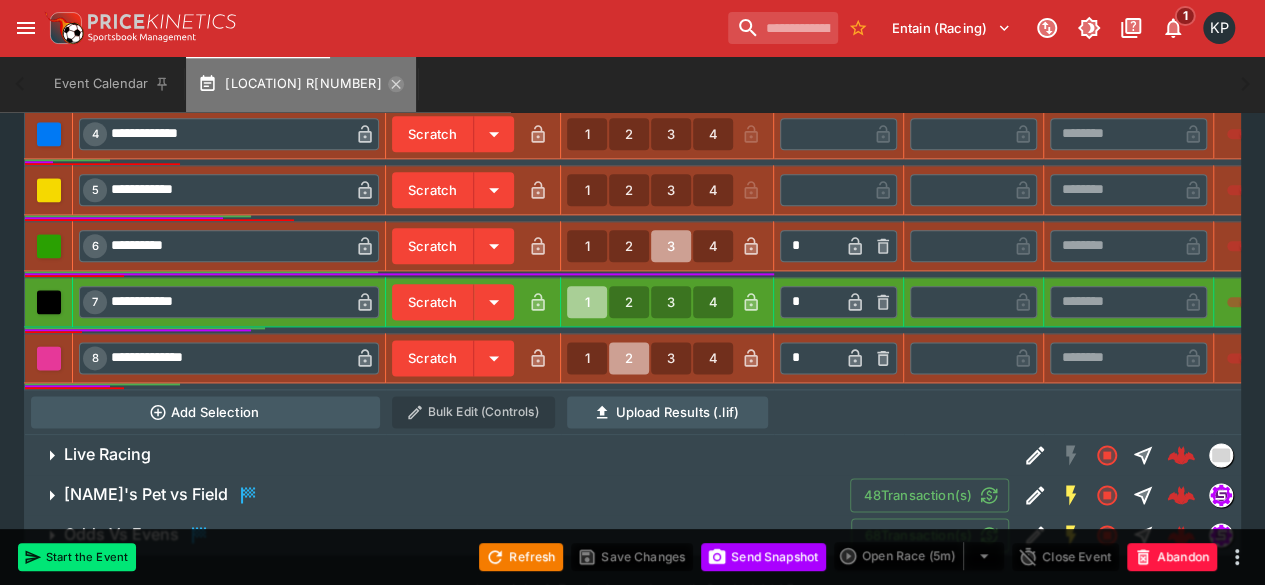 click 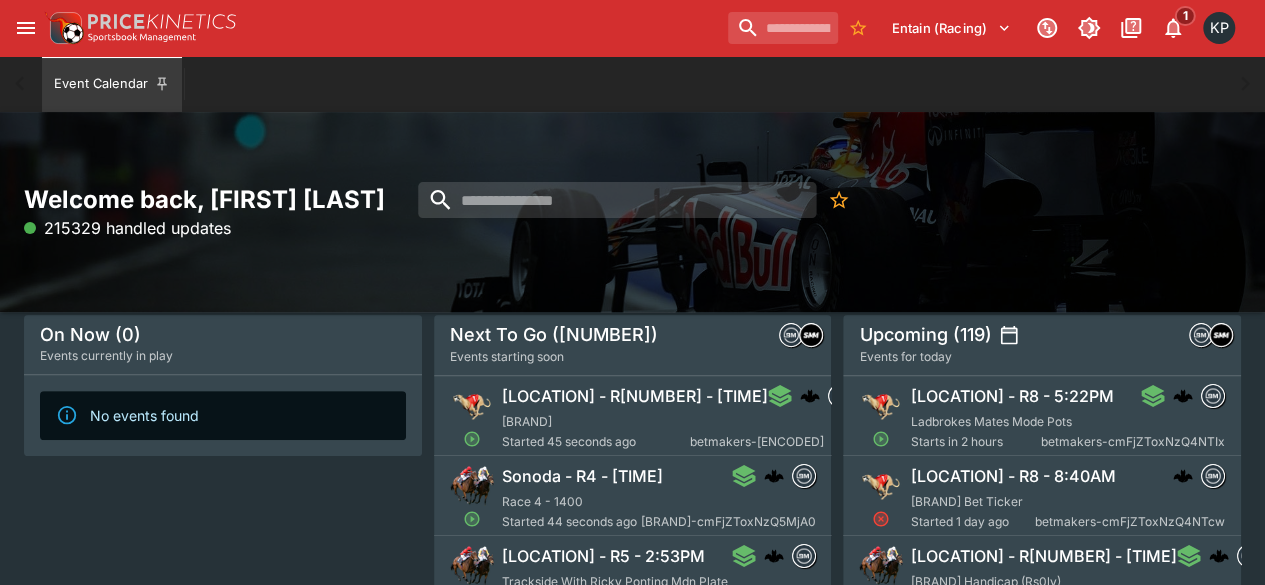 scroll, scrollTop: 149, scrollLeft: 0, axis: vertical 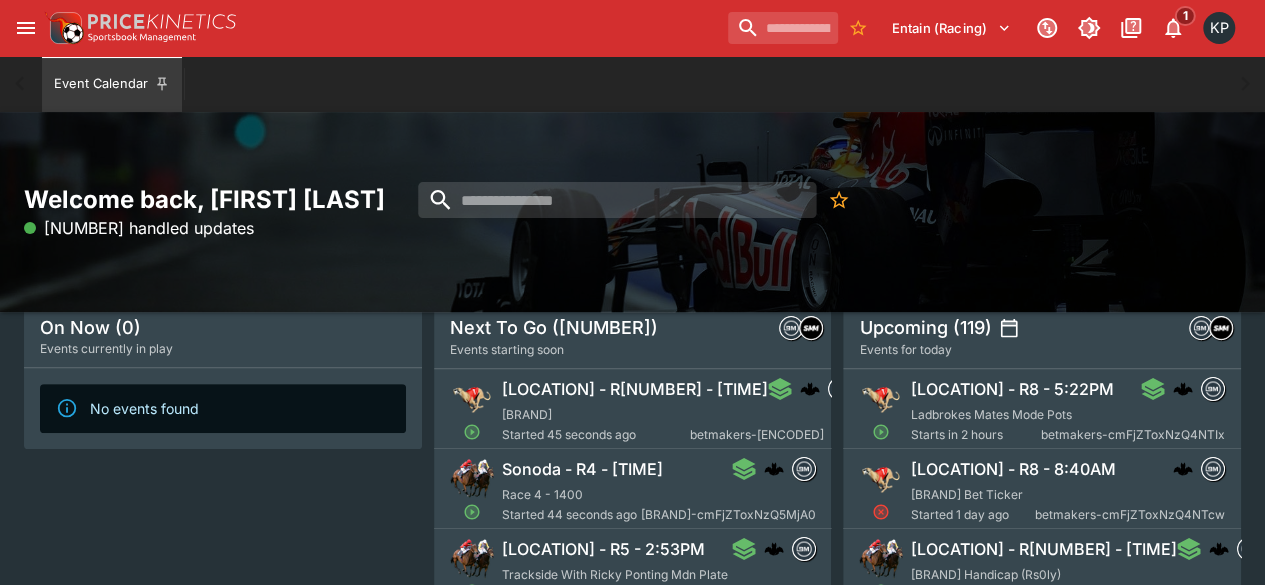 click on "Started 45 seconds ago" at bounding box center [596, 435] 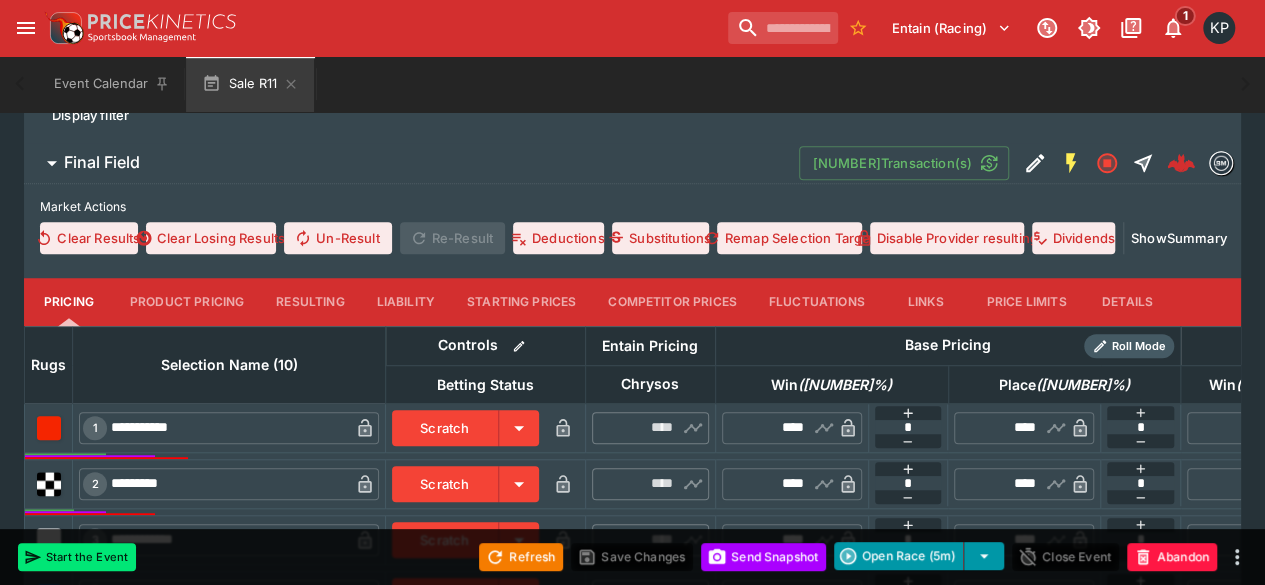 scroll, scrollTop: 637, scrollLeft: 0, axis: vertical 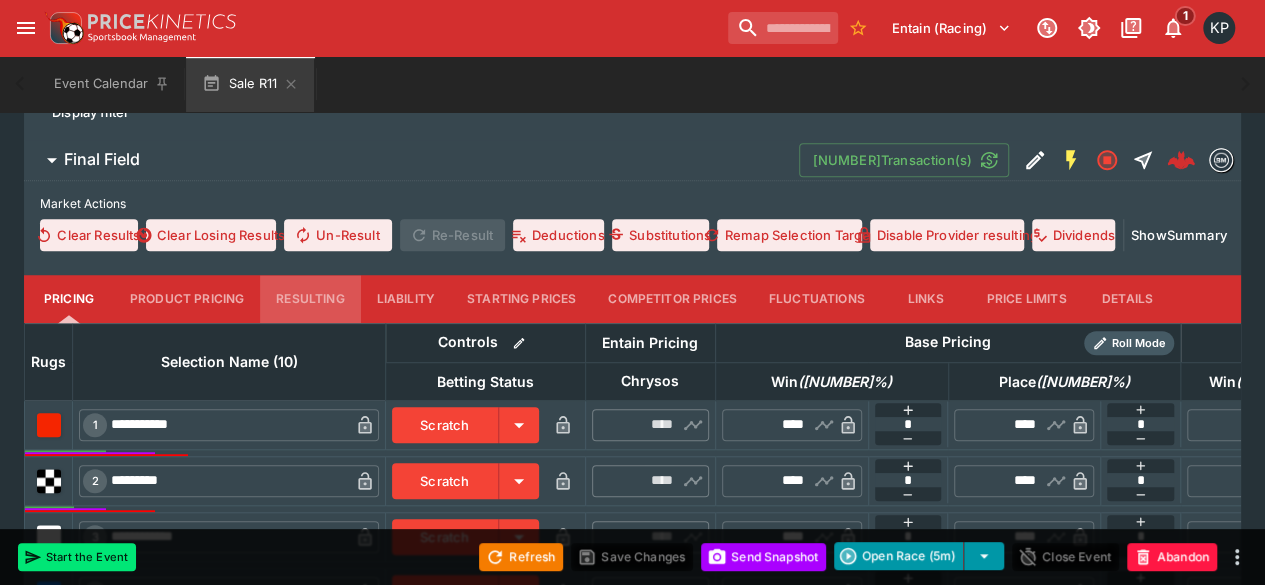 click on "Resulting" at bounding box center [310, 299] 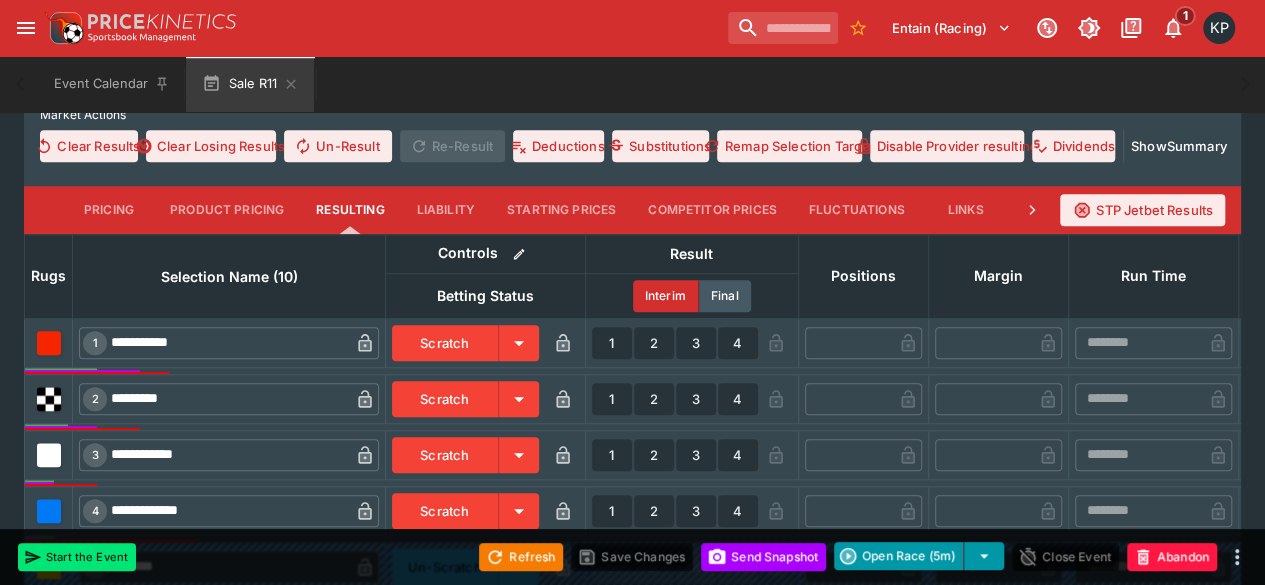 scroll, scrollTop: 740, scrollLeft: 0, axis: vertical 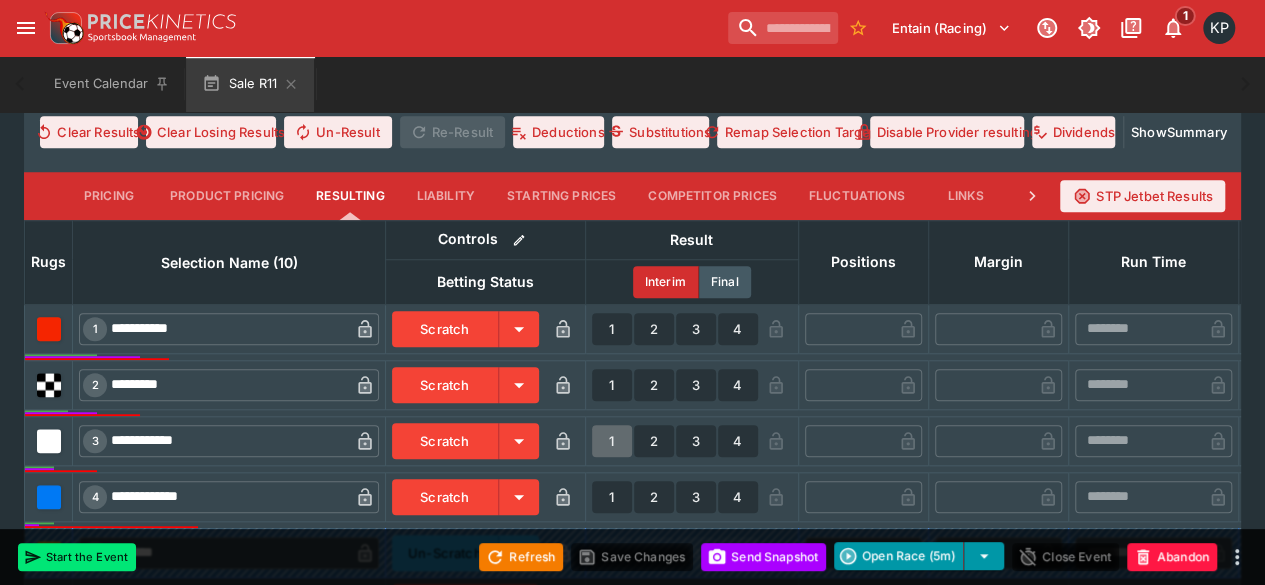 click on "1" at bounding box center (612, 441) 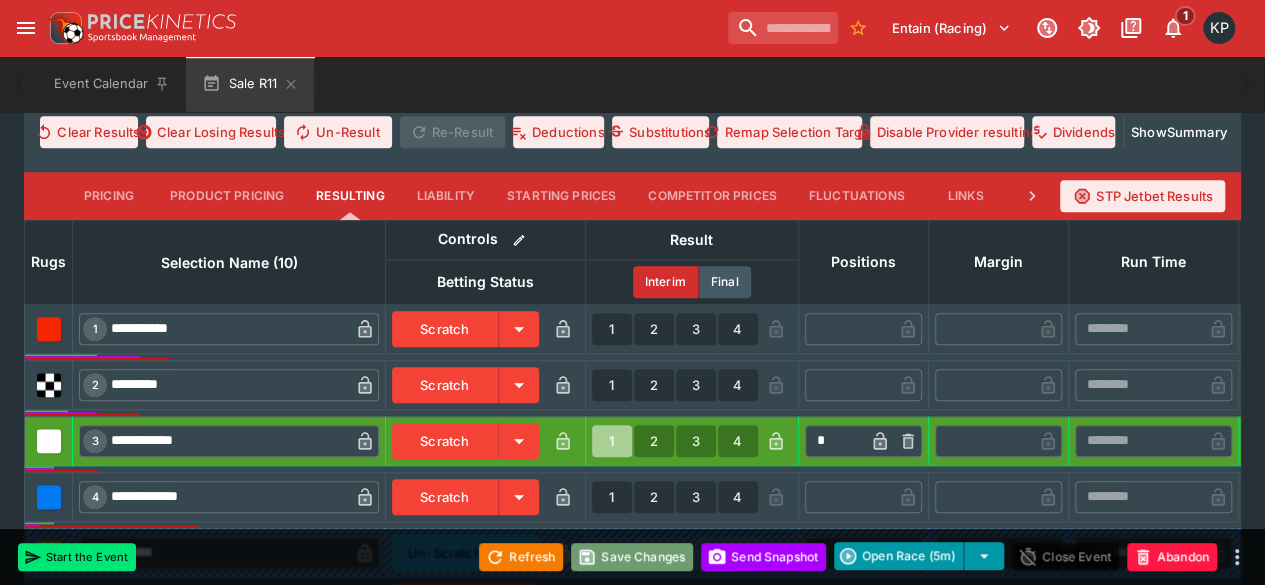 click on "Save Changes" at bounding box center [632, 557] 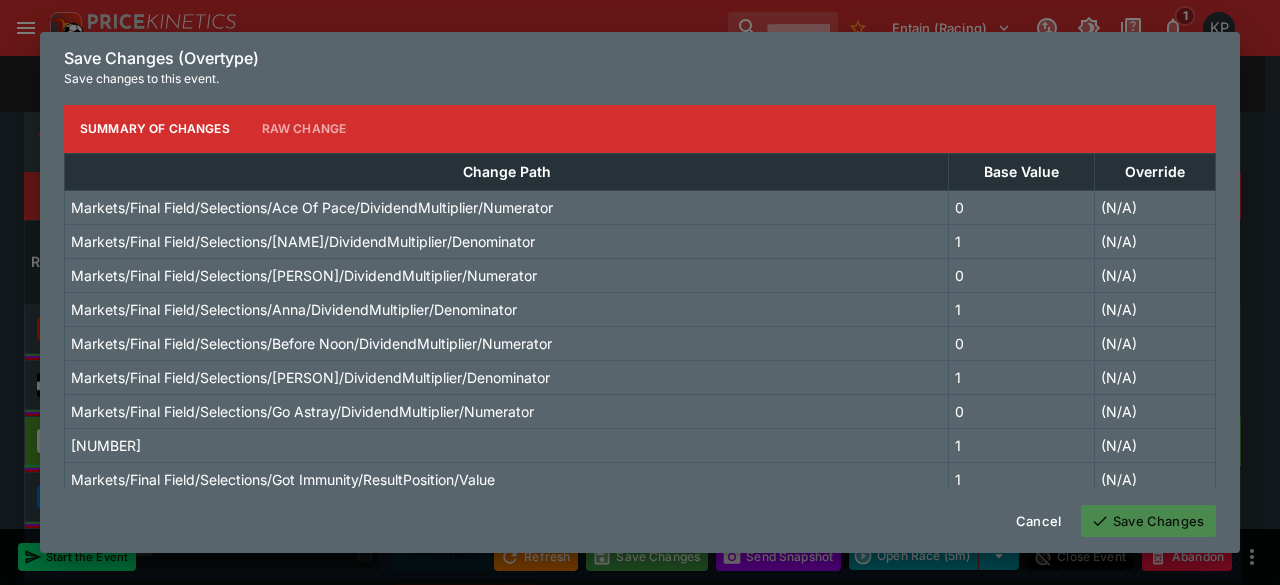 click on "Save Changes" at bounding box center (1148, 521) 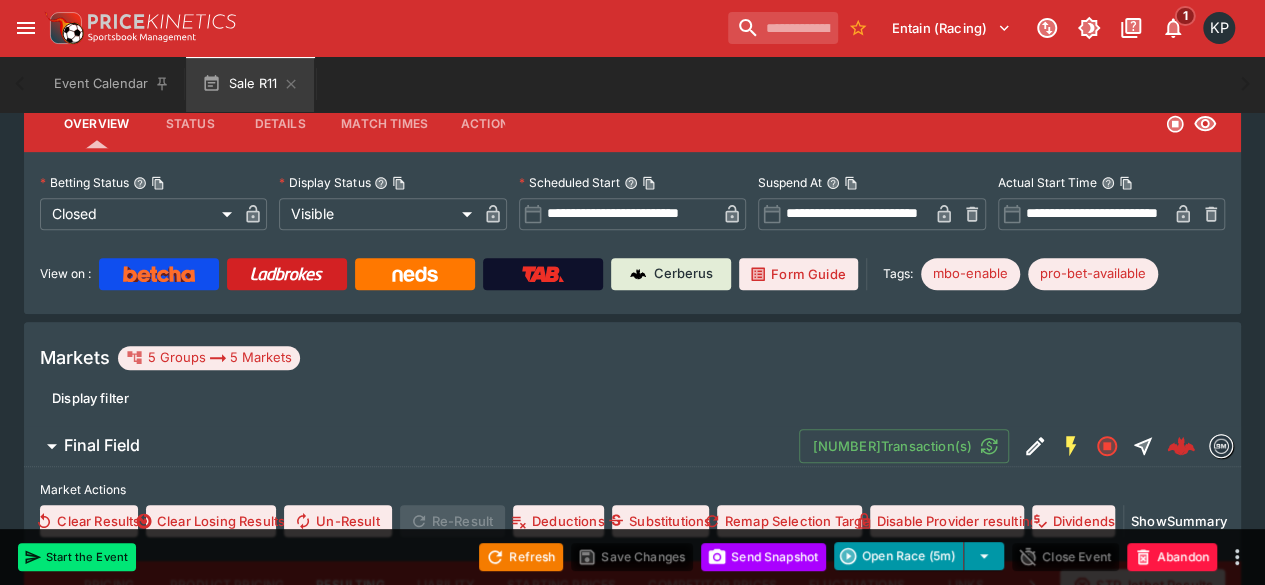 scroll, scrollTop: 0, scrollLeft: 0, axis: both 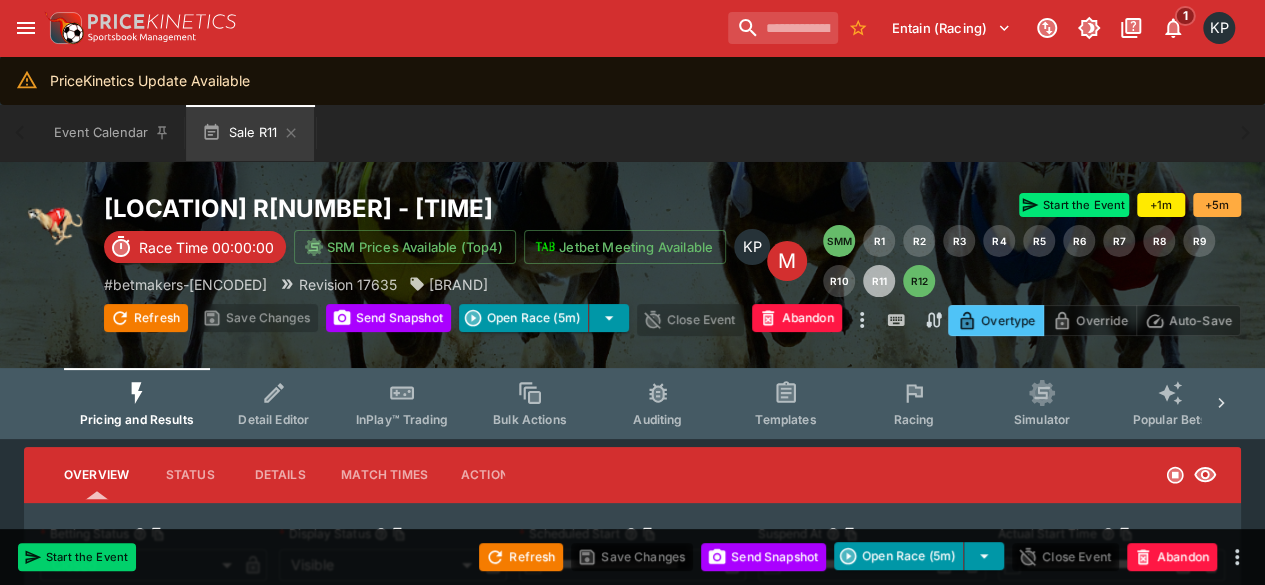 click on "Start the Event" at bounding box center (77, 557) 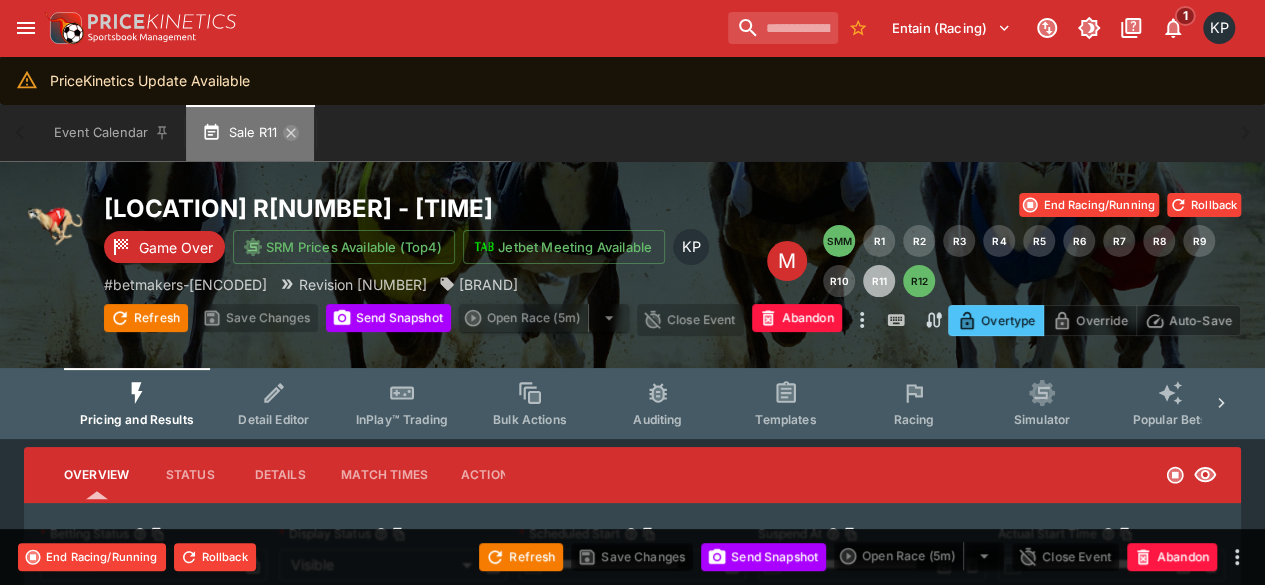 click 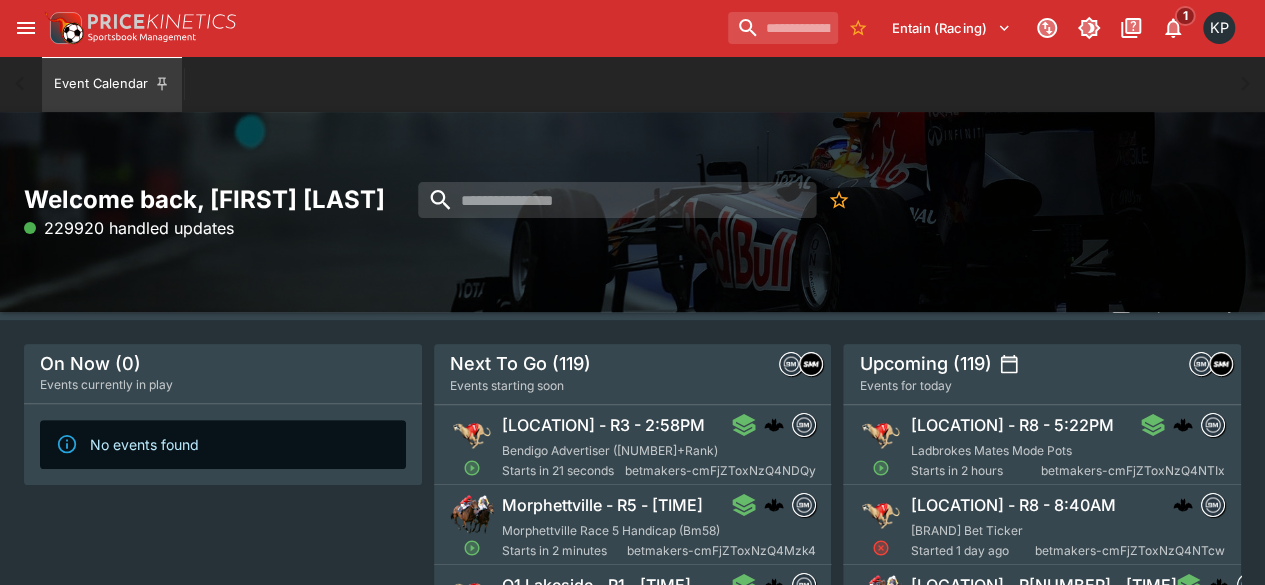 scroll, scrollTop: 114, scrollLeft: 0, axis: vertical 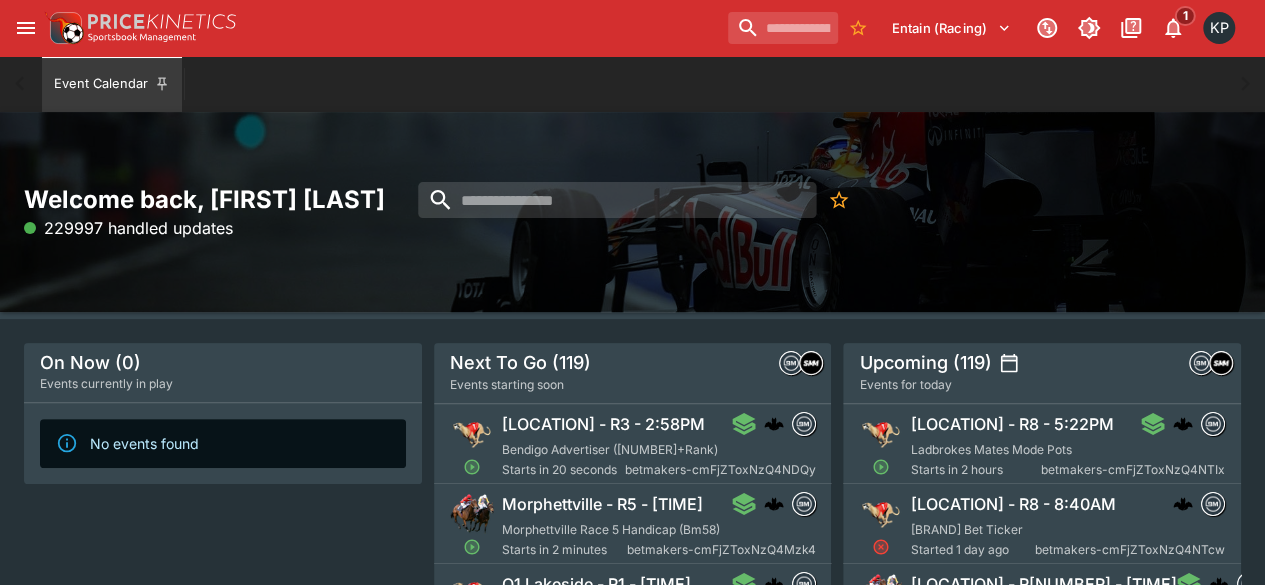 click on "[LOCATION] - R3 - 2:58PM" at bounding box center [603, 424] 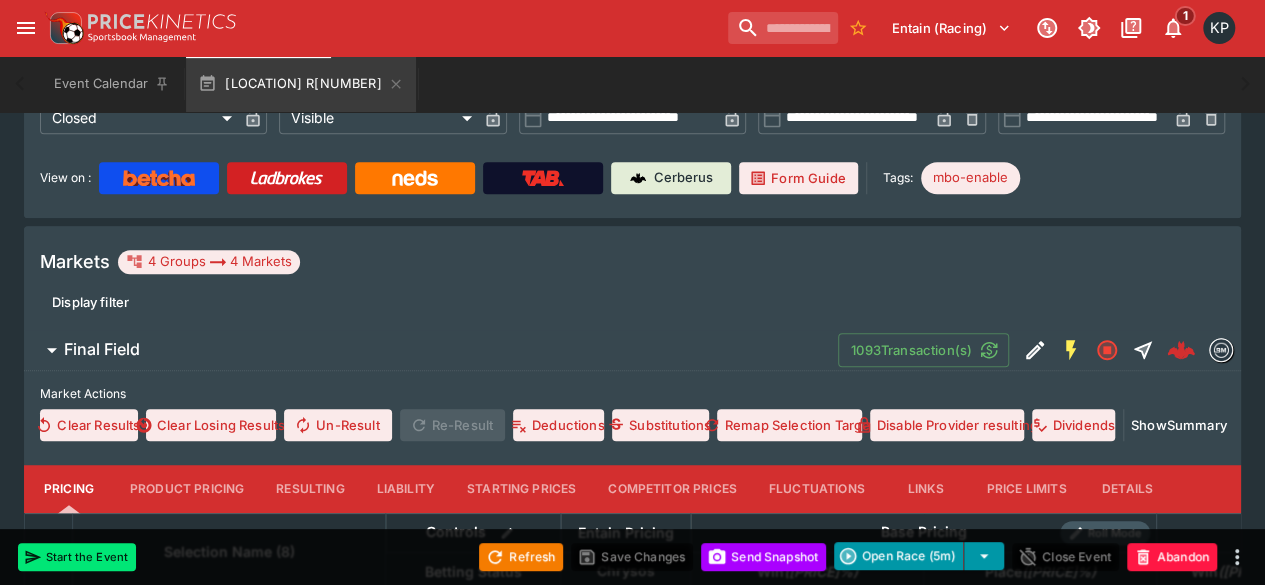 scroll, scrollTop: 448, scrollLeft: 0, axis: vertical 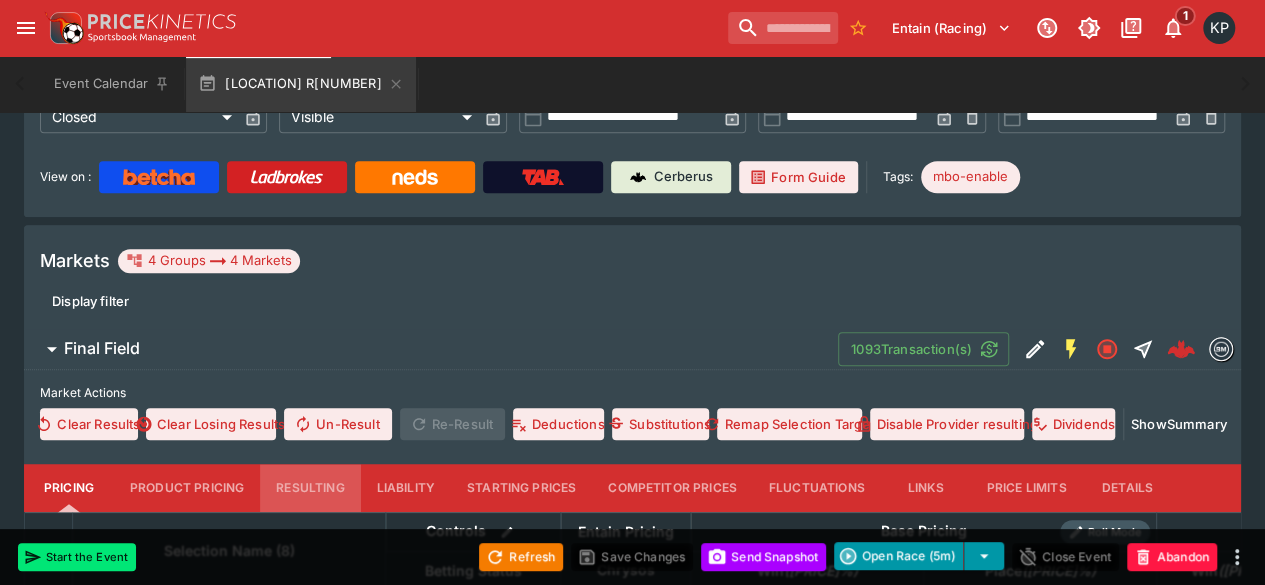 click on "Resulting" at bounding box center [310, 488] 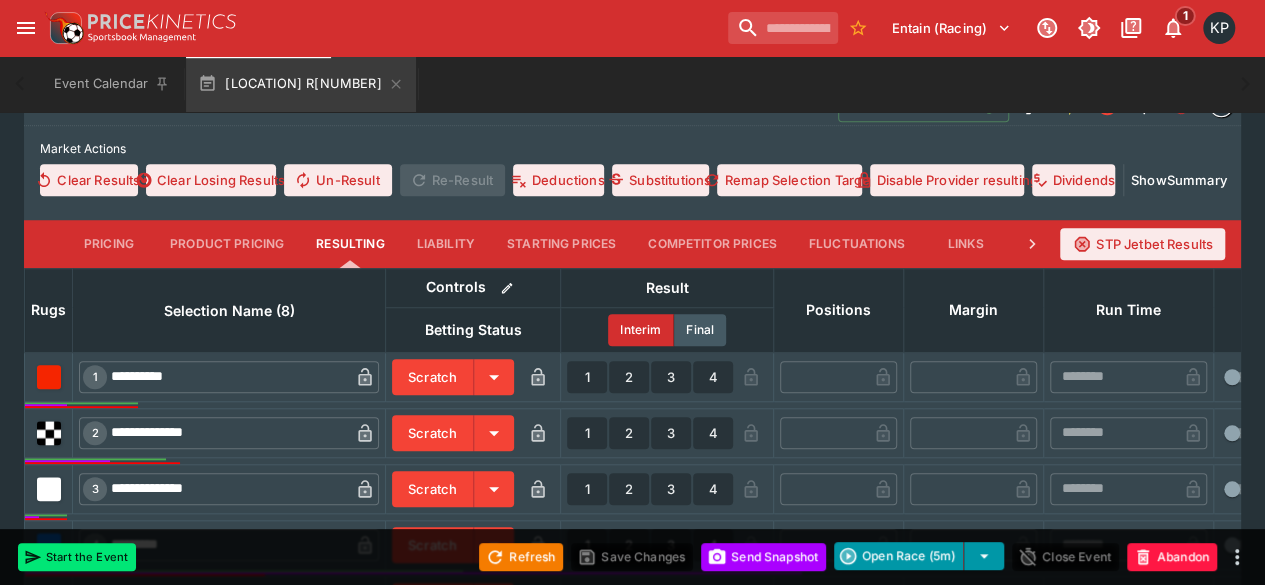 scroll, scrollTop: 694, scrollLeft: 0, axis: vertical 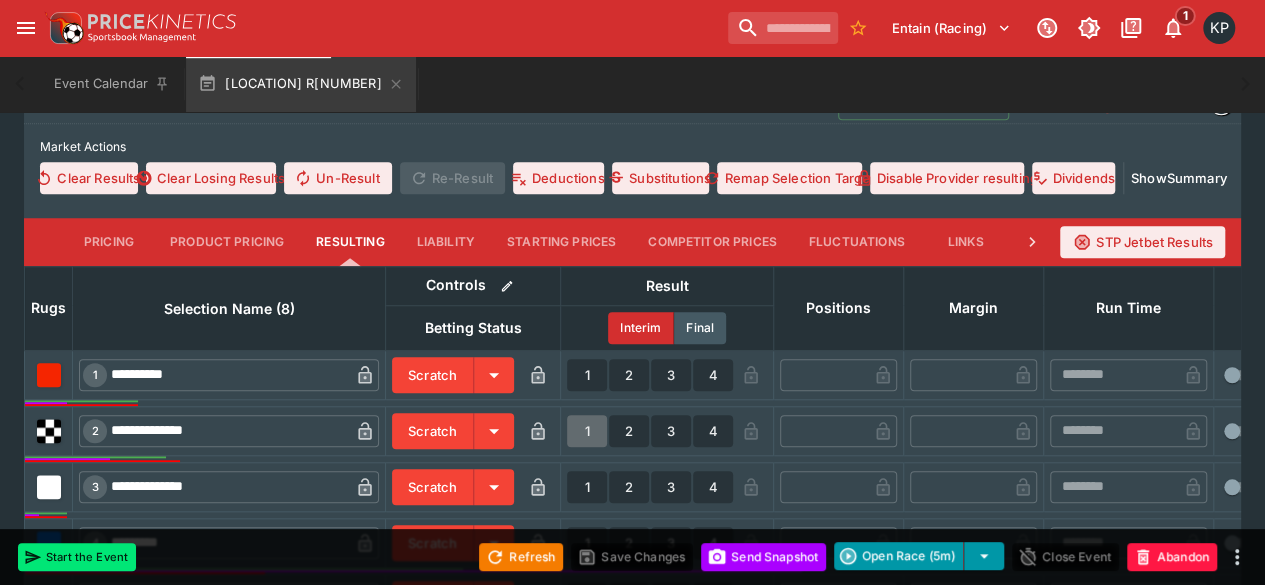 click on "1" at bounding box center (587, 431) 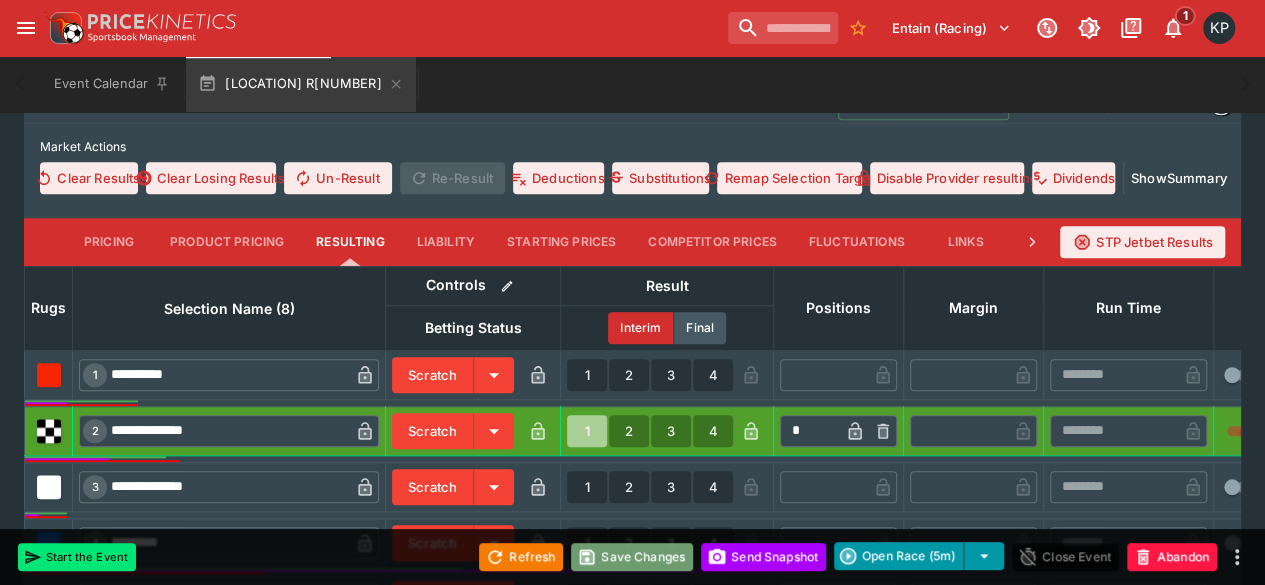 click on "Save Changes" at bounding box center [632, 557] 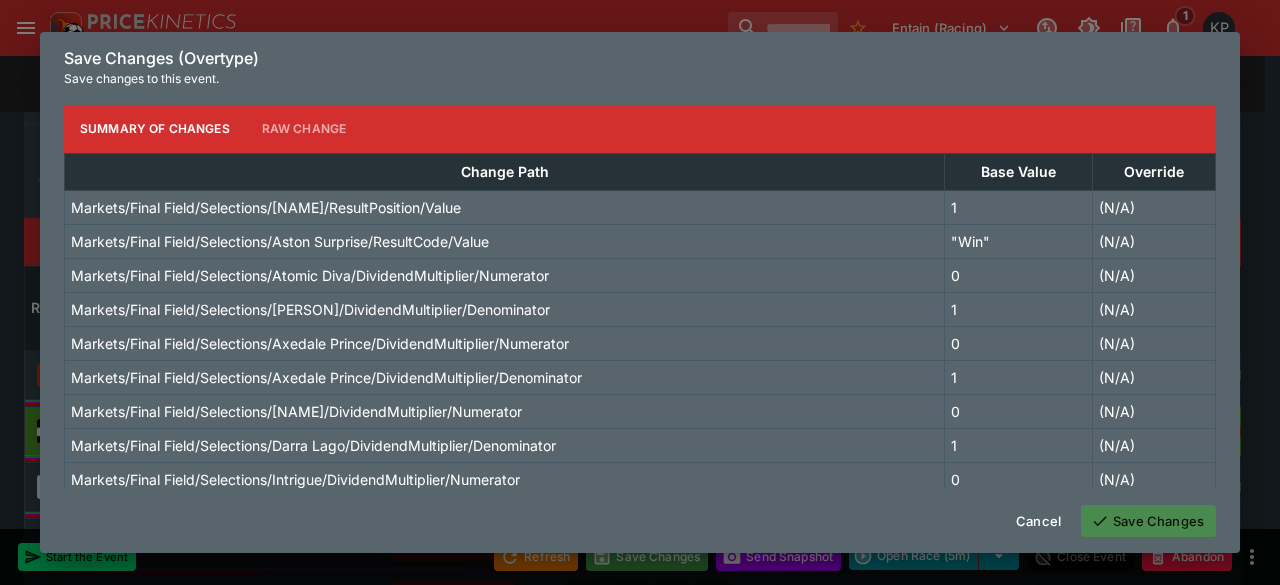 click on "Save Changes" at bounding box center (1148, 521) 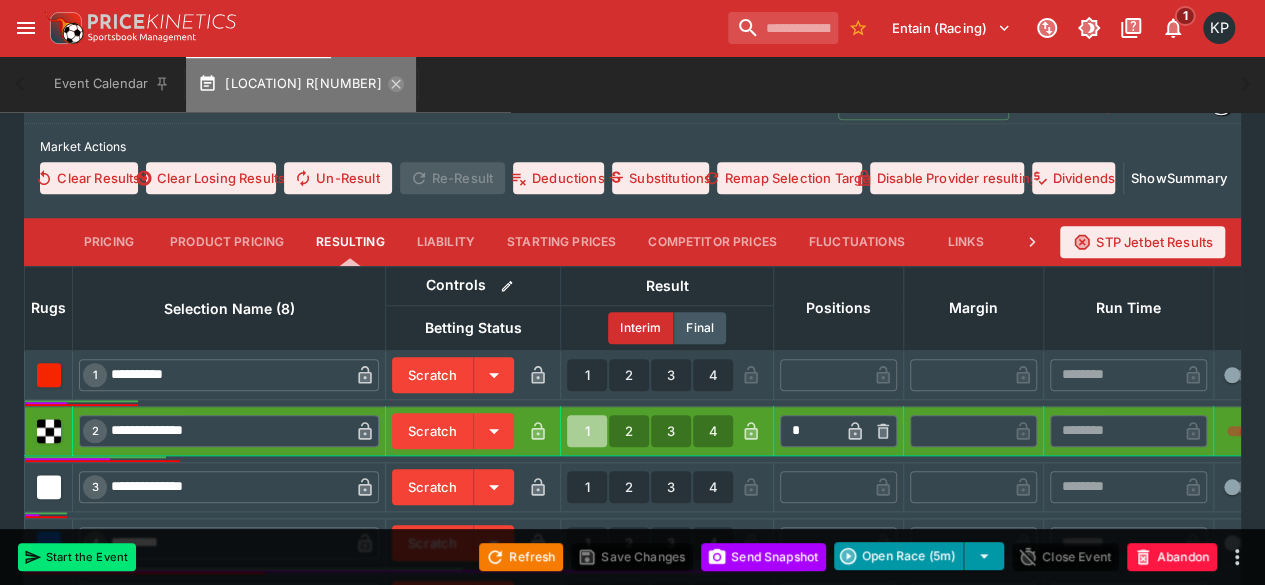 click 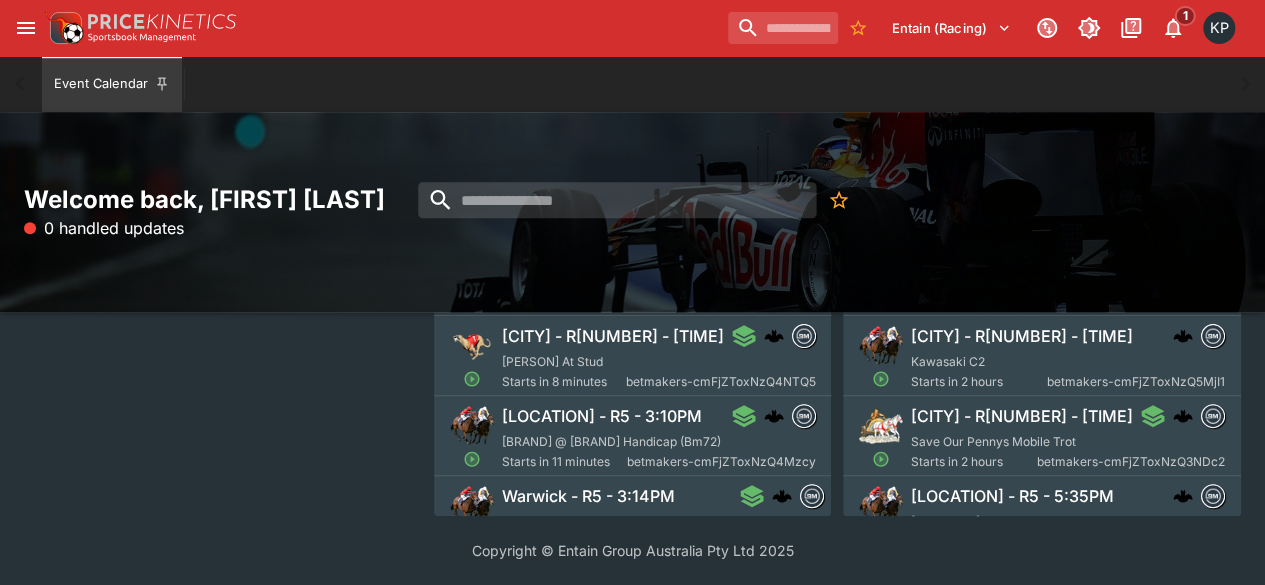 scroll, scrollTop: 0, scrollLeft: 0, axis: both 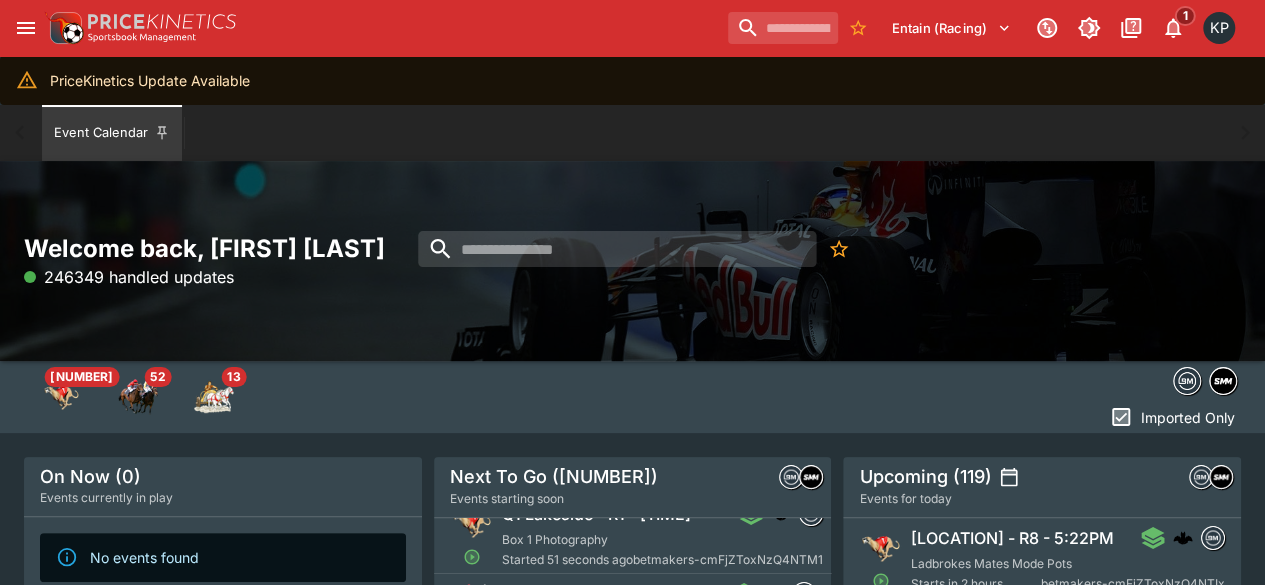 click on "Box 1 Photography" at bounding box center (555, 539) 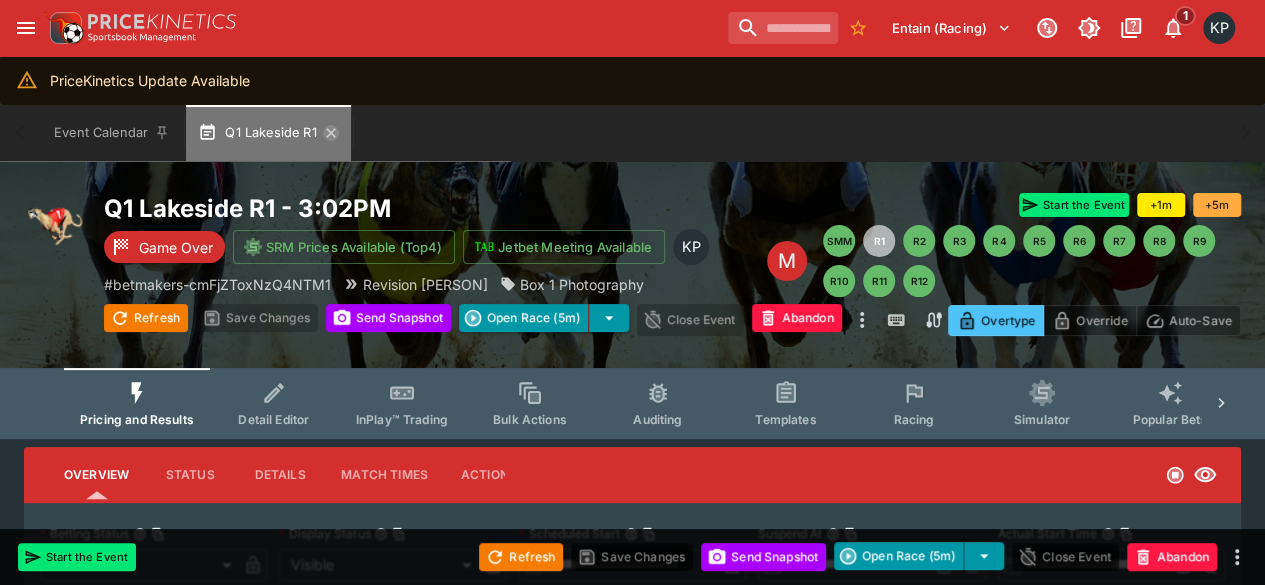 click 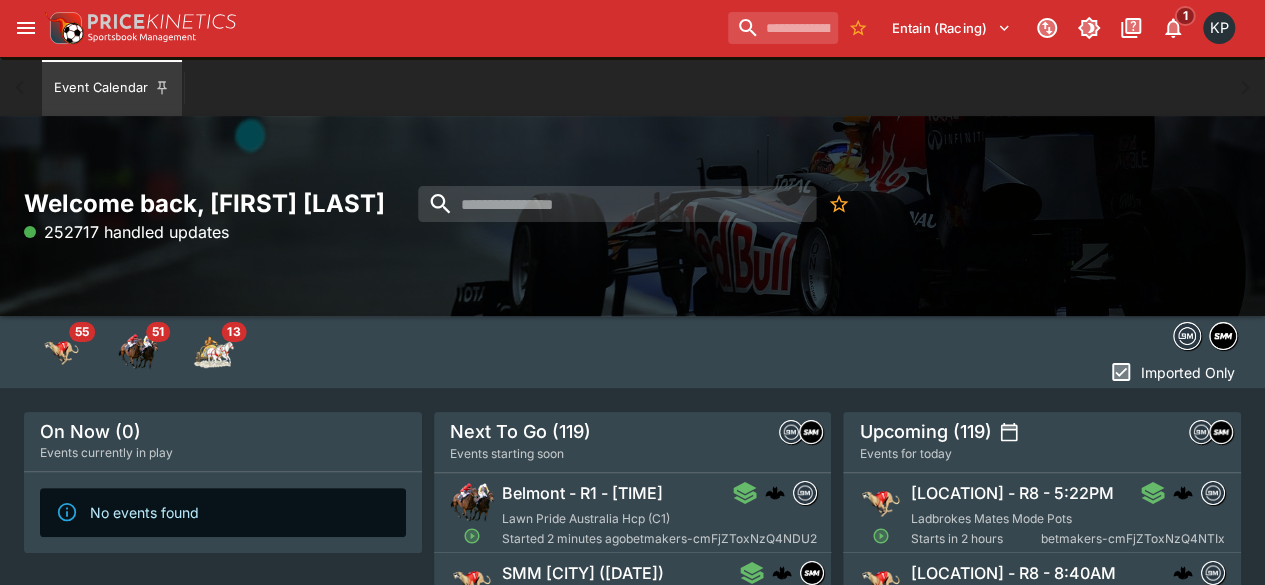 scroll, scrollTop: 74, scrollLeft: 0, axis: vertical 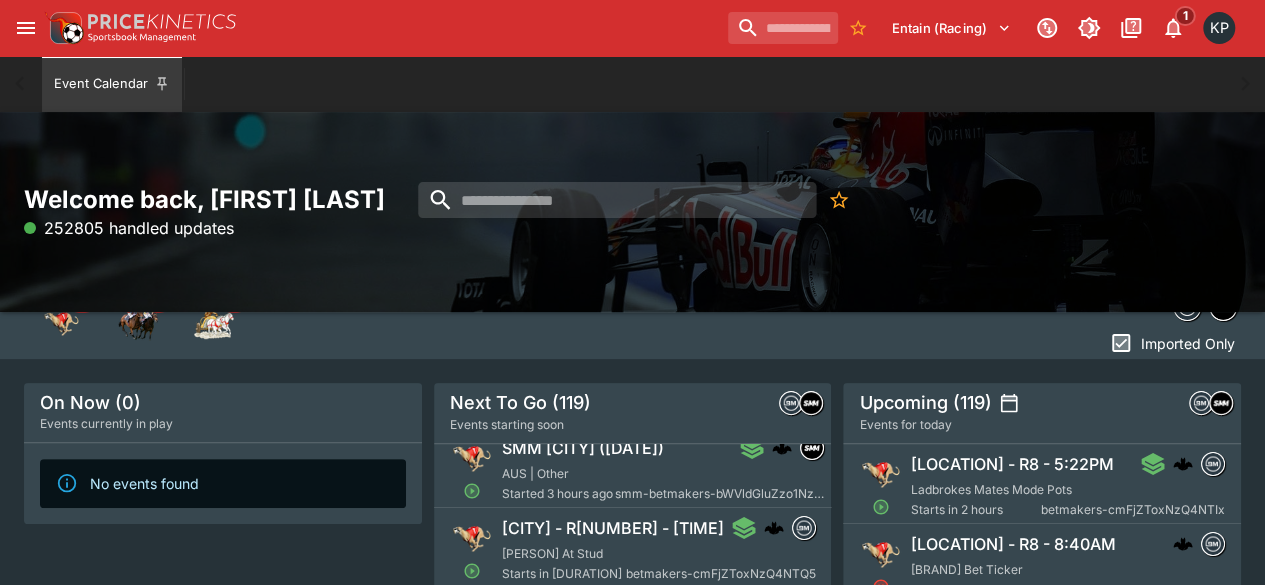 click on "[CITY] - R[NUMBER] - [TIME]" at bounding box center (613, 528) 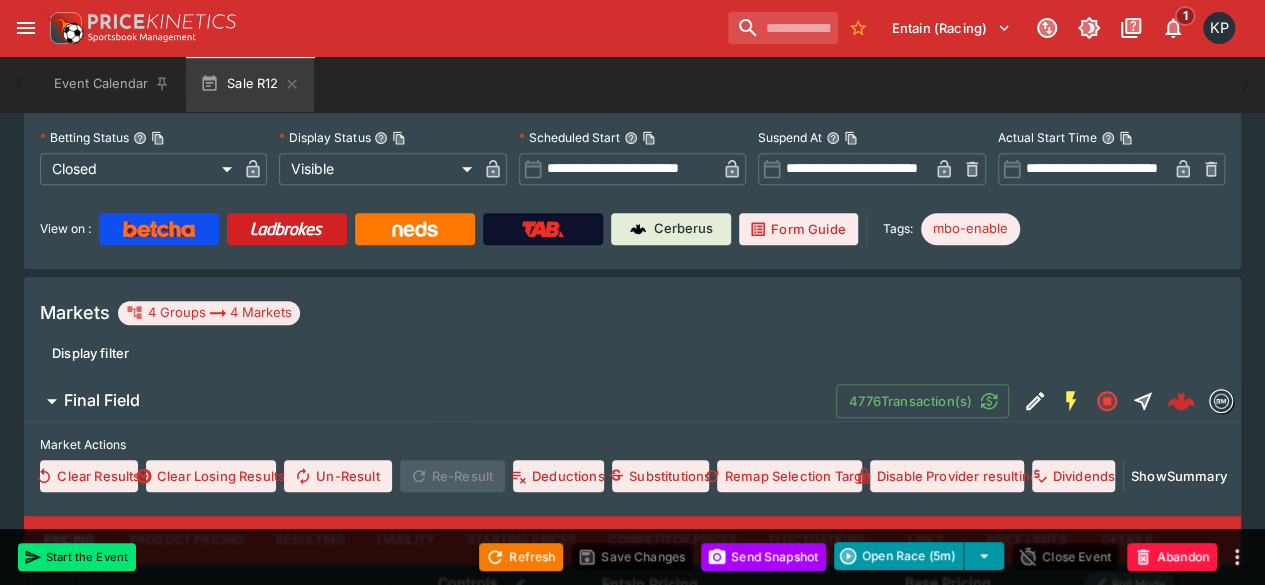 scroll, scrollTop: 426, scrollLeft: 0, axis: vertical 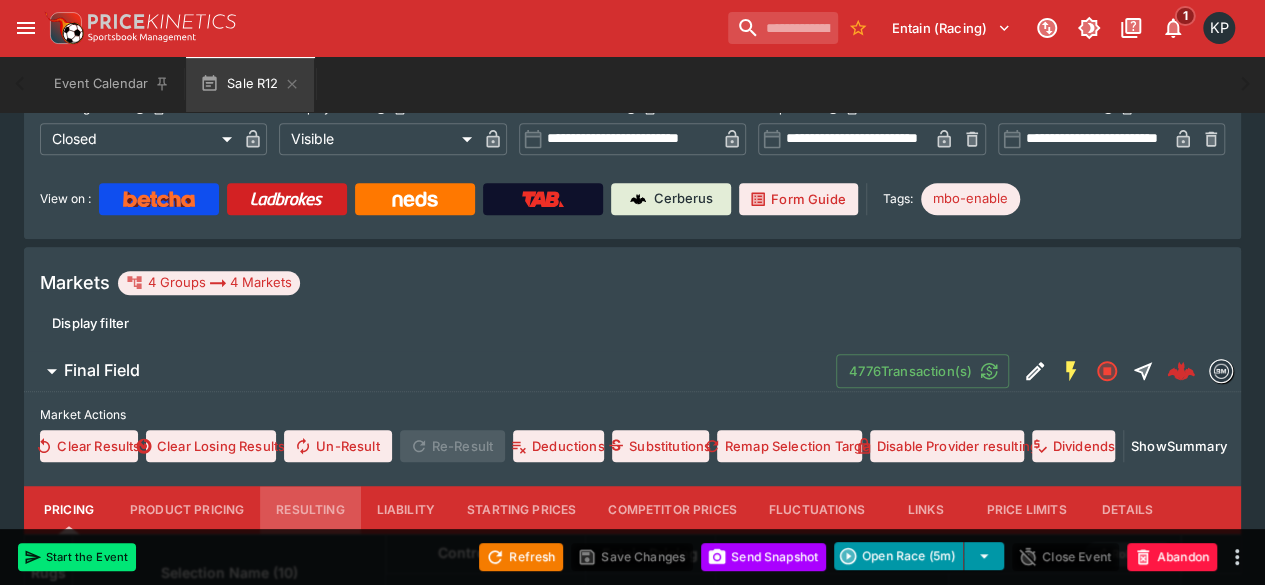 click on "Resulting" at bounding box center (310, 510) 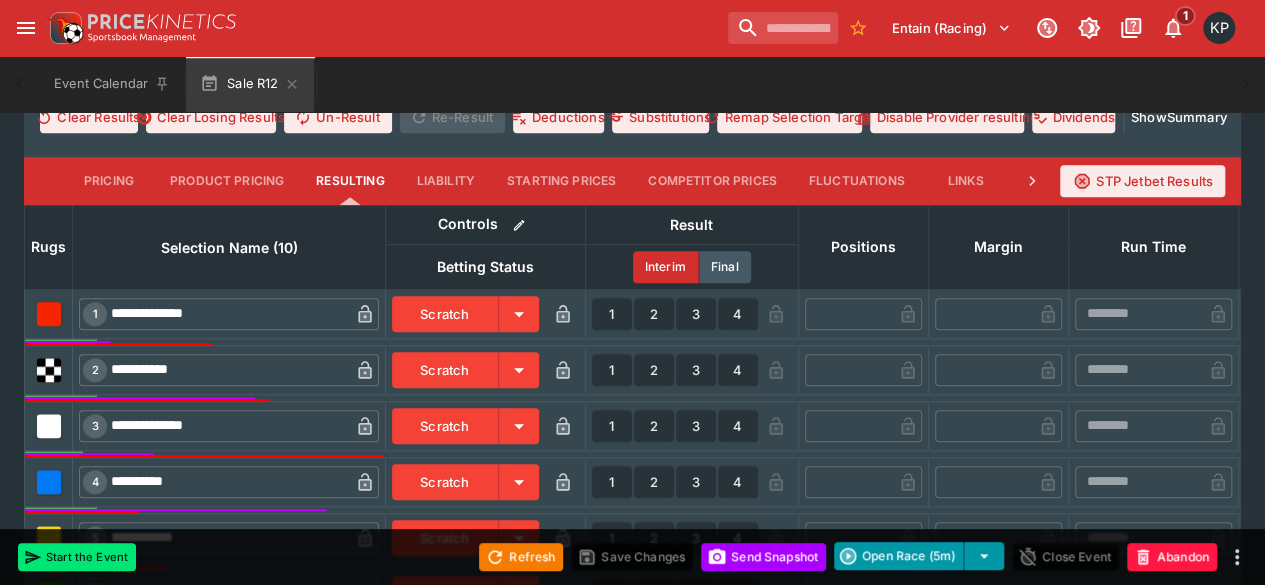 scroll, scrollTop: 757, scrollLeft: 0, axis: vertical 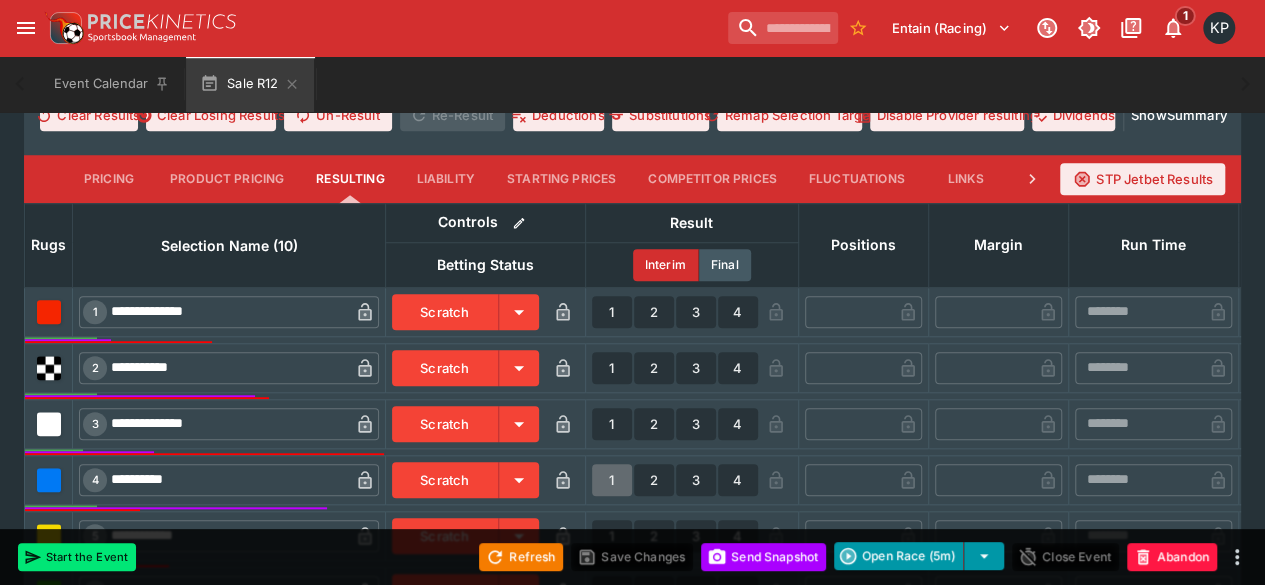 click on "1" at bounding box center (612, 480) 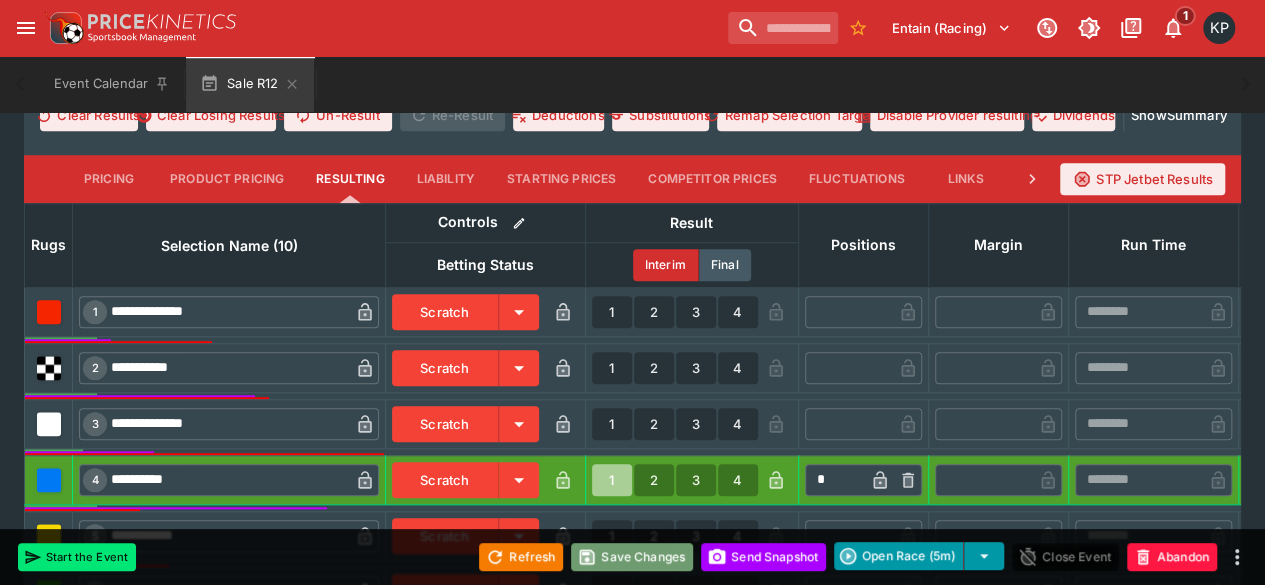 click on "Save Changes" at bounding box center [632, 557] 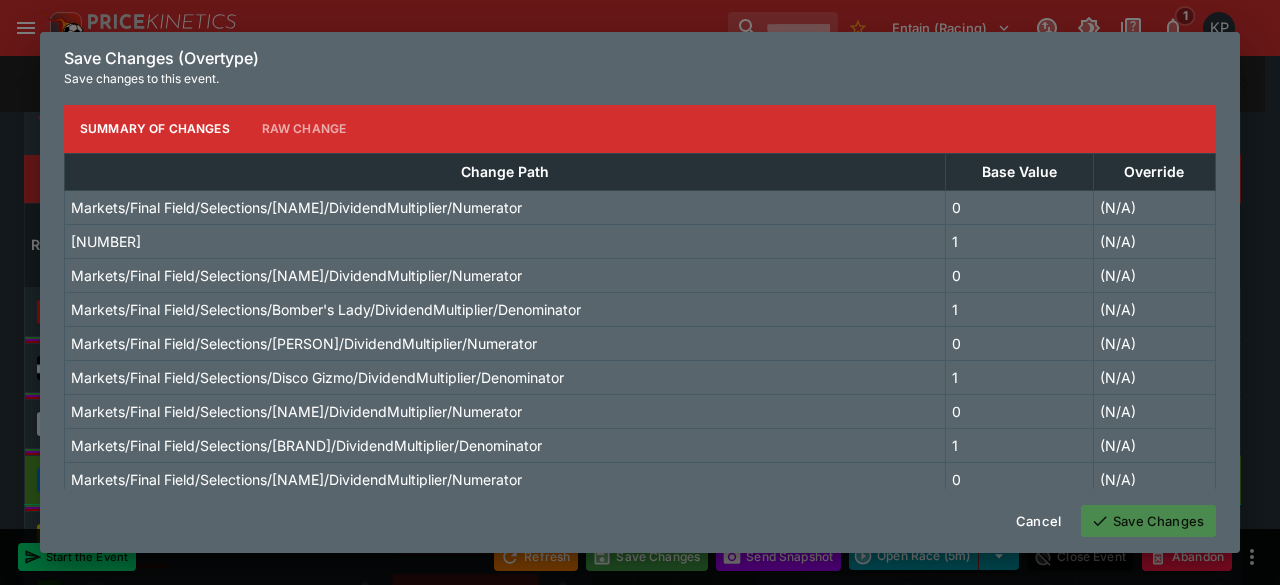 click on "Save Changes" at bounding box center [1148, 521] 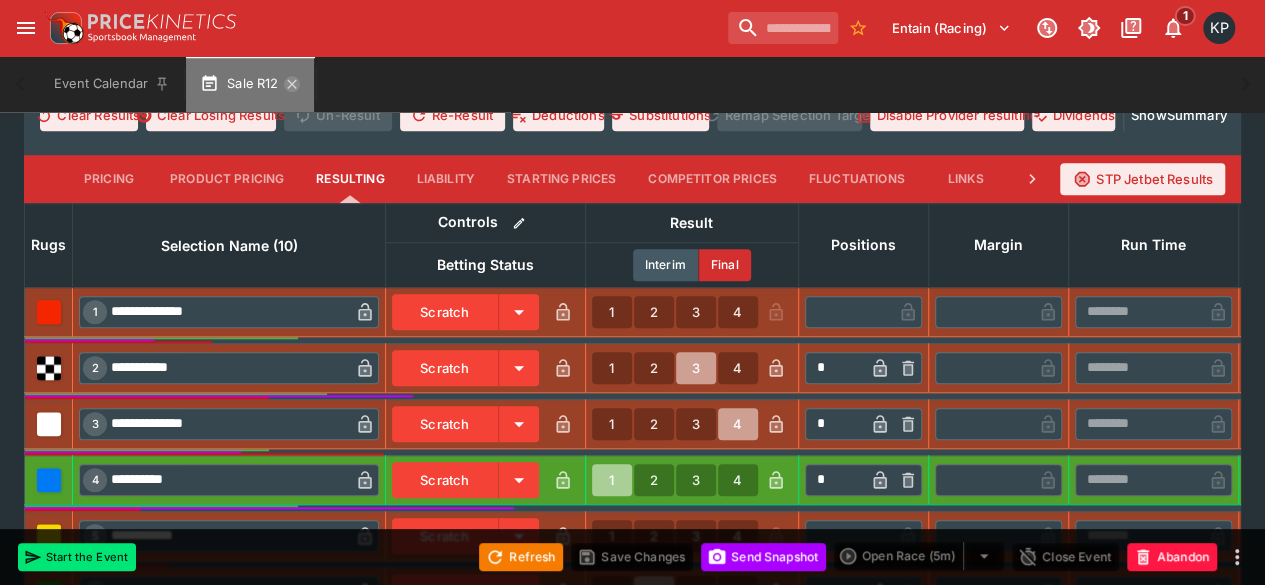 click 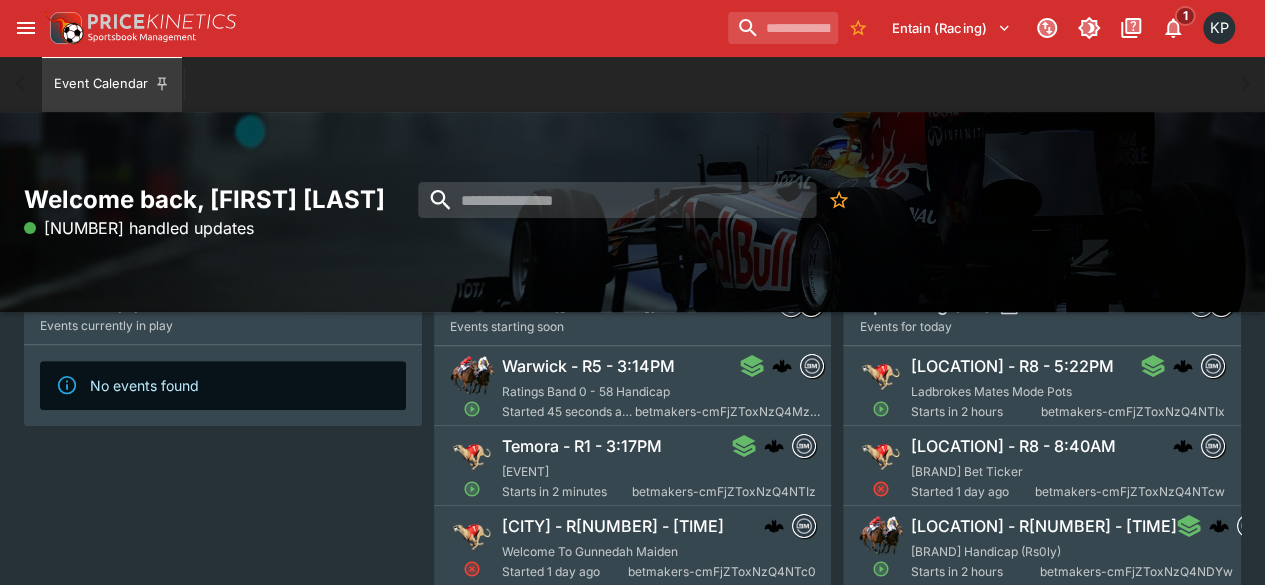 scroll, scrollTop: 175, scrollLeft: 0, axis: vertical 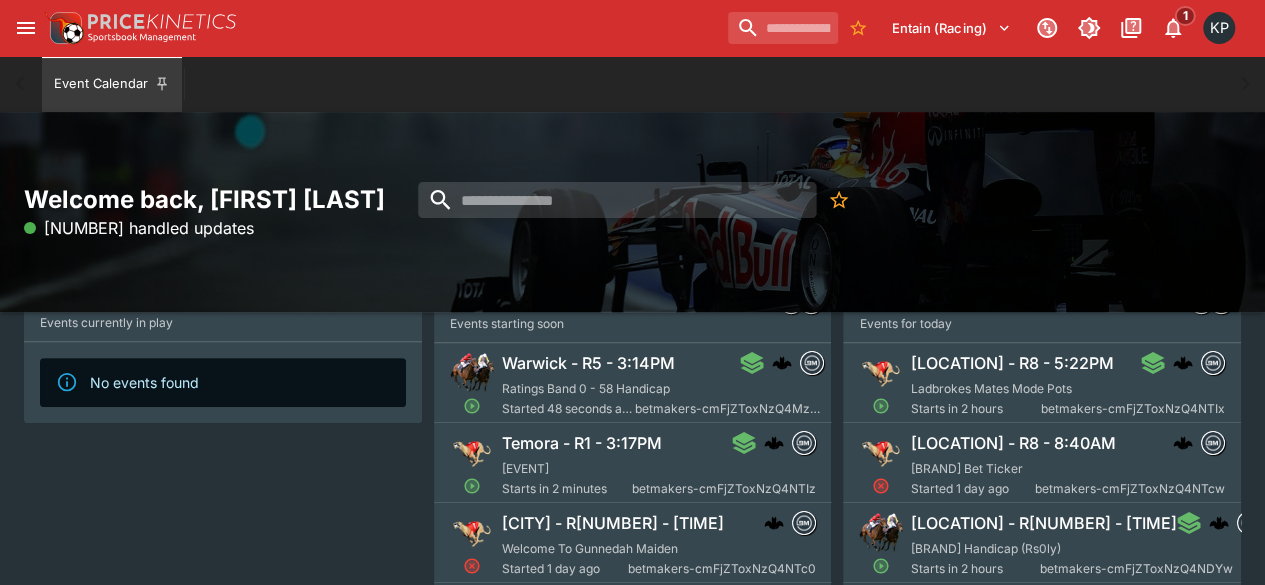 click on "Temora - R1 - 3:17PM" at bounding box center [582, 443] 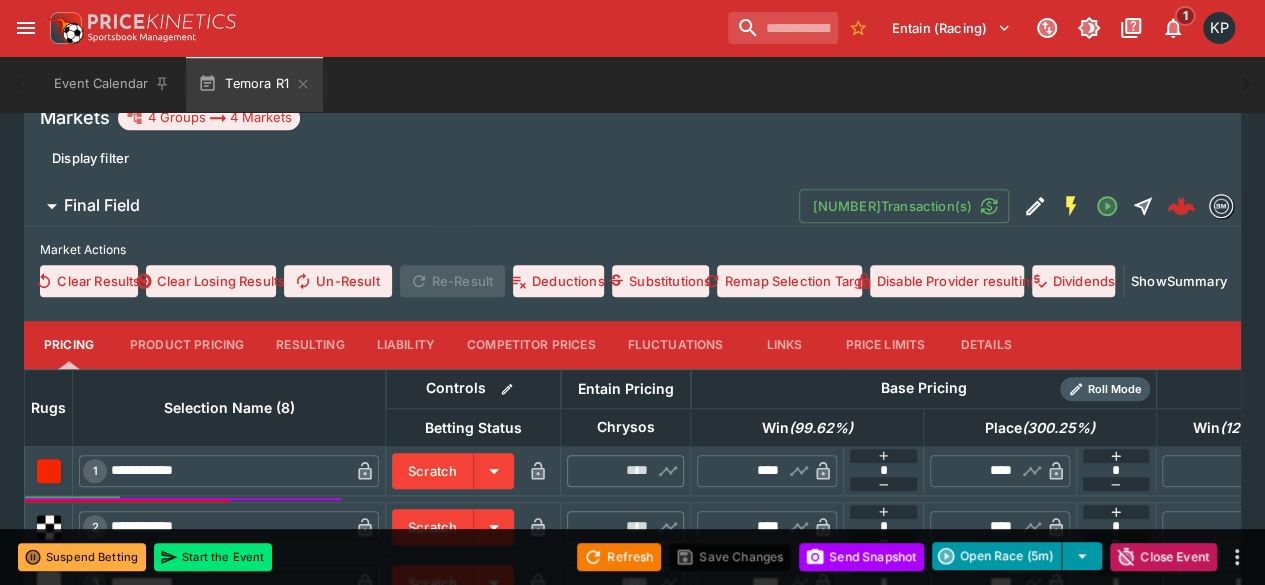 scroll, scrollTop: 599, scrollLeft: 0, axis: vertical 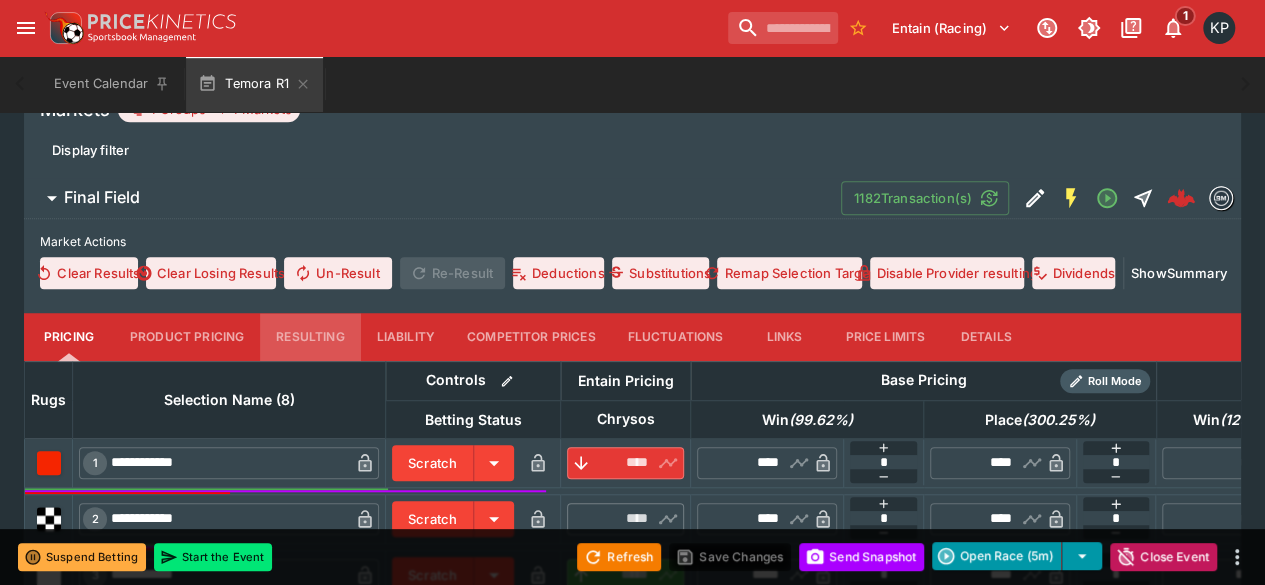 click on "Resulting" at bounding box center [310, 337] 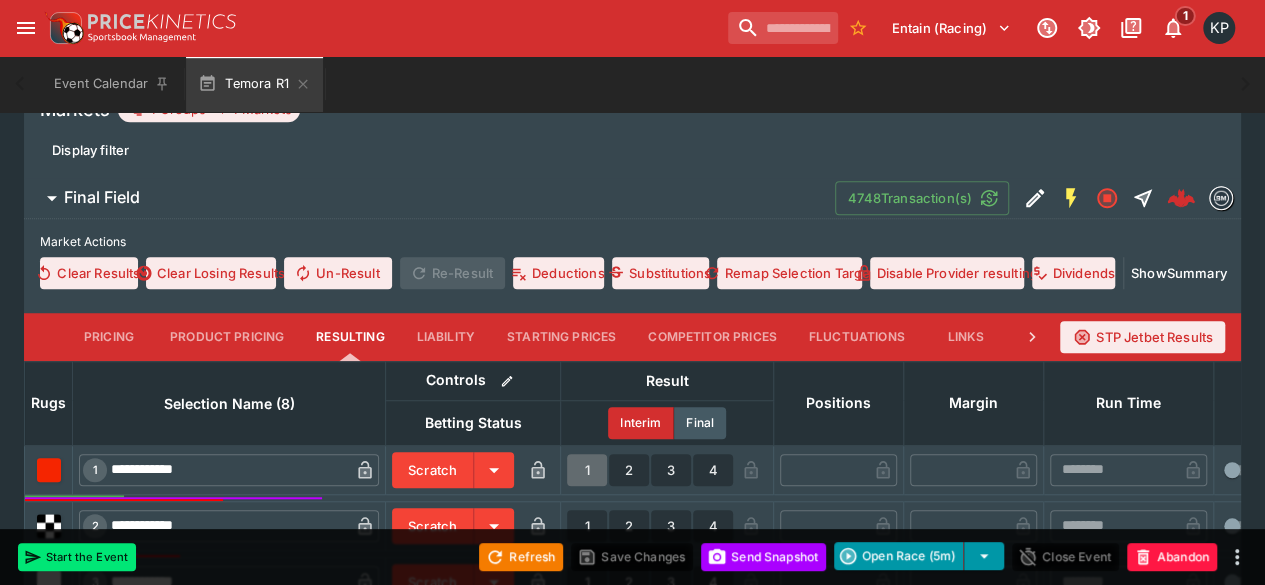 click on "1" at bounding box center (587, 470) 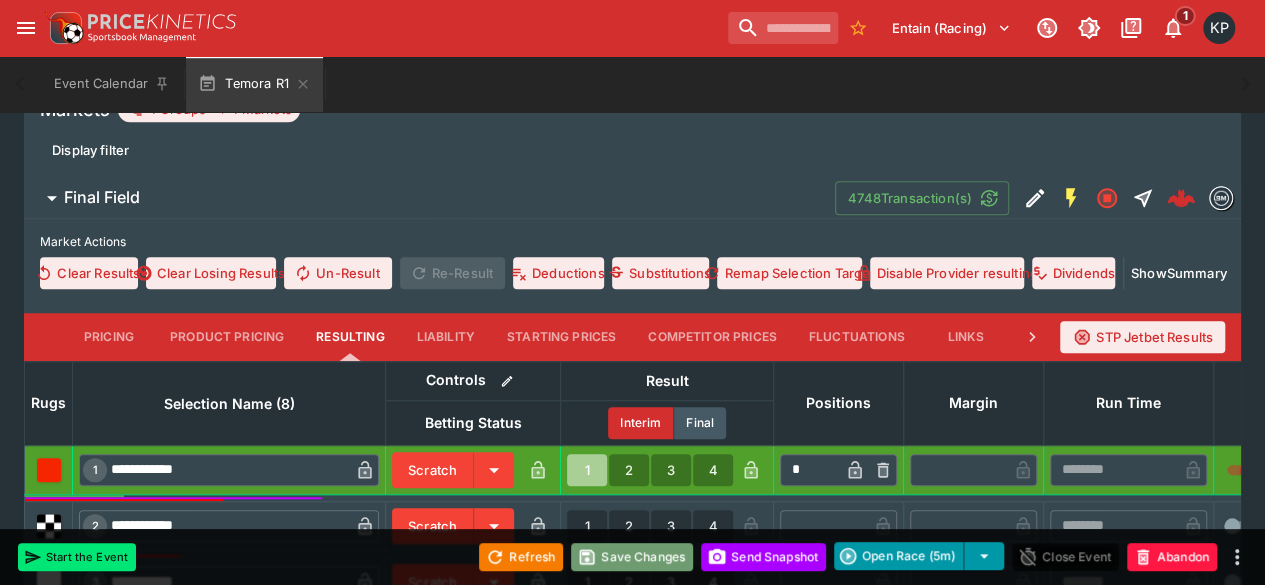 click on "Save Changes" at bounding box center (632, 557) 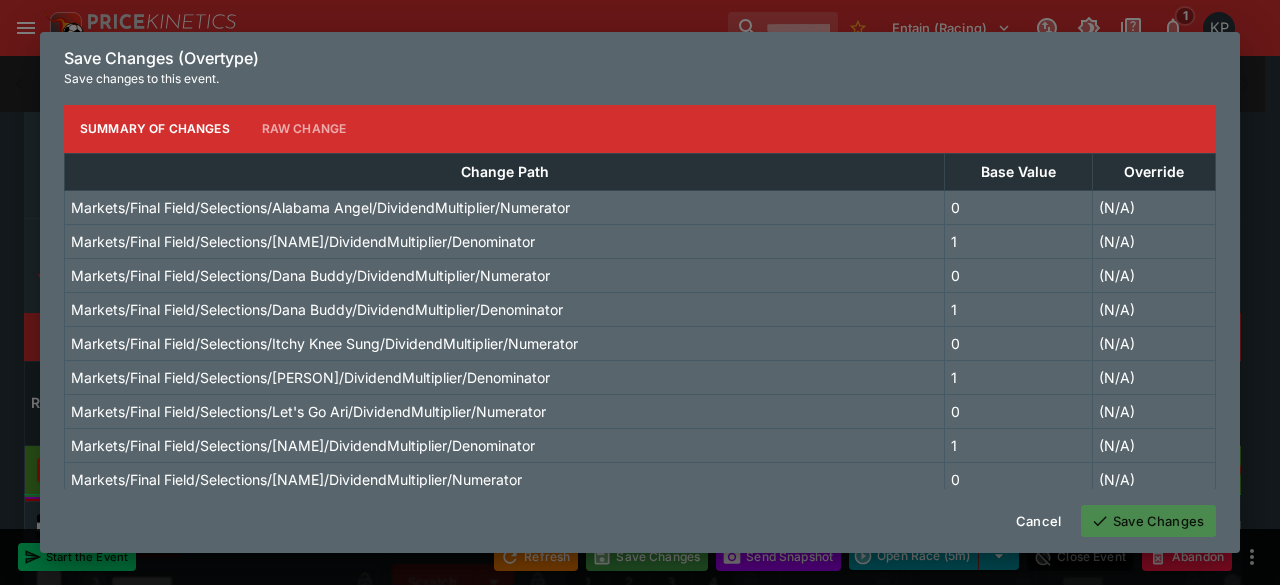 click on "Save Changes" at bounding box center (1148, 521) 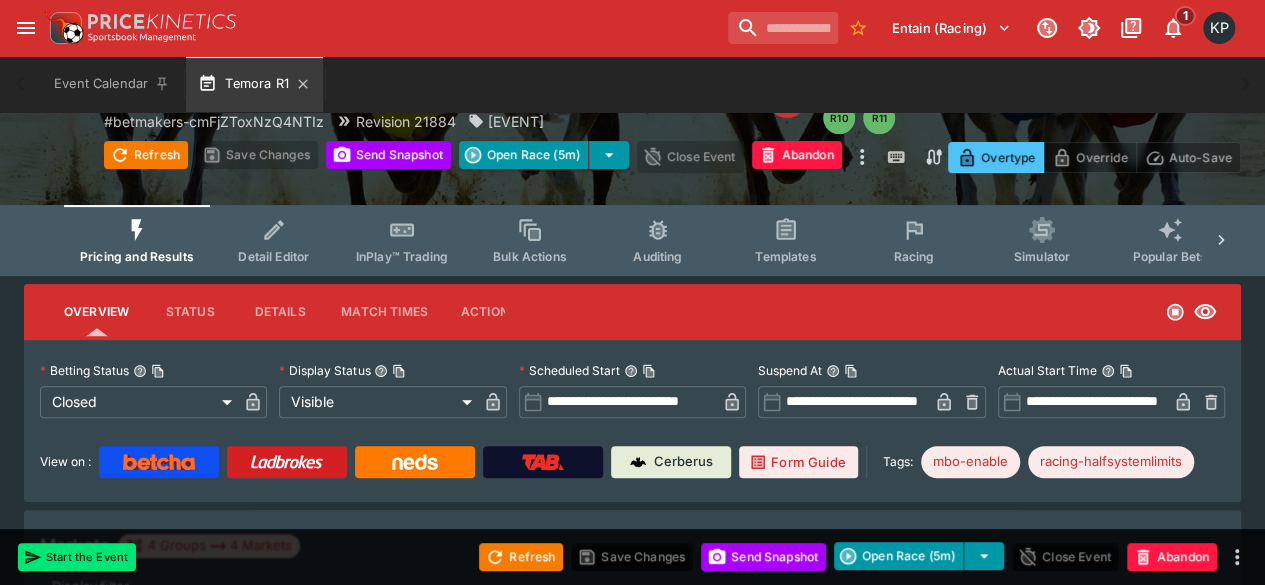 scroll, scrollTop: 164, scrollLeft: 0, axis: vertical 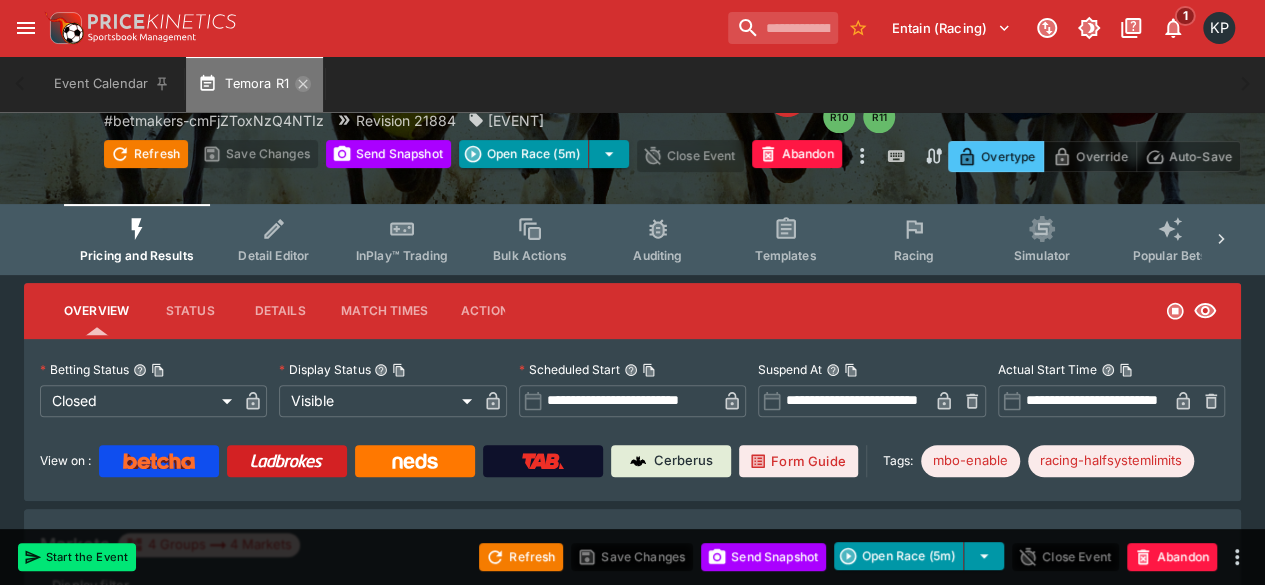 click 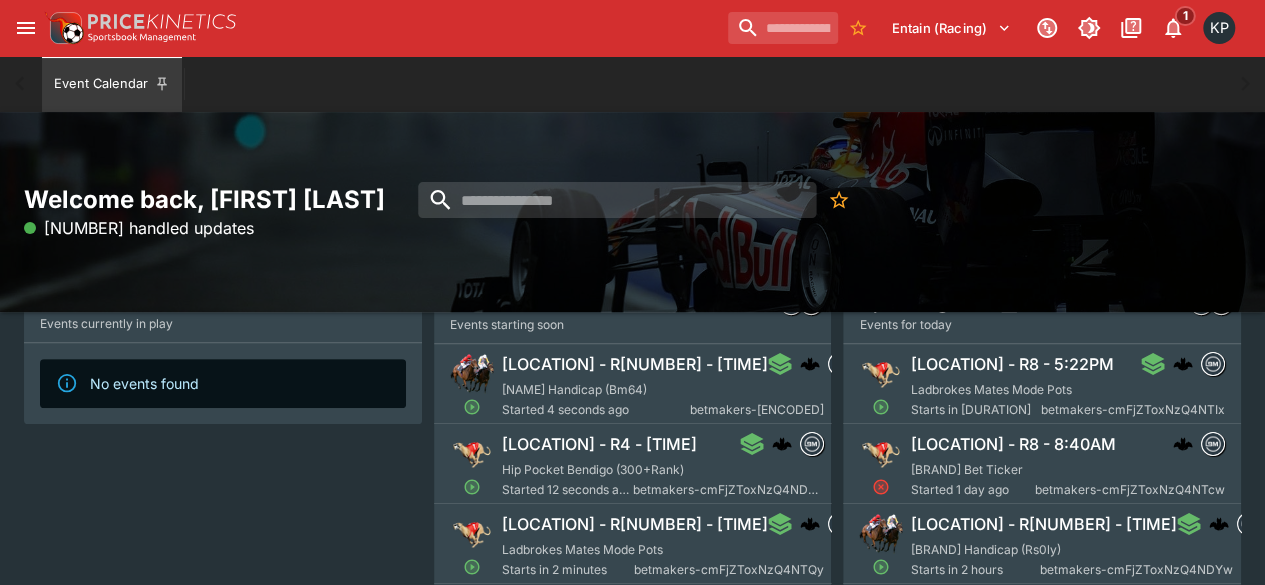 scroll, scrollTop: 175, scrollLeft: 0, axis: vertical 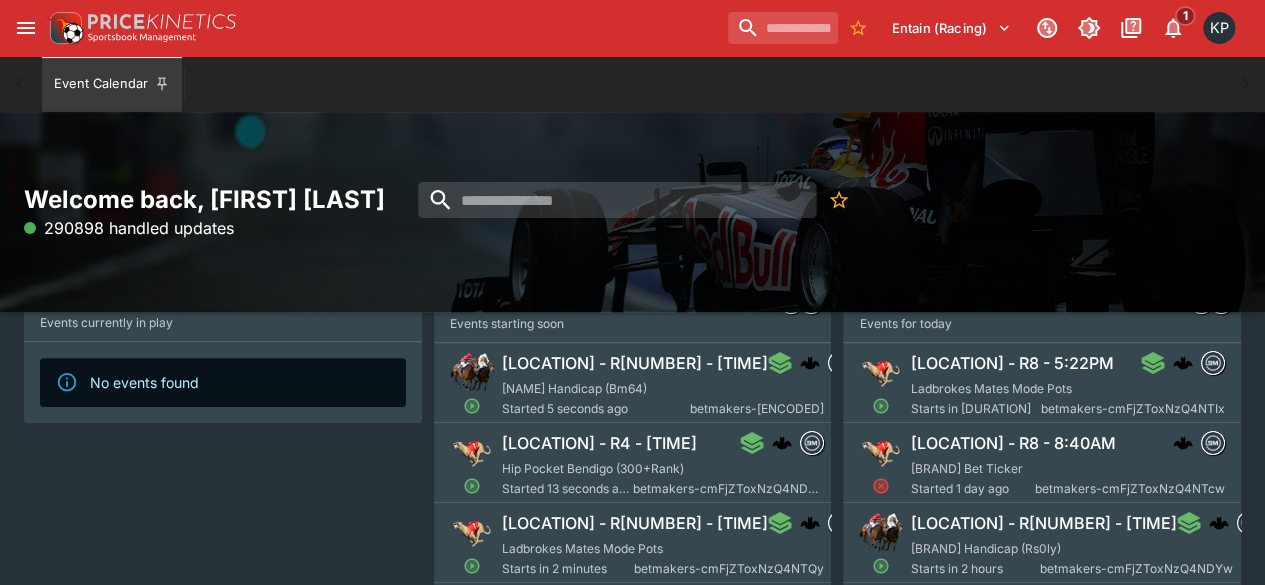 click on "[LOCATION] - R4 - [TIME]" at bounding box center (599, 443) 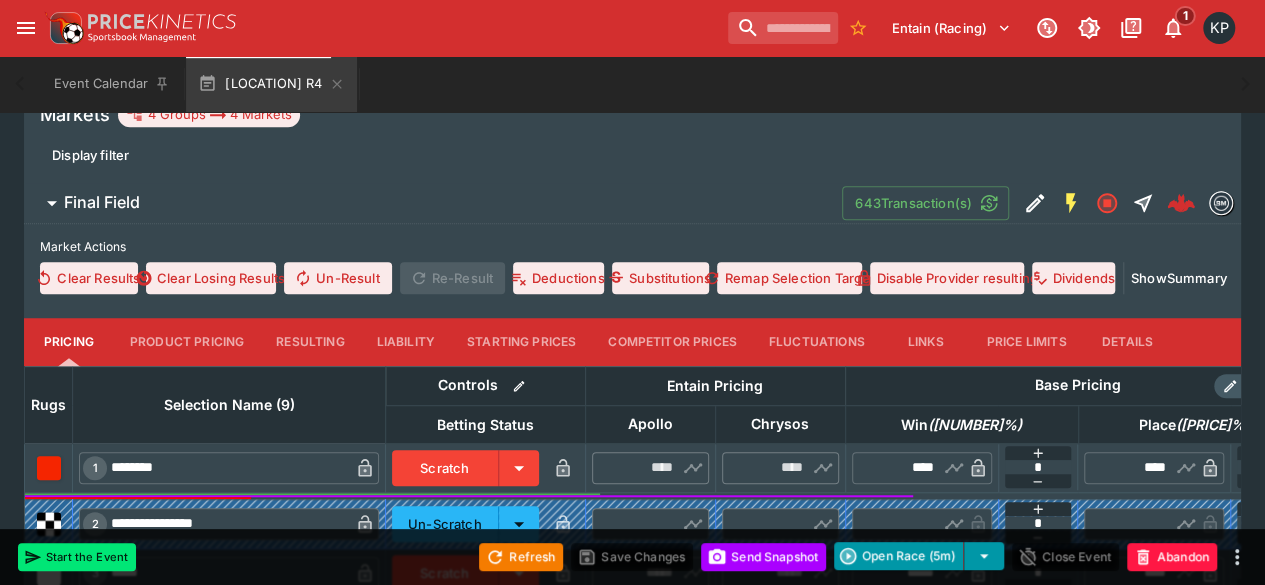scroll, scrollTop: 595, scrollLeft: 0, axis: vertical 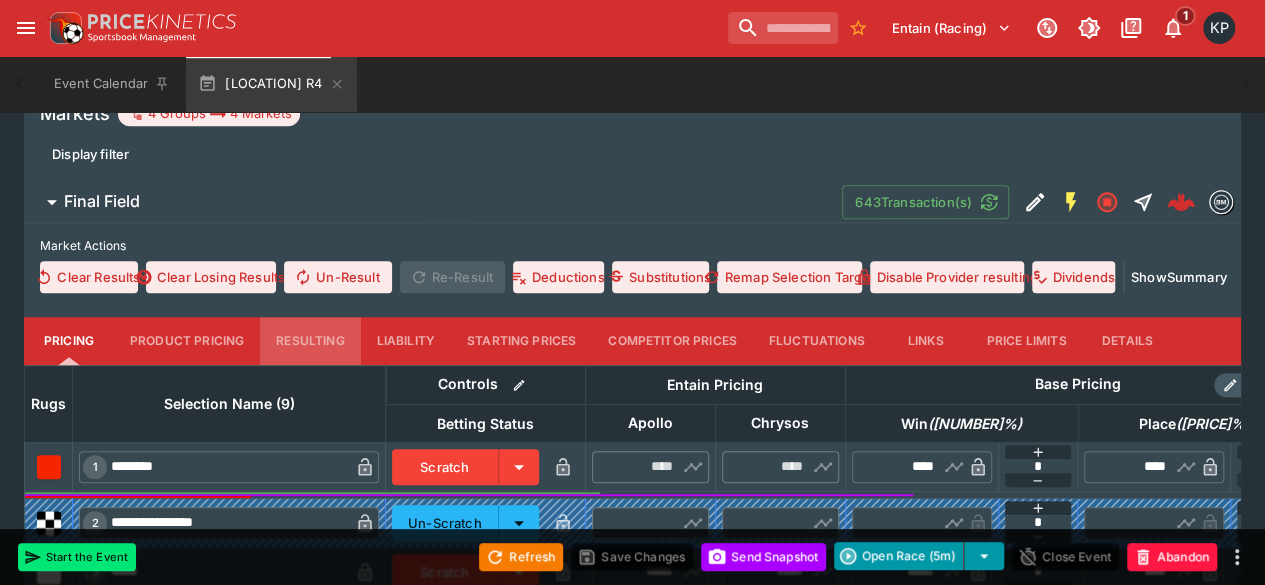 click on "Resulting" at bounding box center [310, 341] 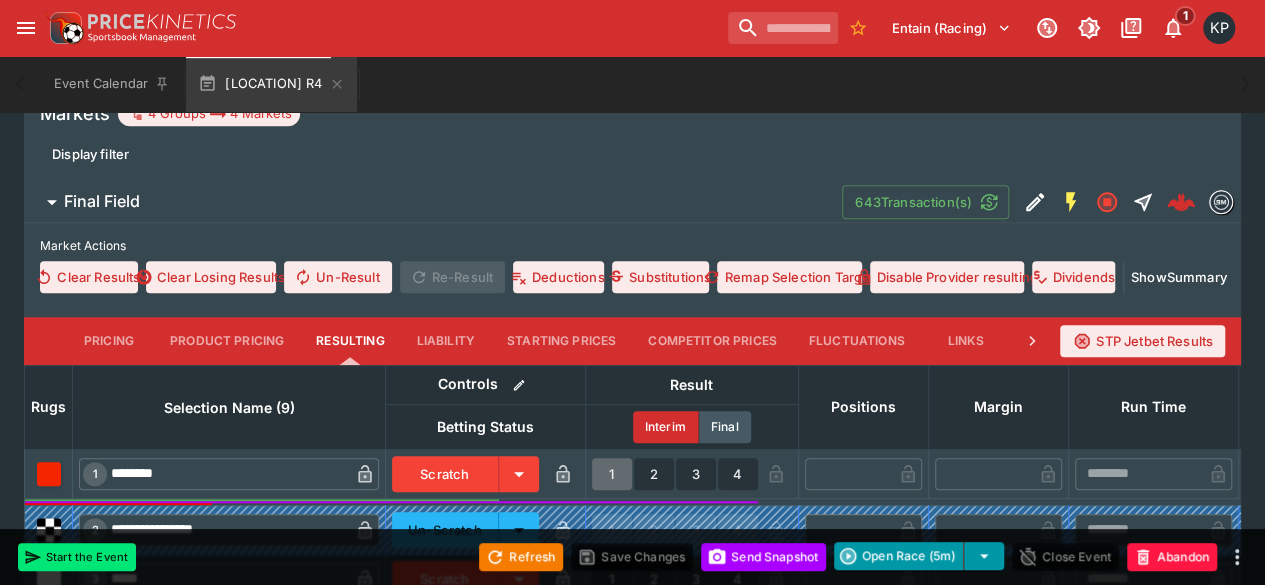 click on "1" at bounding box center [612, 474] 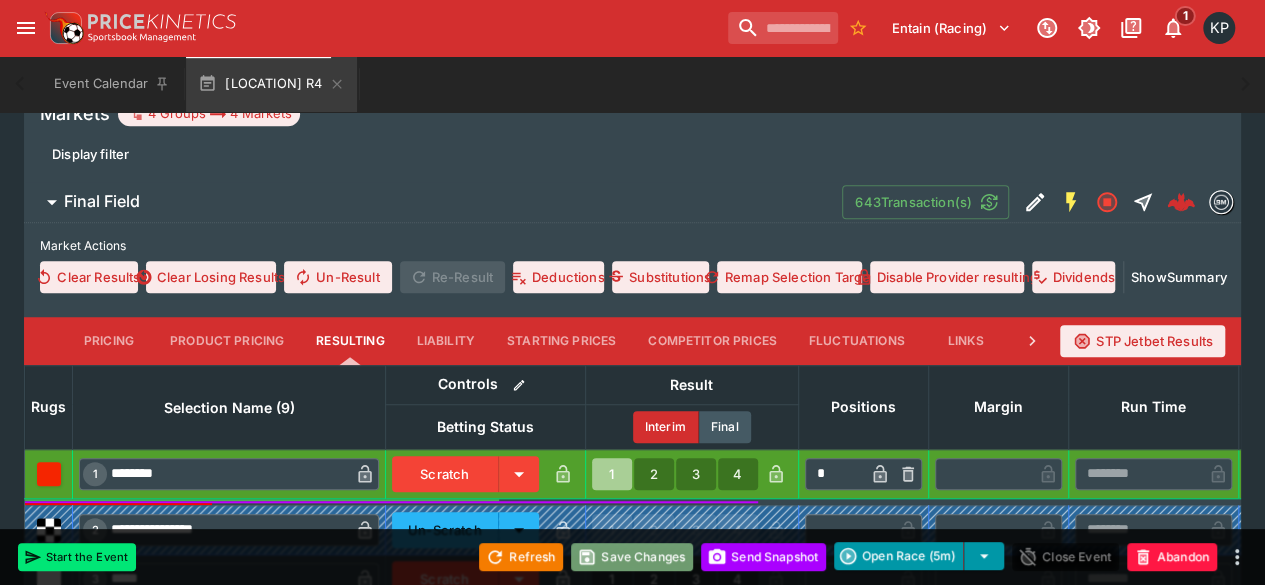 click on "Save Changes" at bounding box center [632, 557] 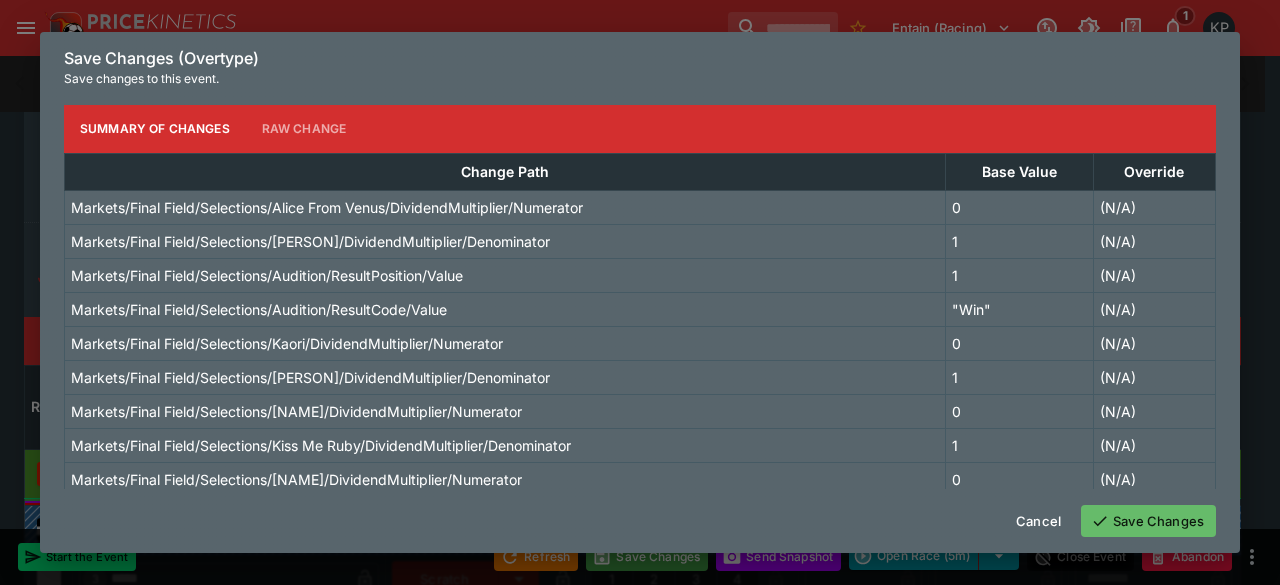 click 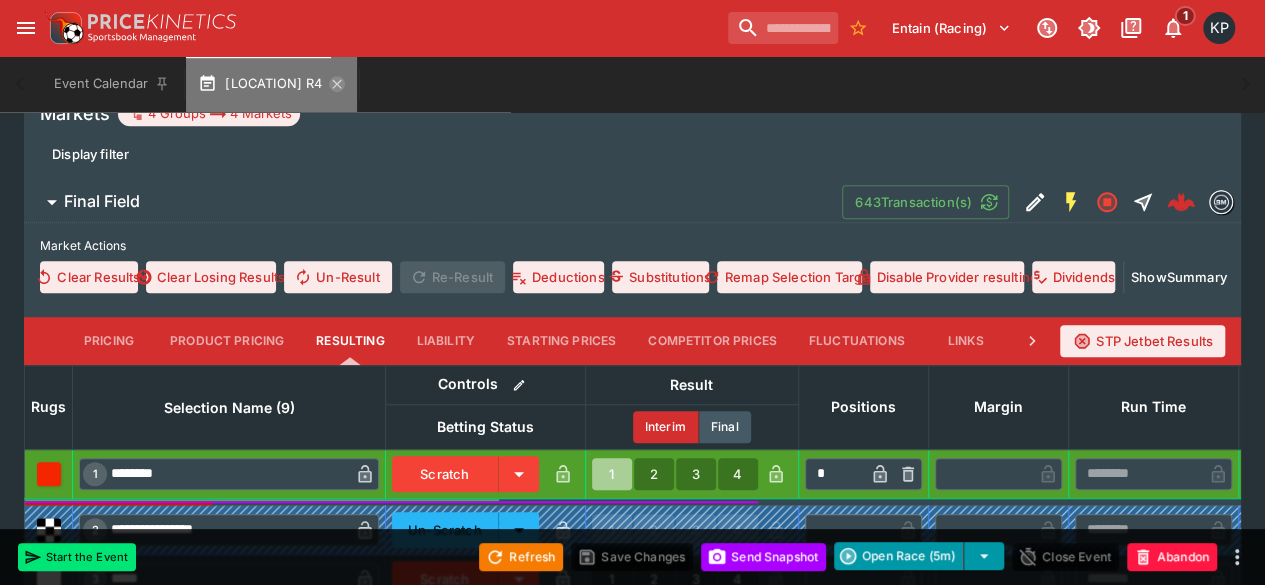 click 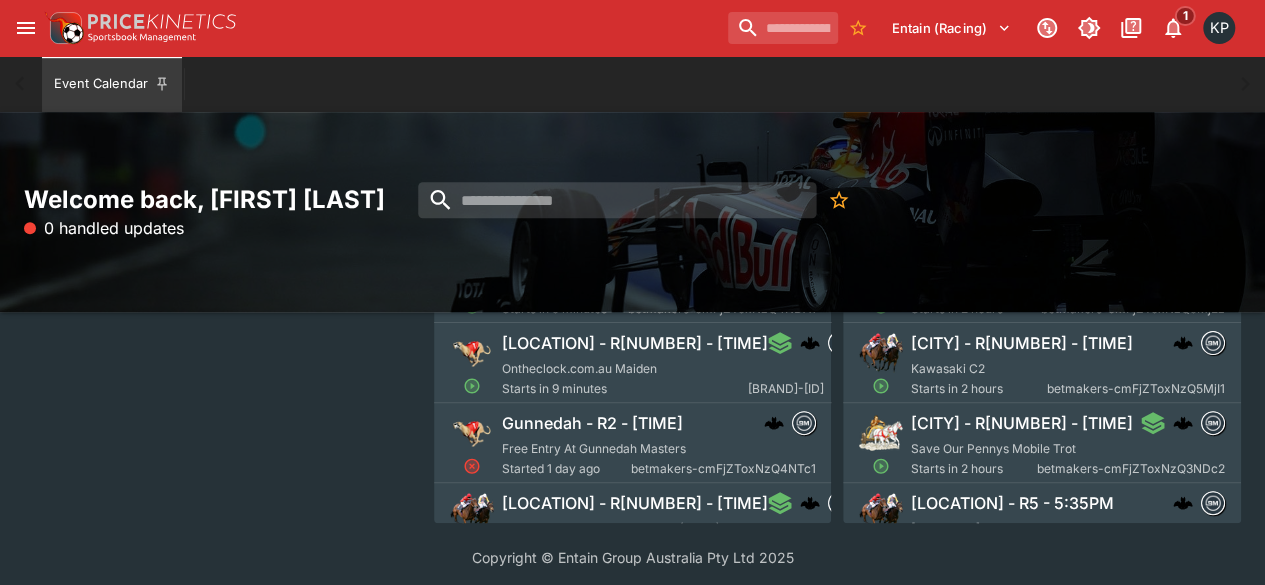 scroll, scrollTop: 0, scrollLeft: 0, axis: both 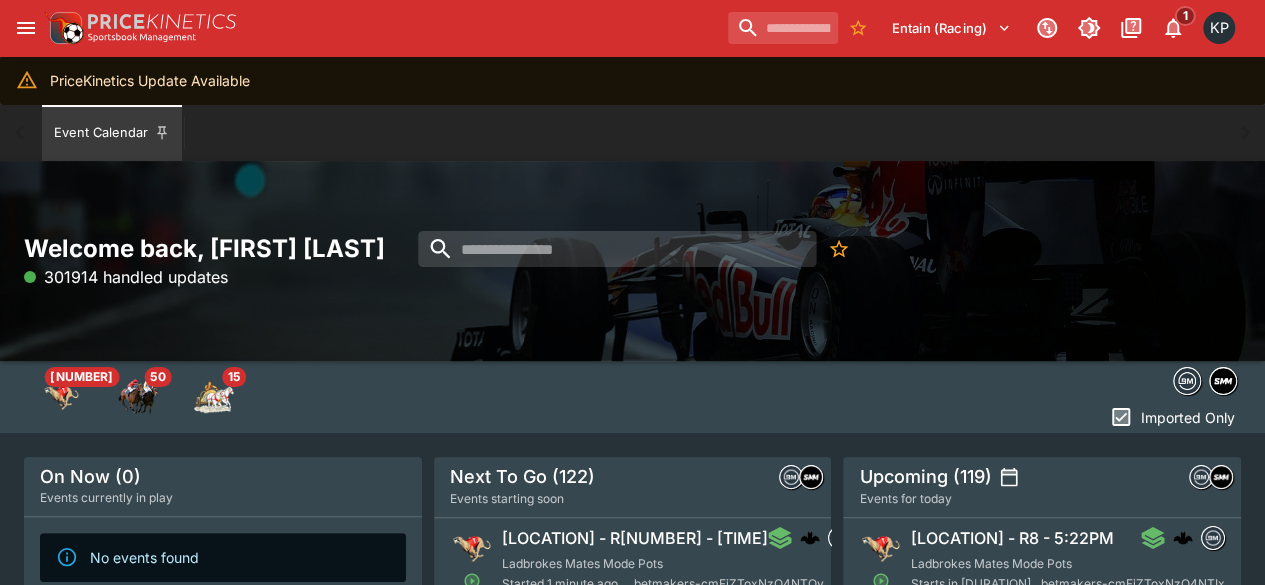 click on "Ladbrokes Mates Mode Pots" at bounding box center [582, 563] 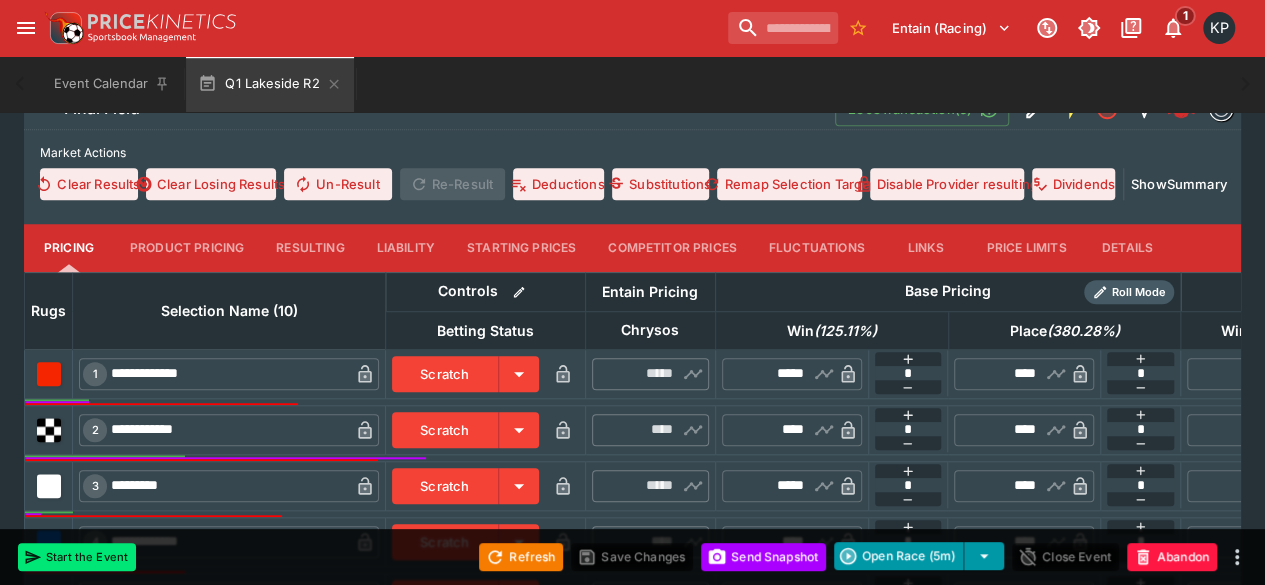 scroll, scrollTop: 722, scrollLeft: 0, axis: vertical 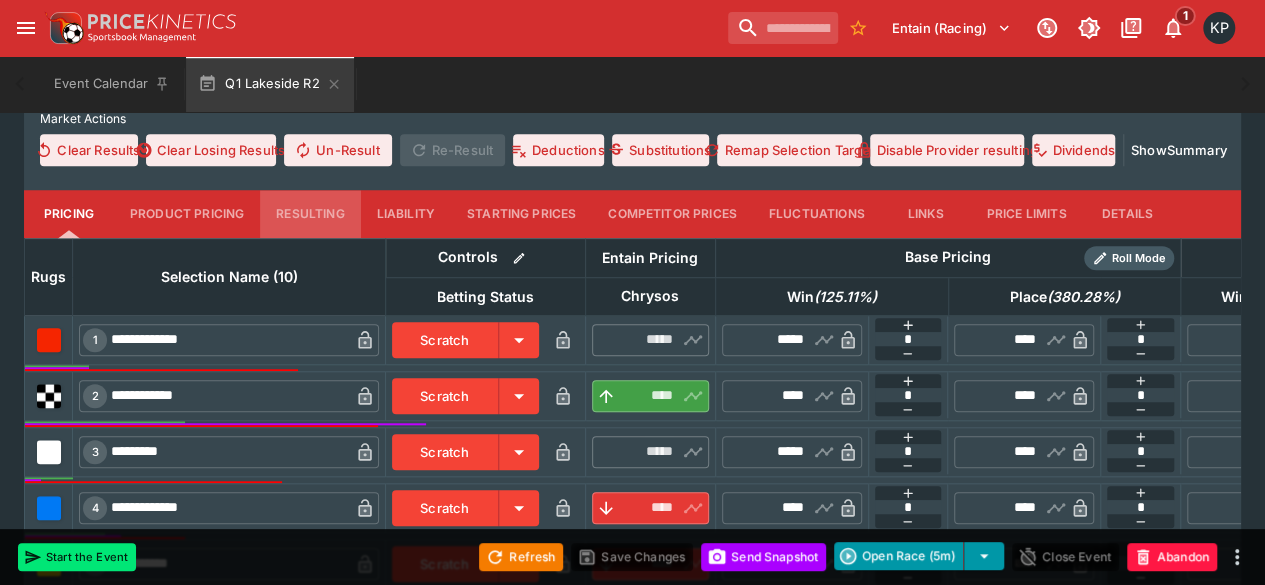 click on "Resulting" at bounding box center [310, 214] 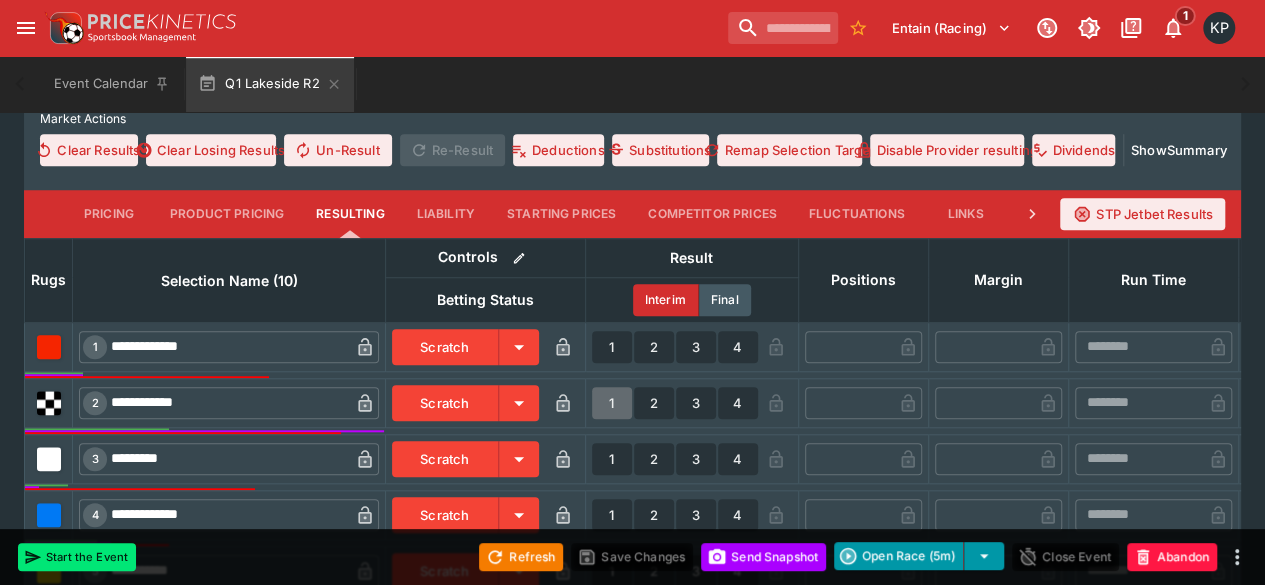 click on "1" at bounding box center [612, 403] 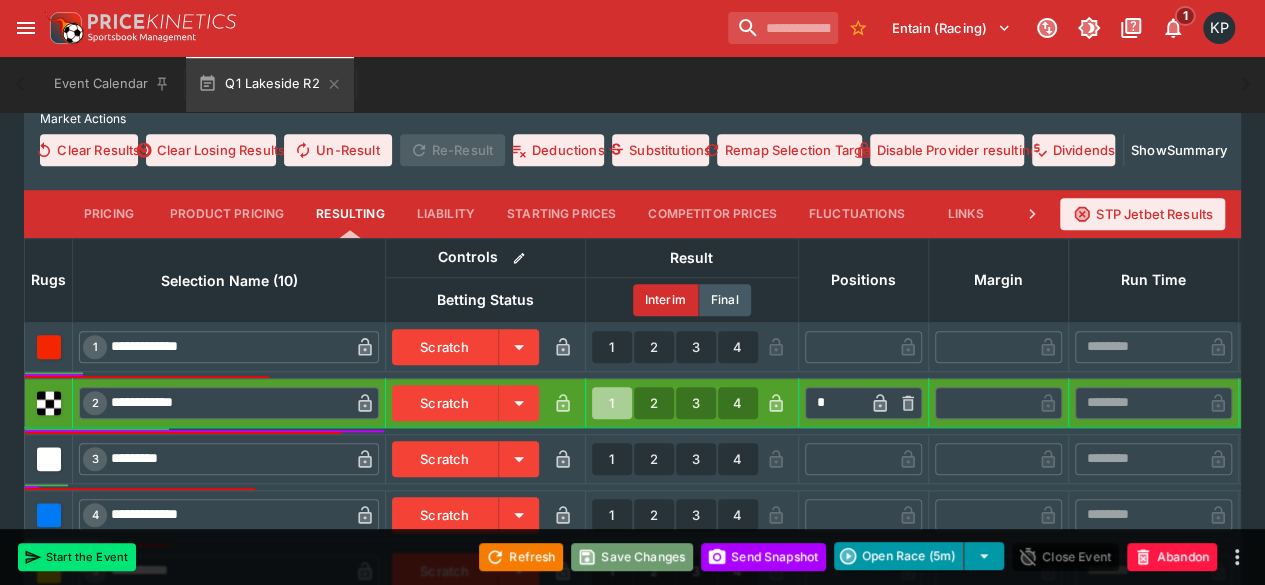 click on "Save Changes" at bounding box center [632, 557] 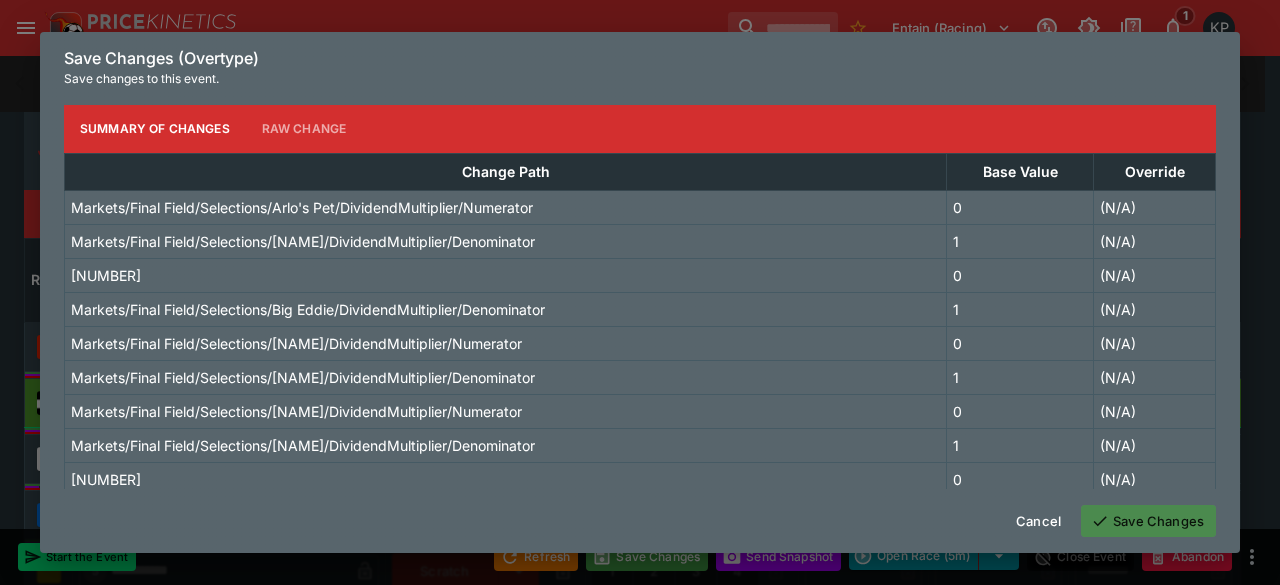 click 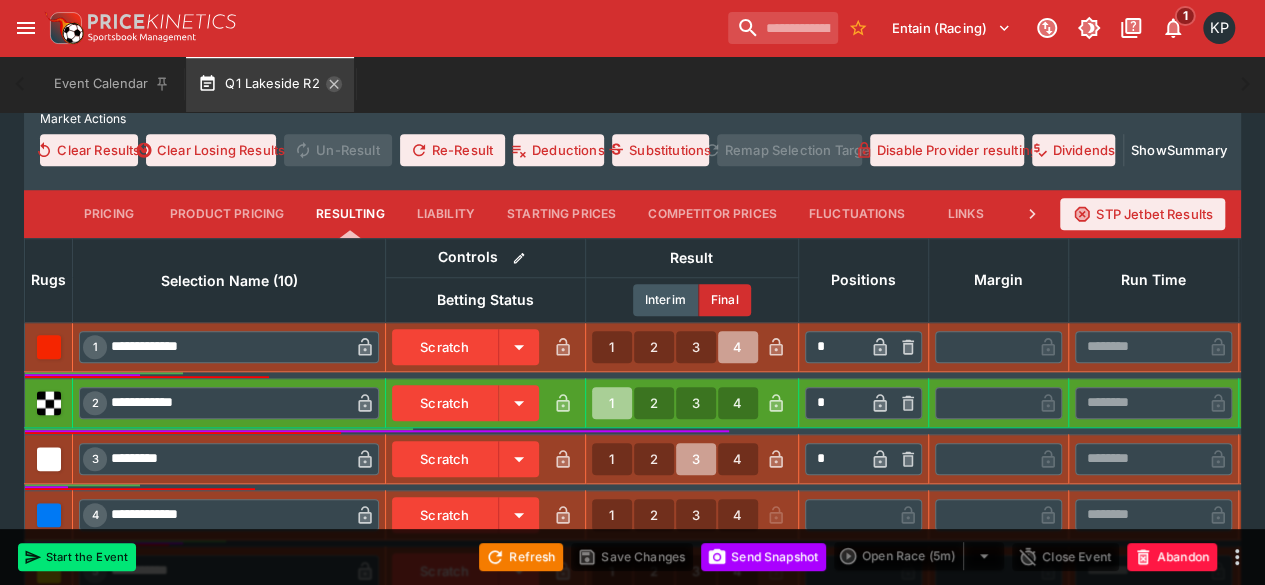 click 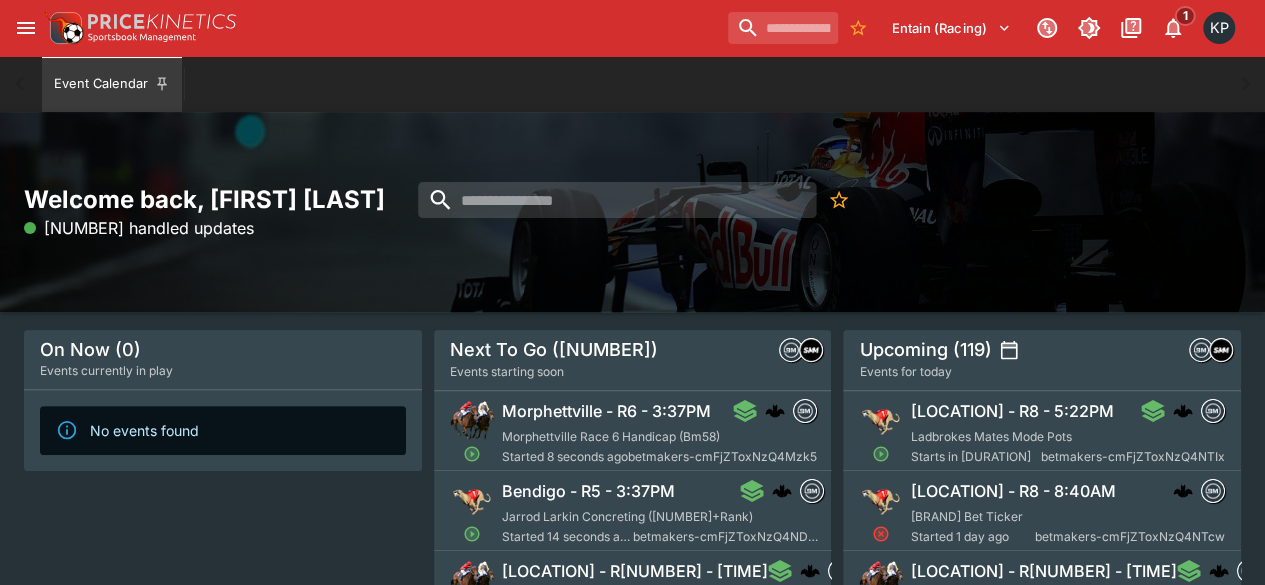 scroll, scrollTop: 168, scrollLeft: 0, axis: vertical 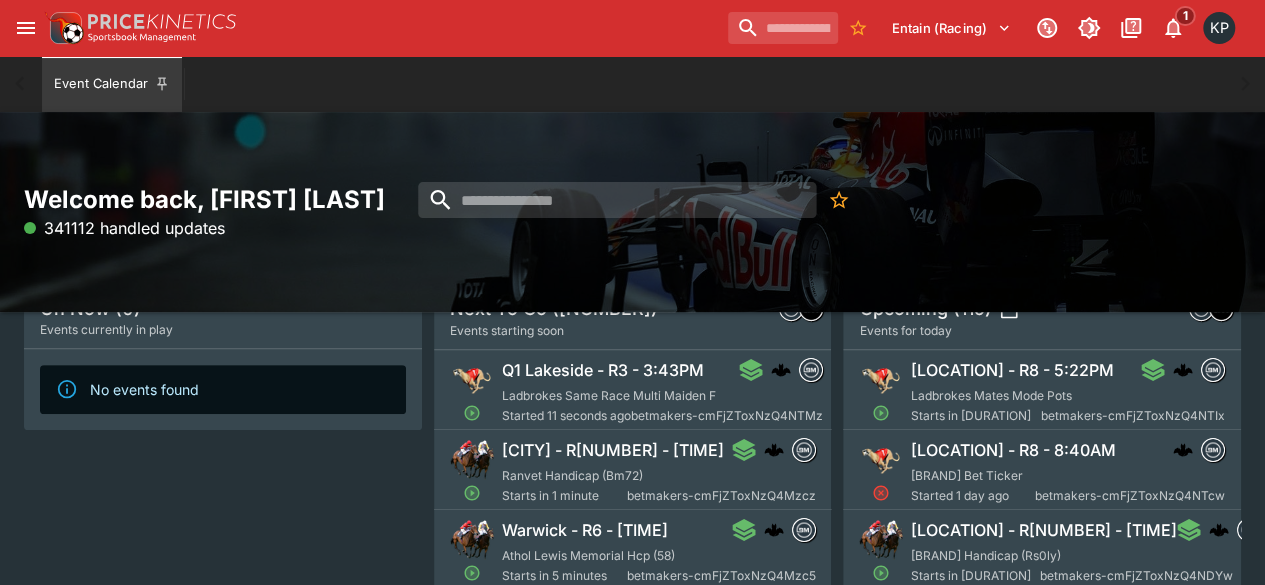 click on "Q1 Lakeside - R3 - [TIME] Ladbrokes Same Race Multi Maiden F Started 11 seconds ago betmakers-cmFjZToxNzQ4NTMz" at bounding box center [662, 392] 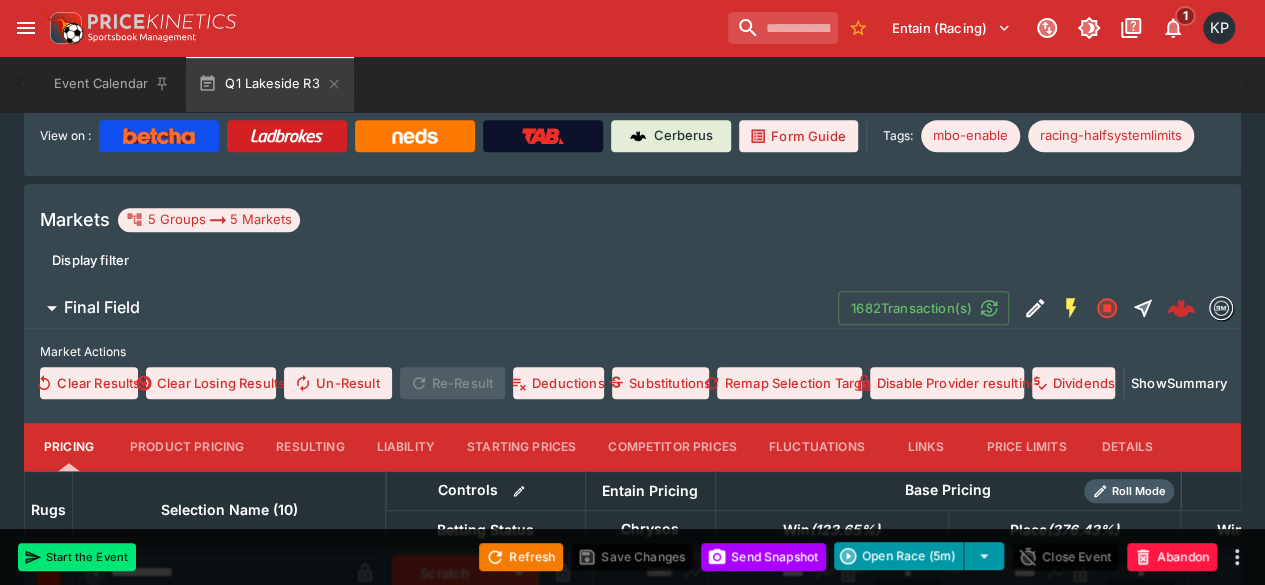 scroll, scrollTop: 511, scrollLeft: 0, axis: vertical 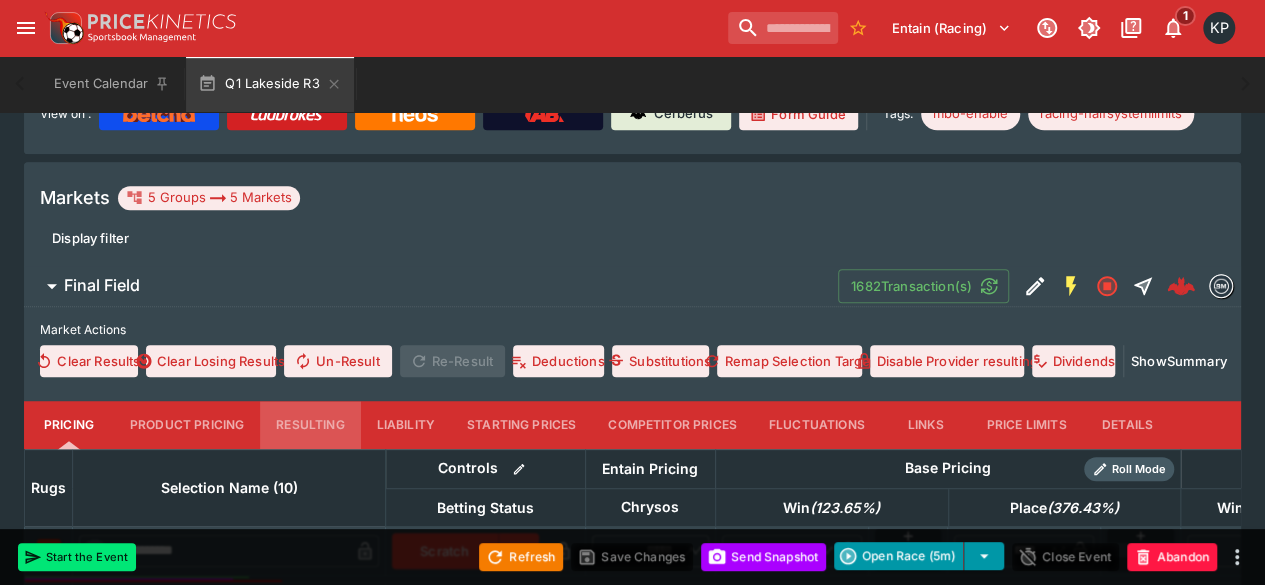click on "Resulting" at bounding box center [310, 425] 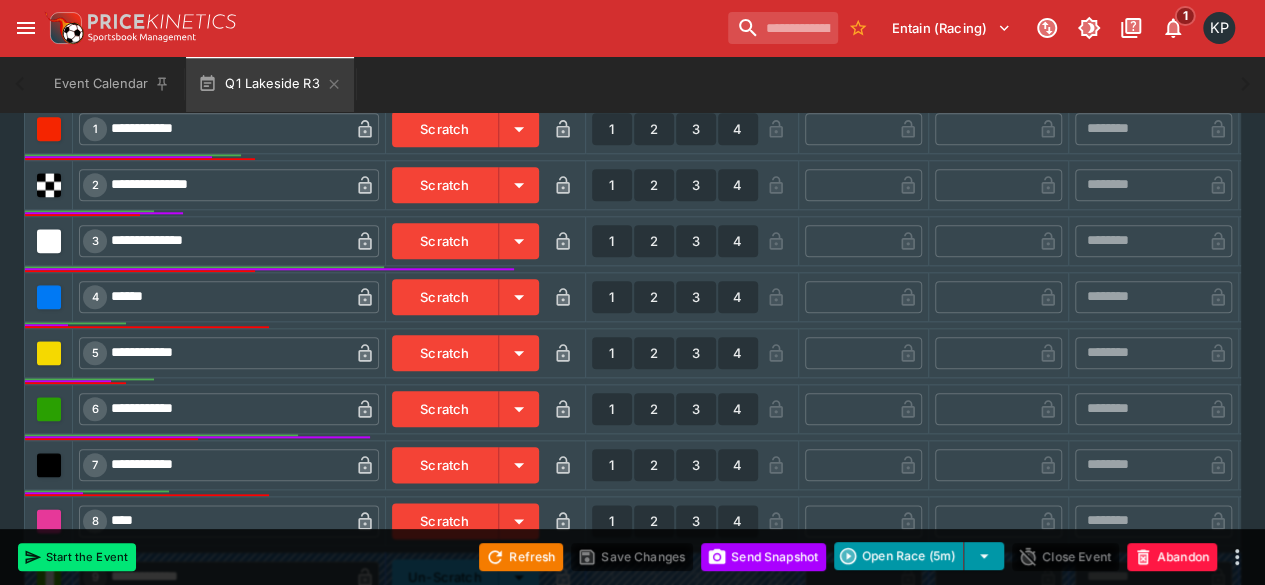 scroll, scrollTop: 994, scrollLeft: 0, axis: vertical 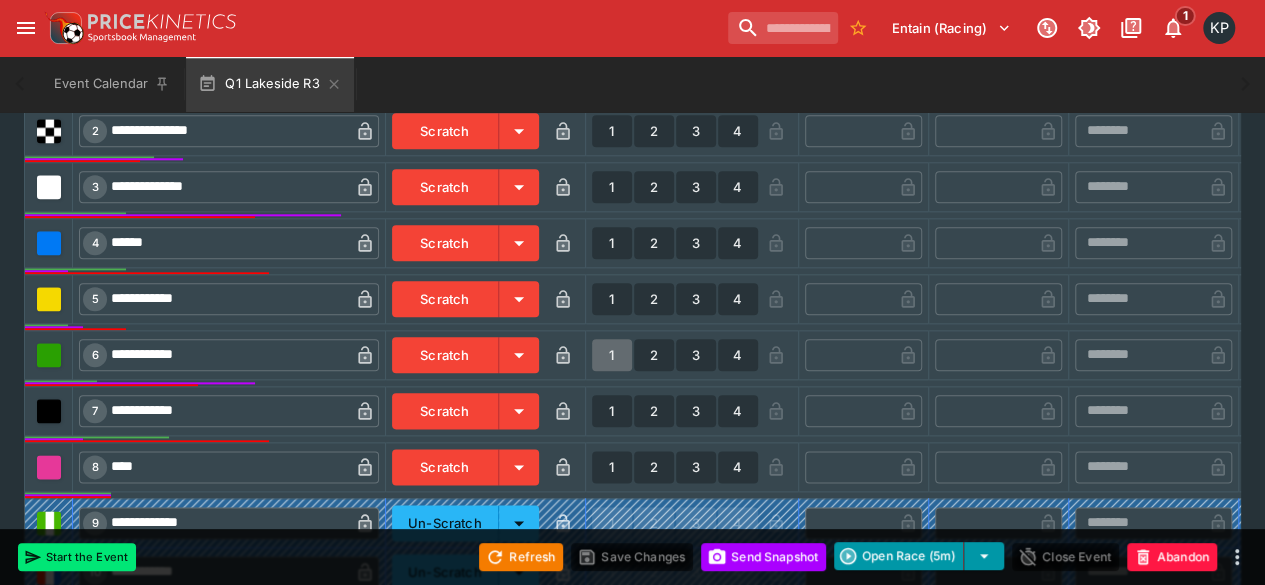 click on "1" at bounding box center [612, 355] 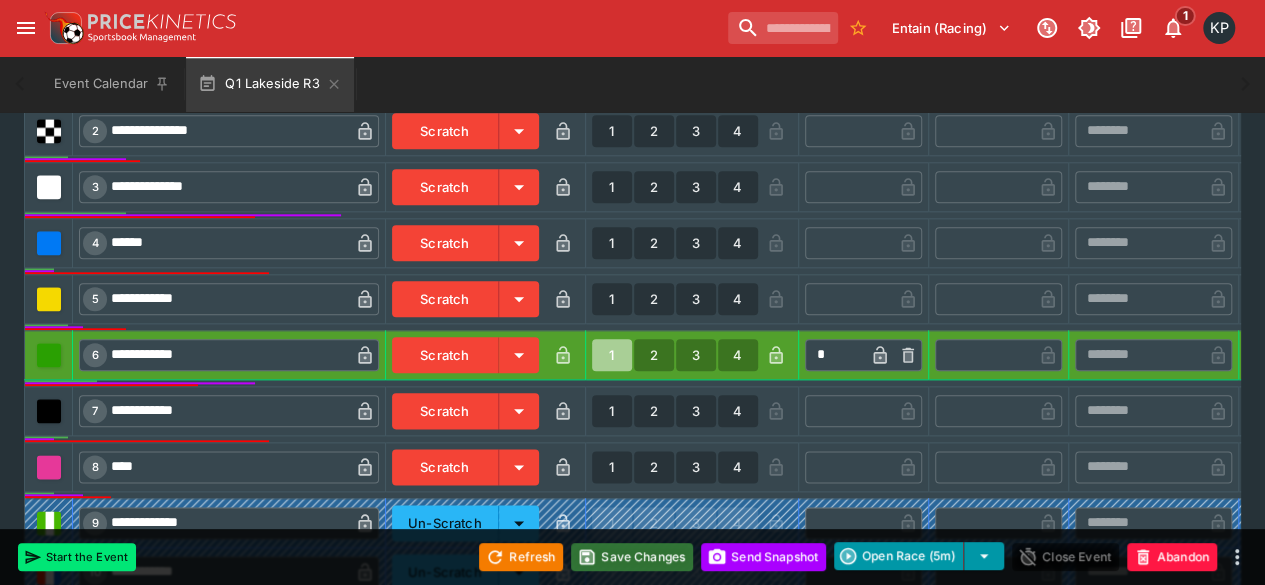 click on "Save Changes" at bounding box center (632, 557) 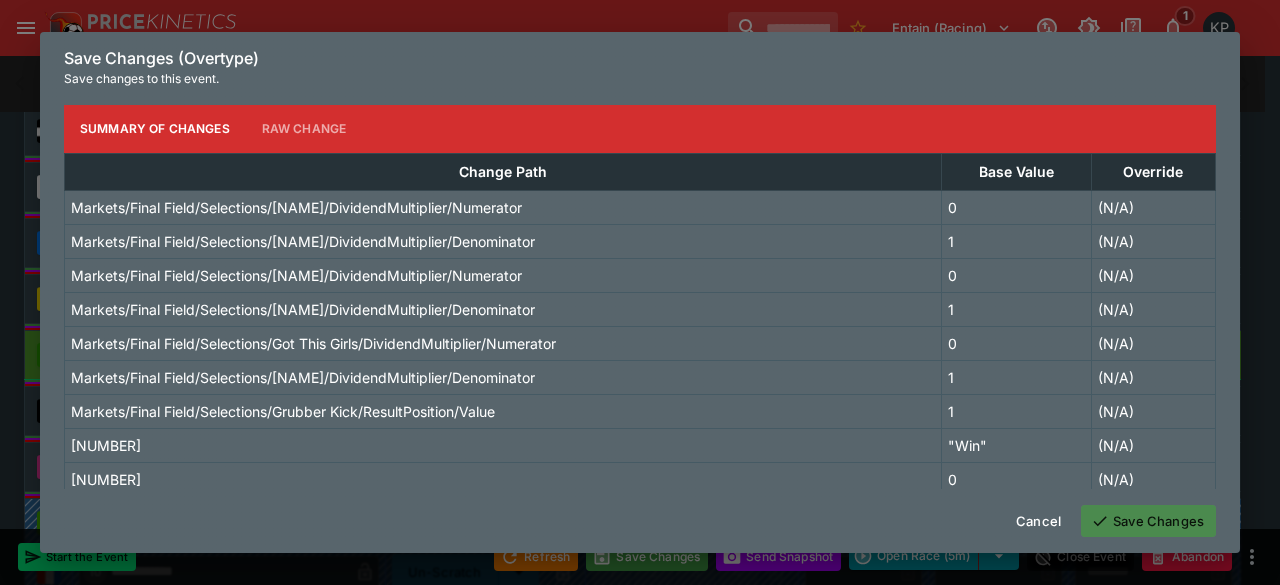 click on "Save Changes" at bounding box center [1148, 521] 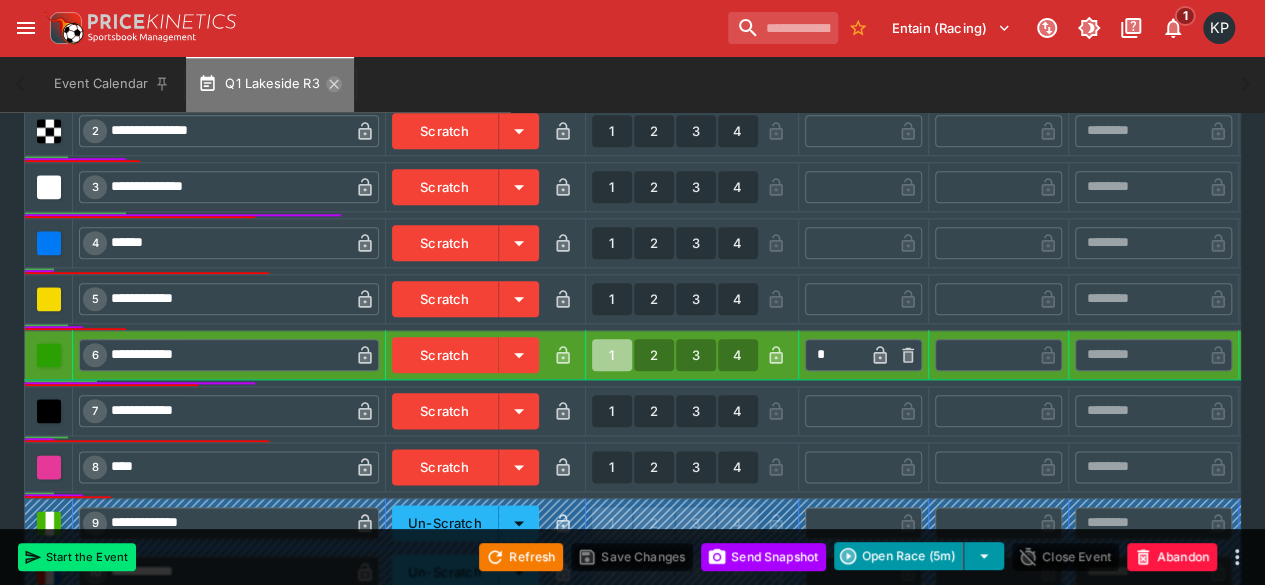 click 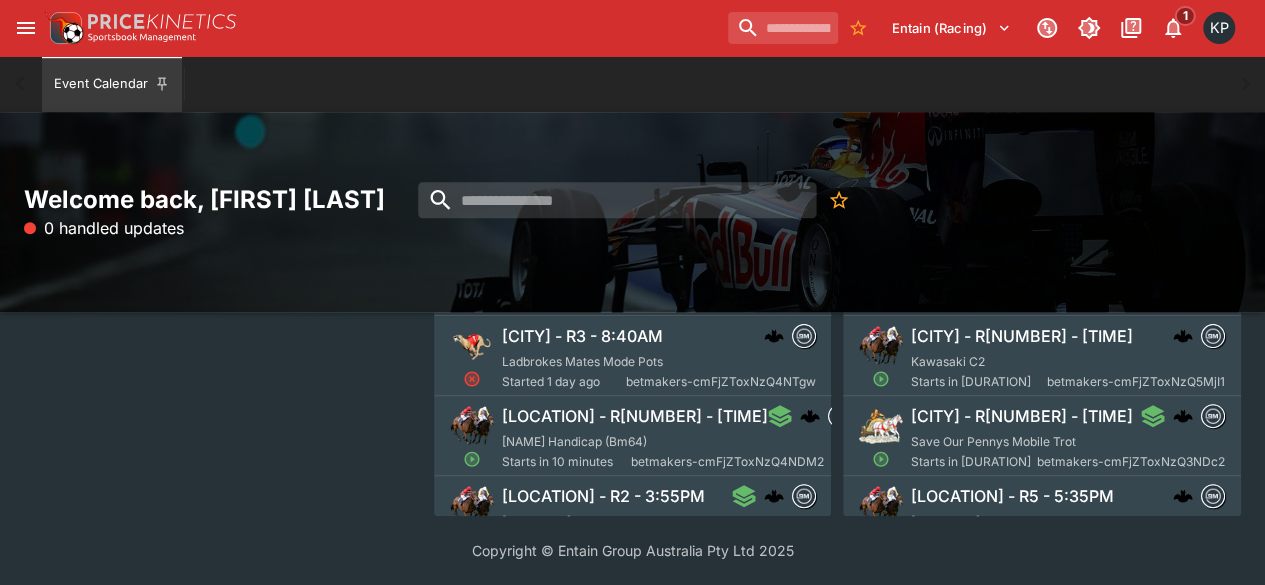scroll, scrollTop: 0, scrollLeft: 0, axis: both 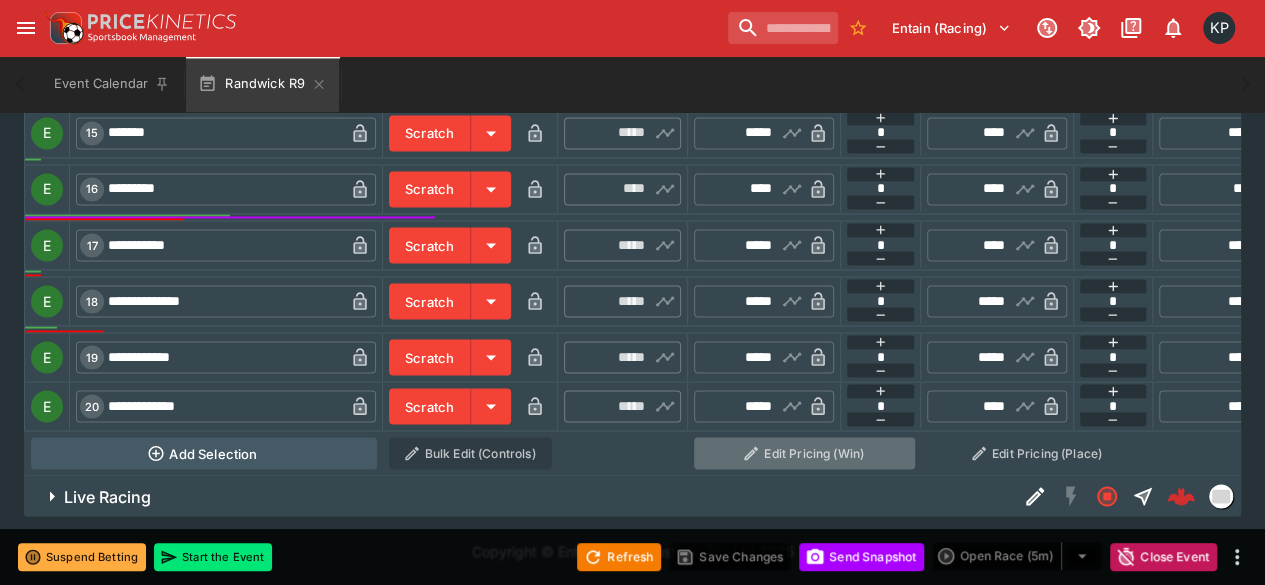 click on "Edit Pricing (Win)" at bounding box center (804, 453) 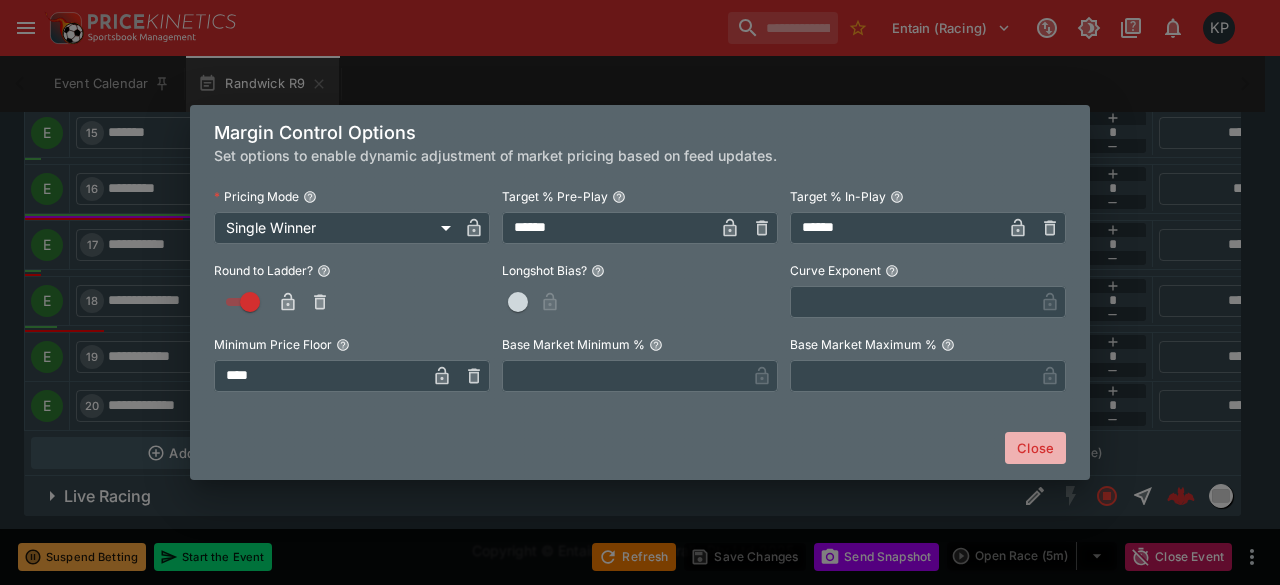 click on "Close" at bounding box center (1035, 448) 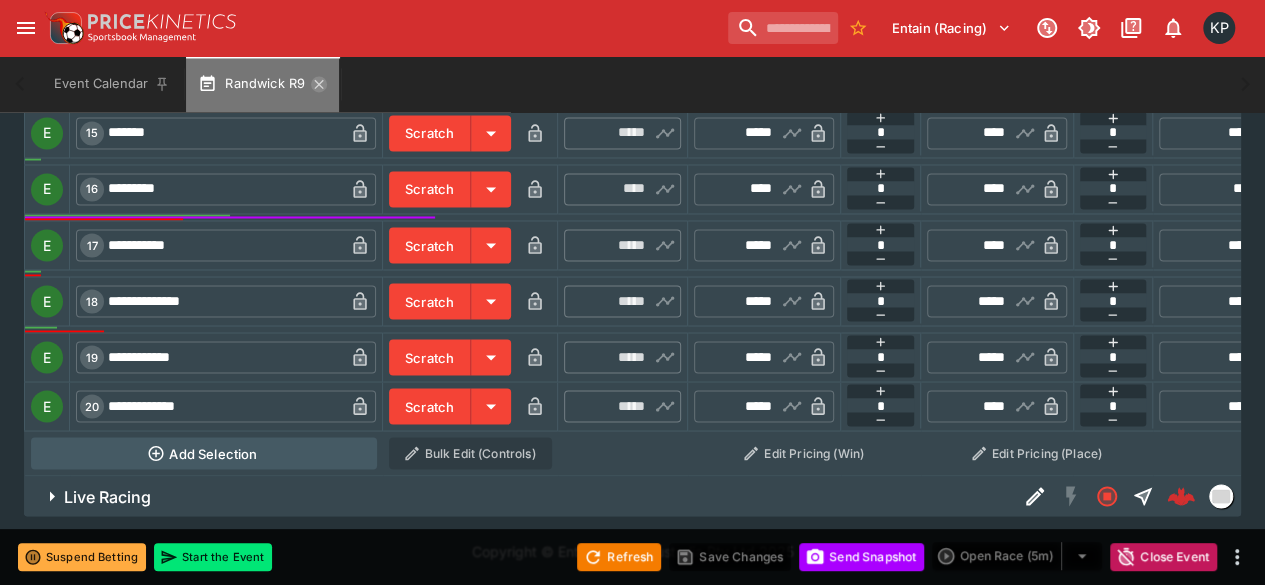 click 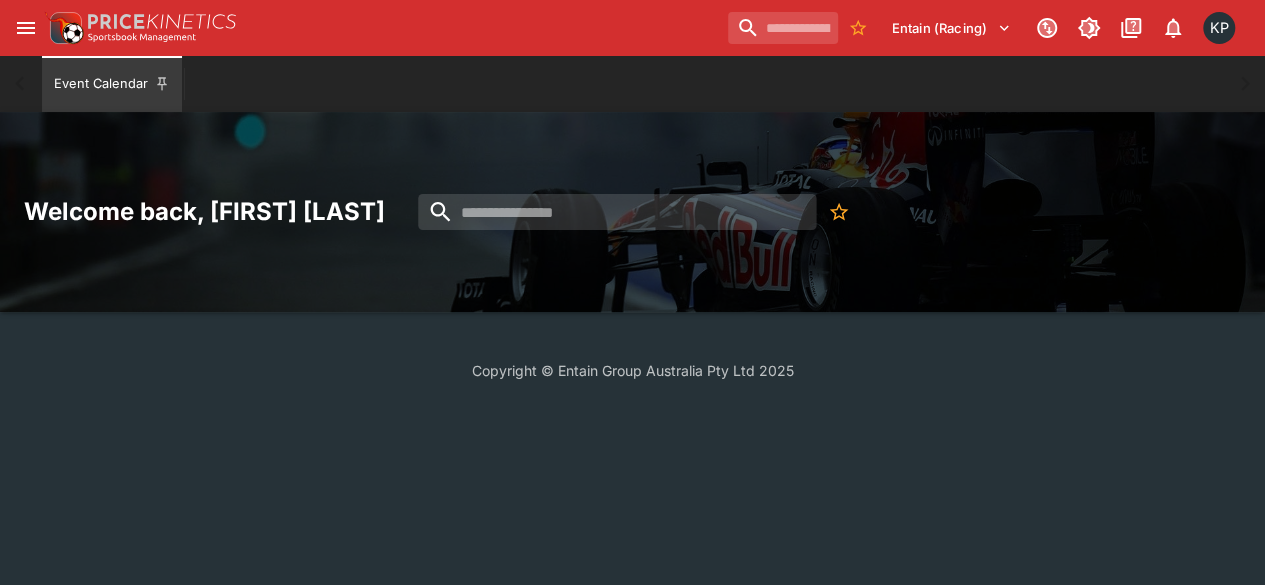scroll, scrollTop: 0, scrollLeft: 0, axis: both 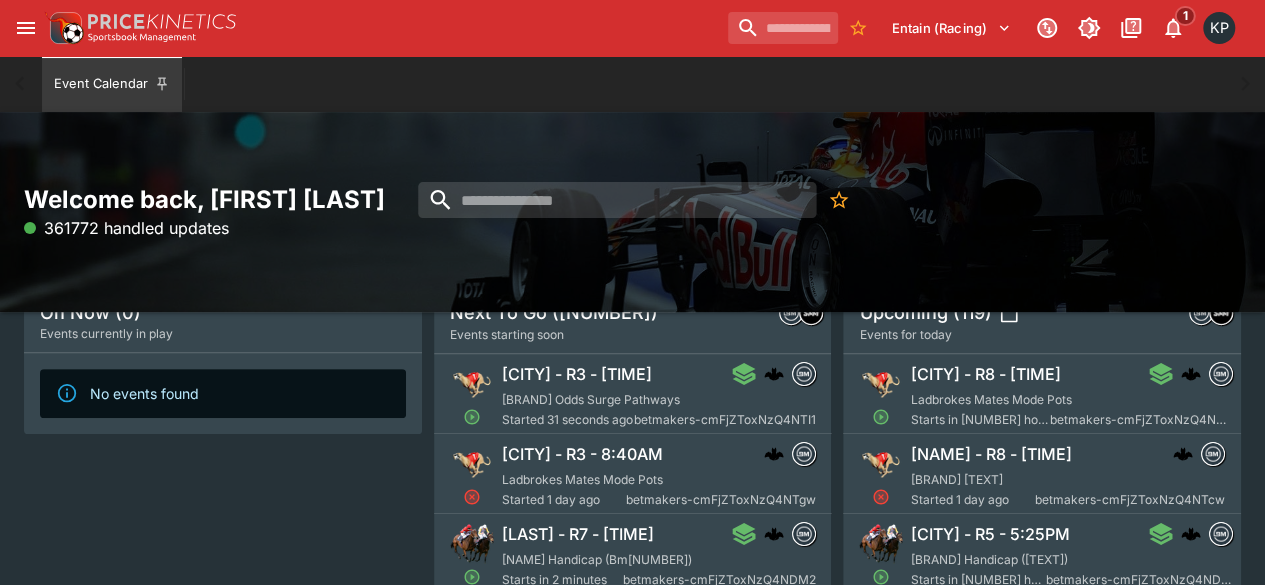 click on "Temora - R3 - 3:52PM Ladbrokes Odds Surge Pathways Started 31 seconds ago betmakers-cmFjZToxNzQ4NTI1" at bounding box center (659, 396) 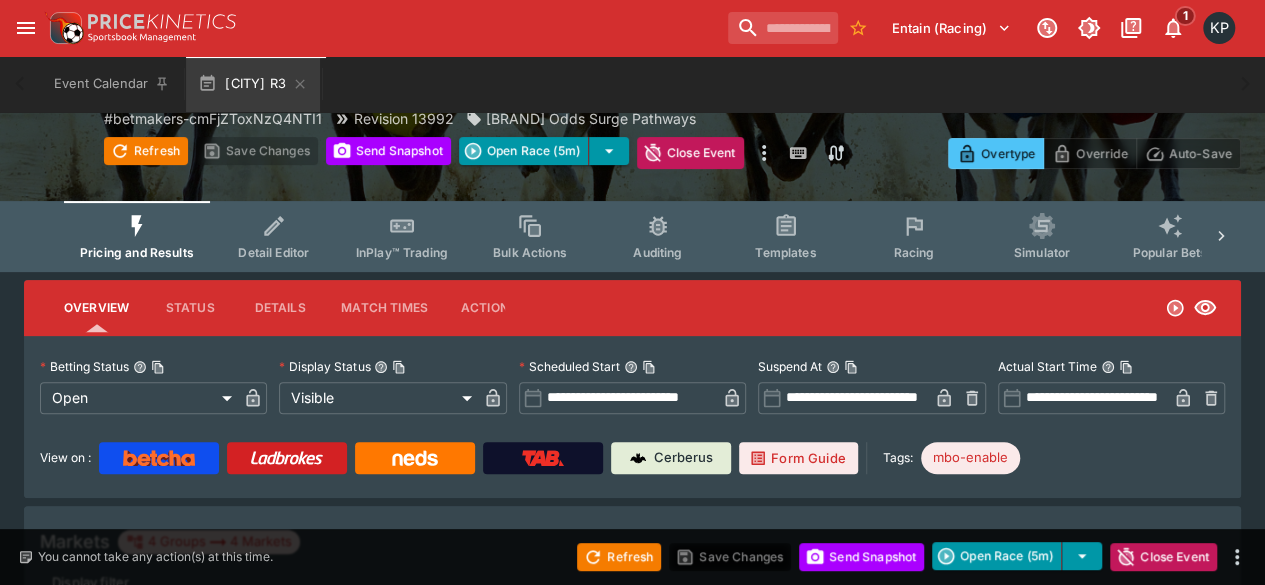 type on "**********" 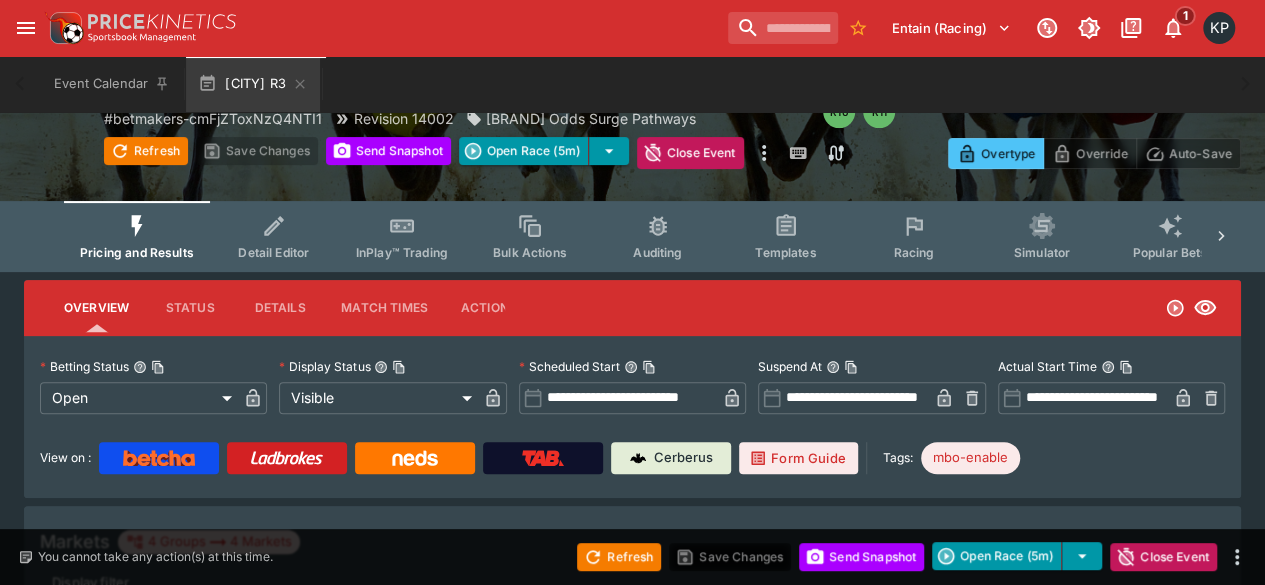 type on "*****" 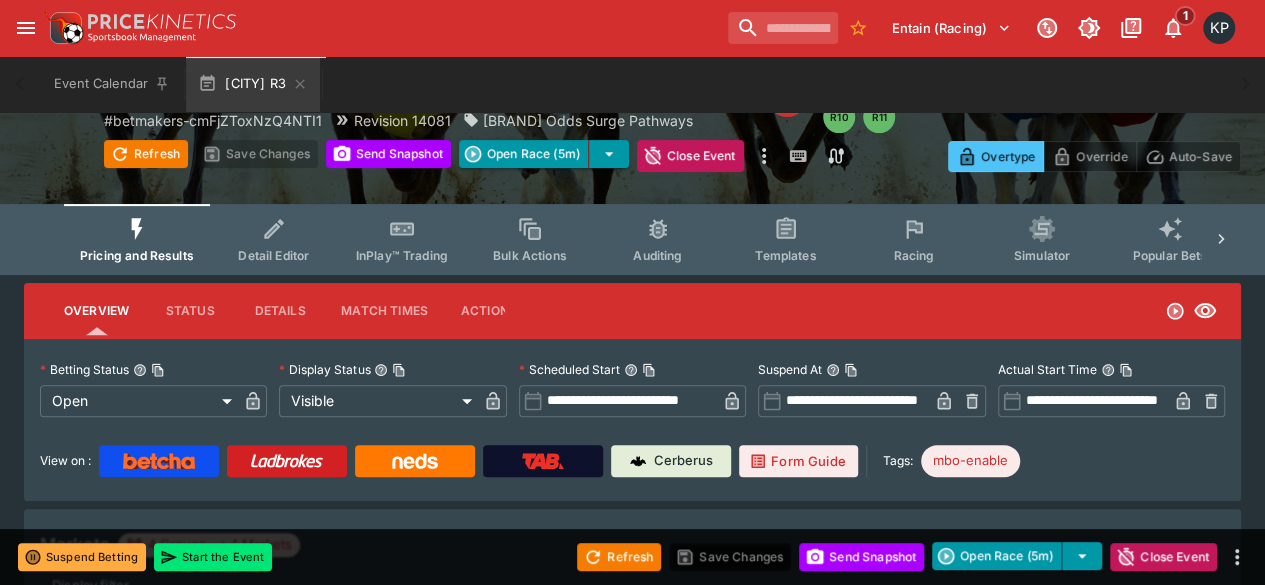 type on "*****" 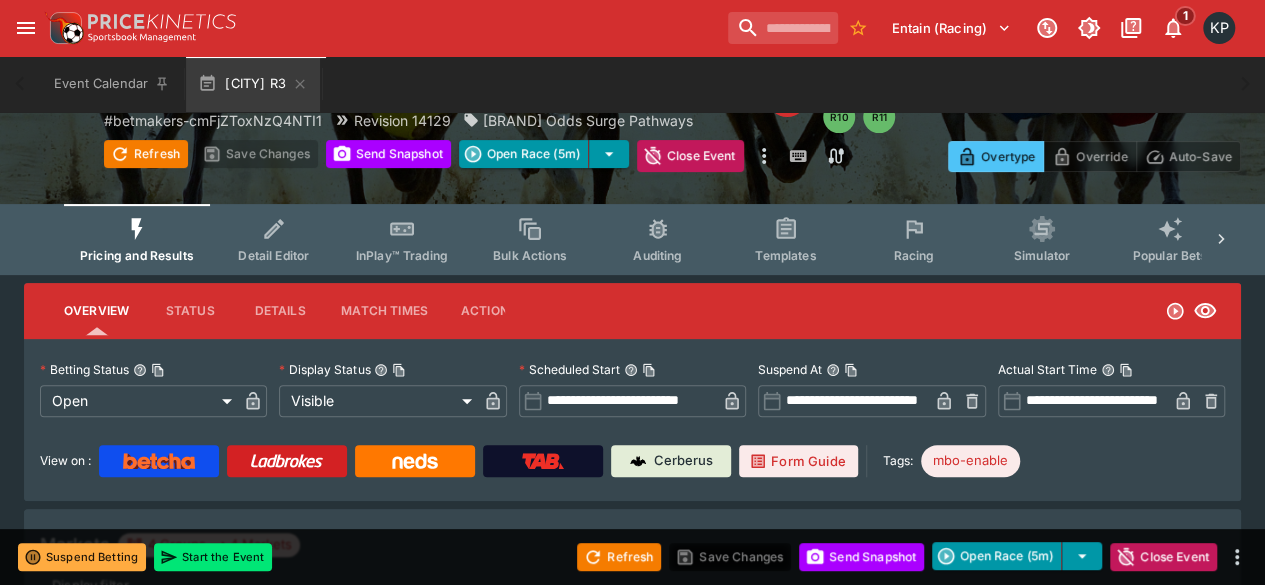 type on "*****" 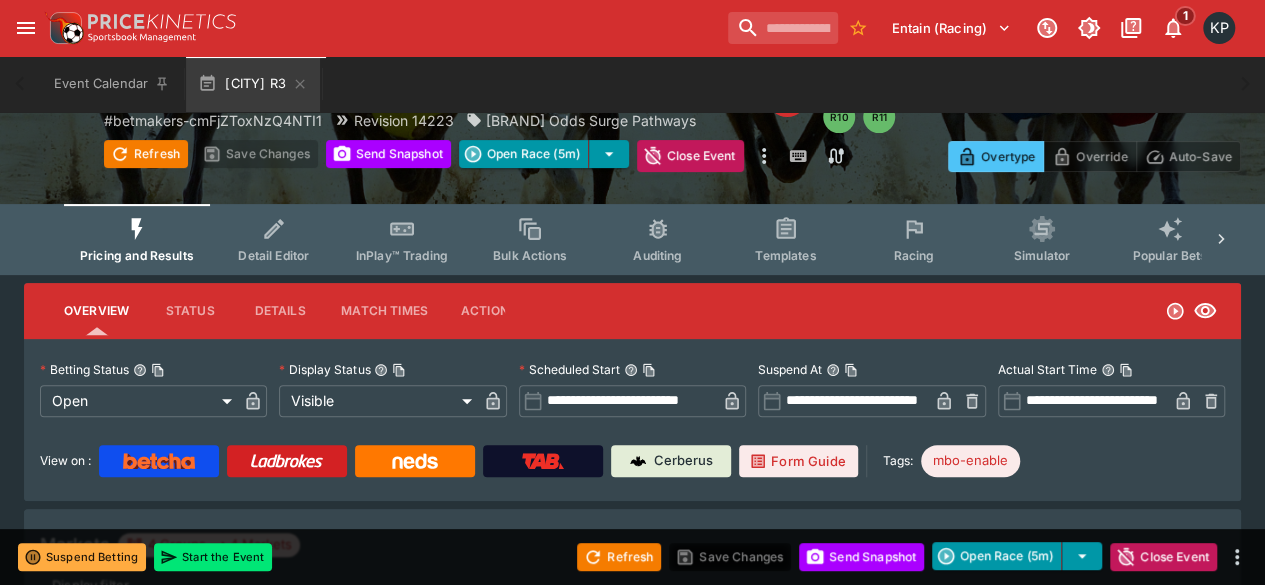 type on "*****" 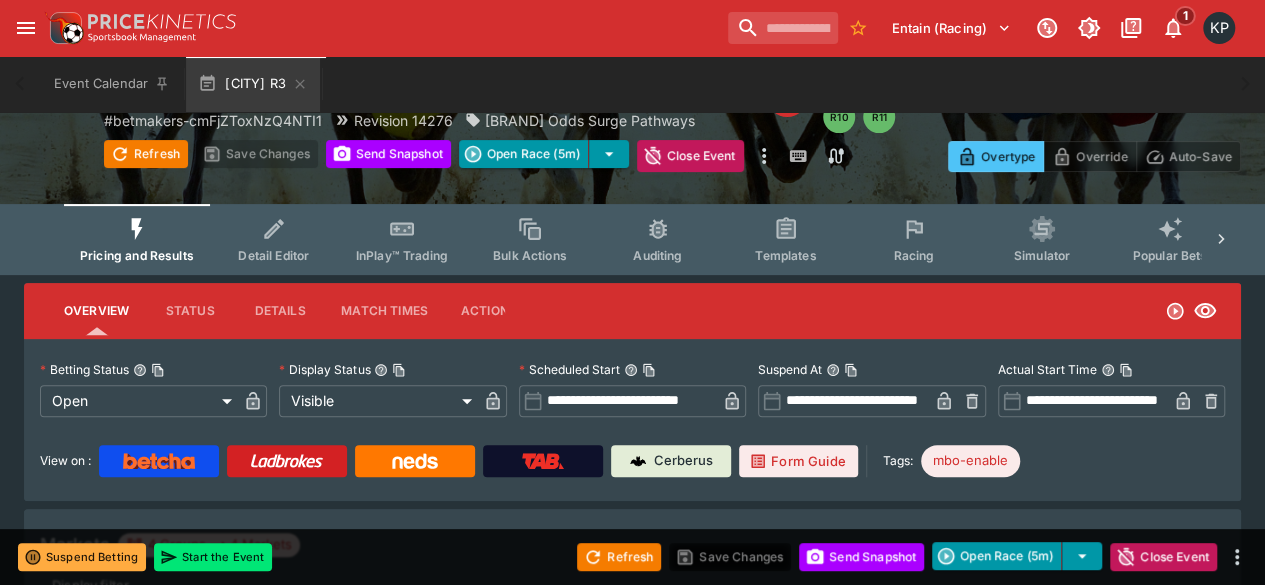 type on "**********" 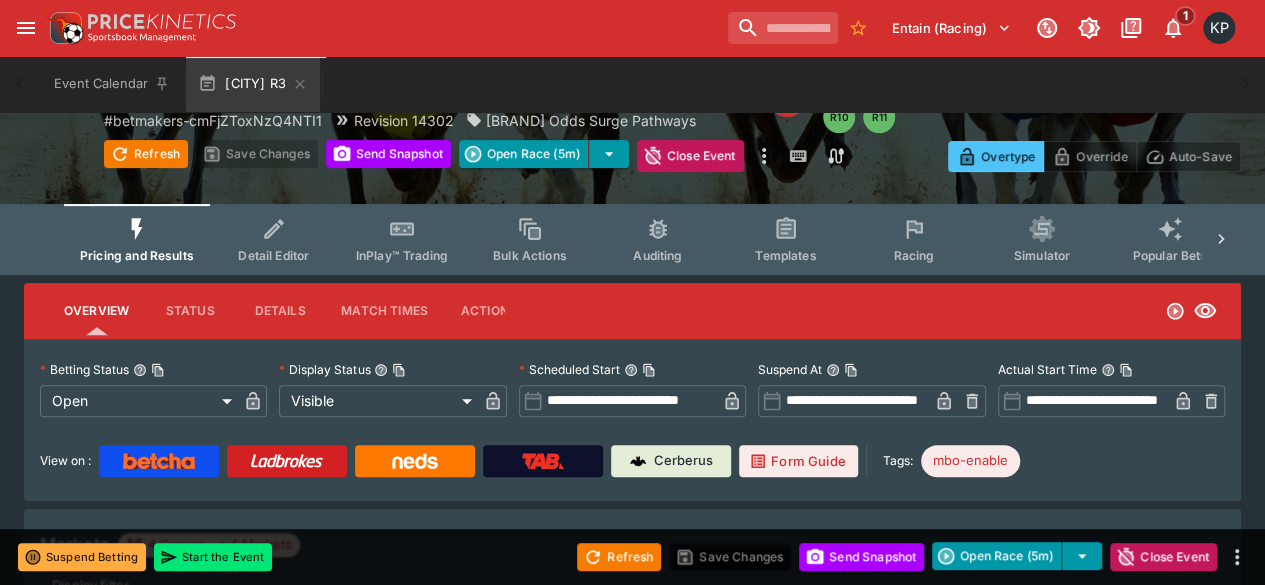 type on "****" 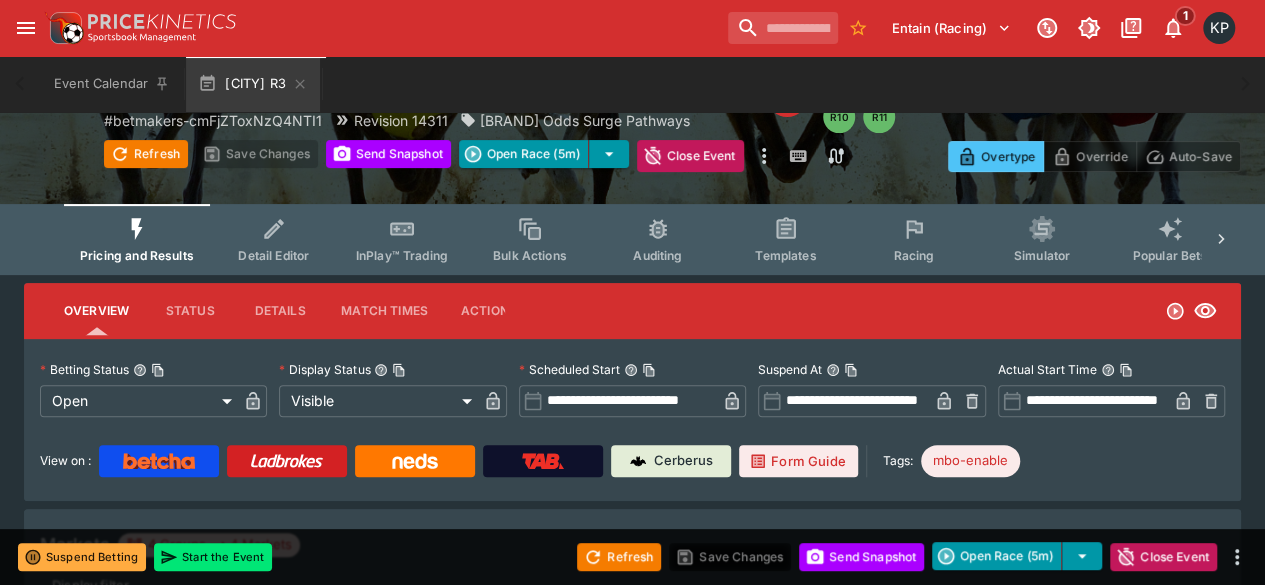type on "*****" 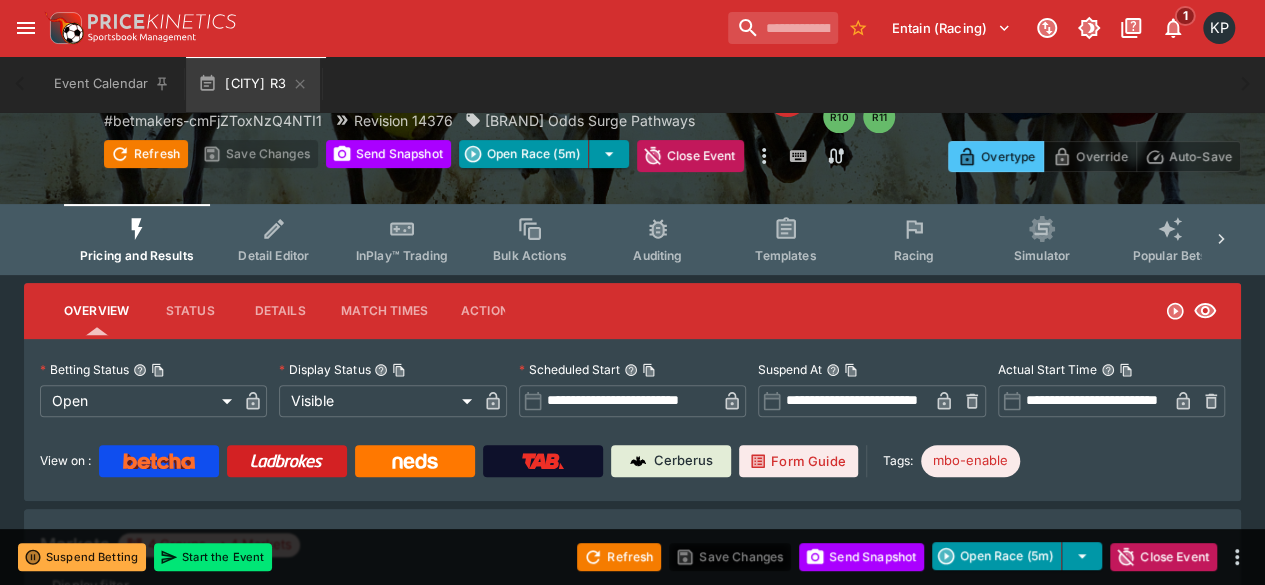 type on "*****" 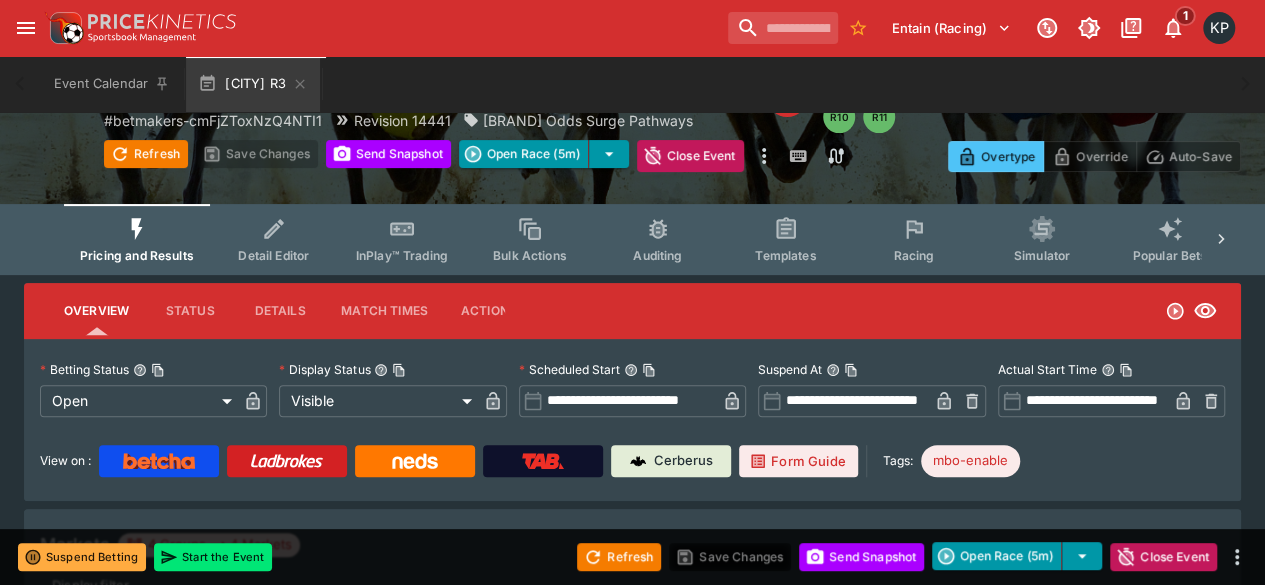 type on "*****" 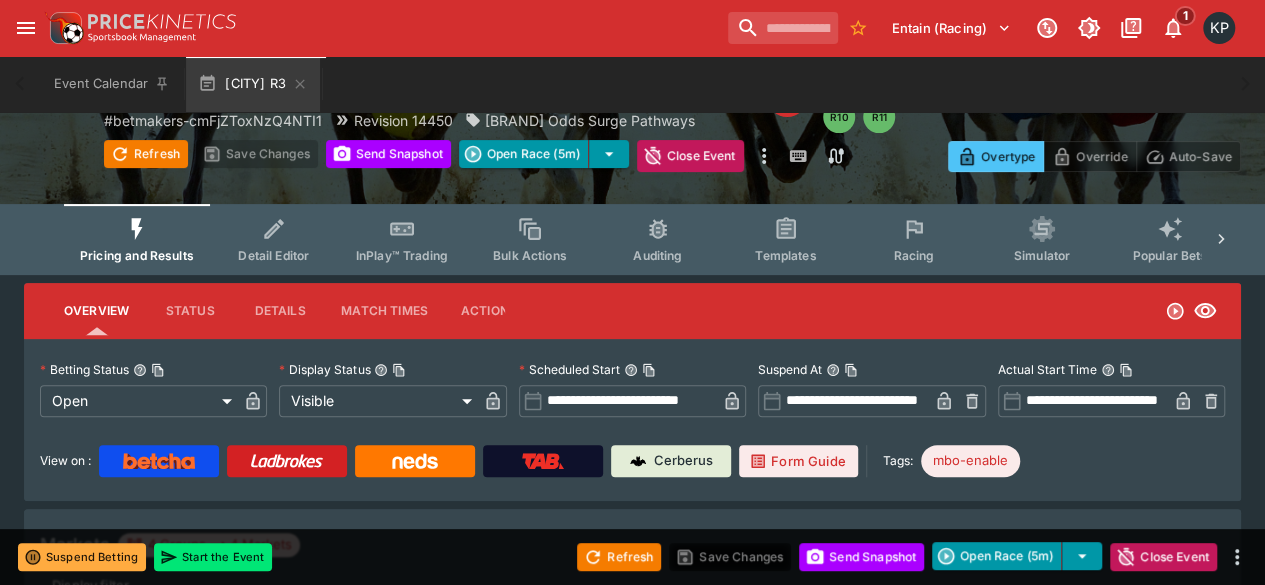 type on "**********" 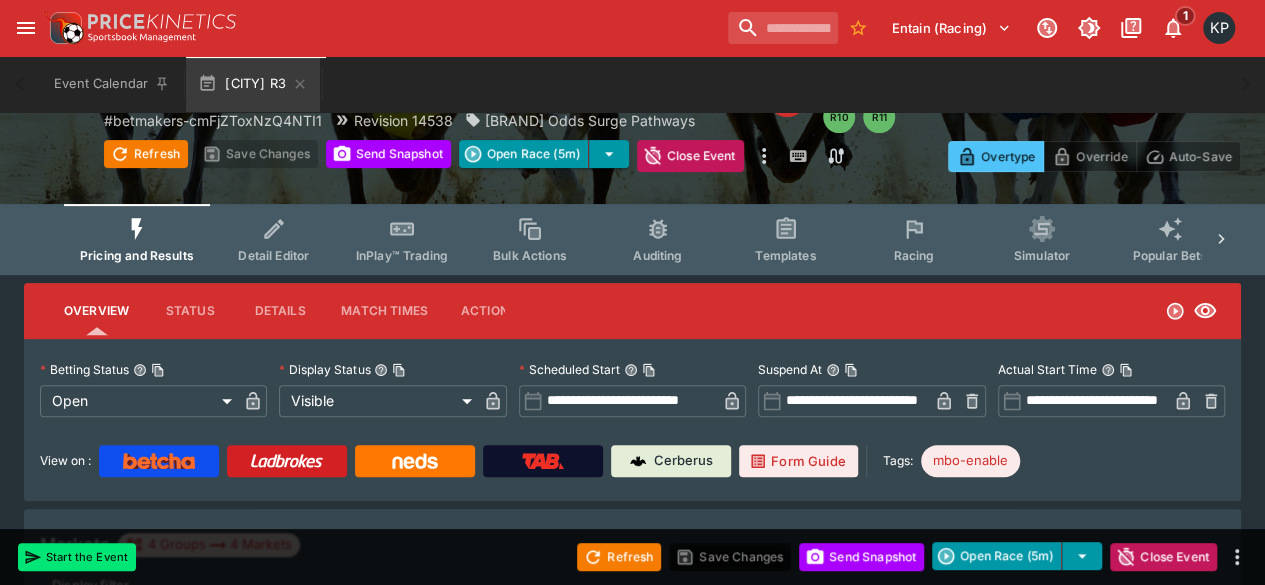 type on "**********" 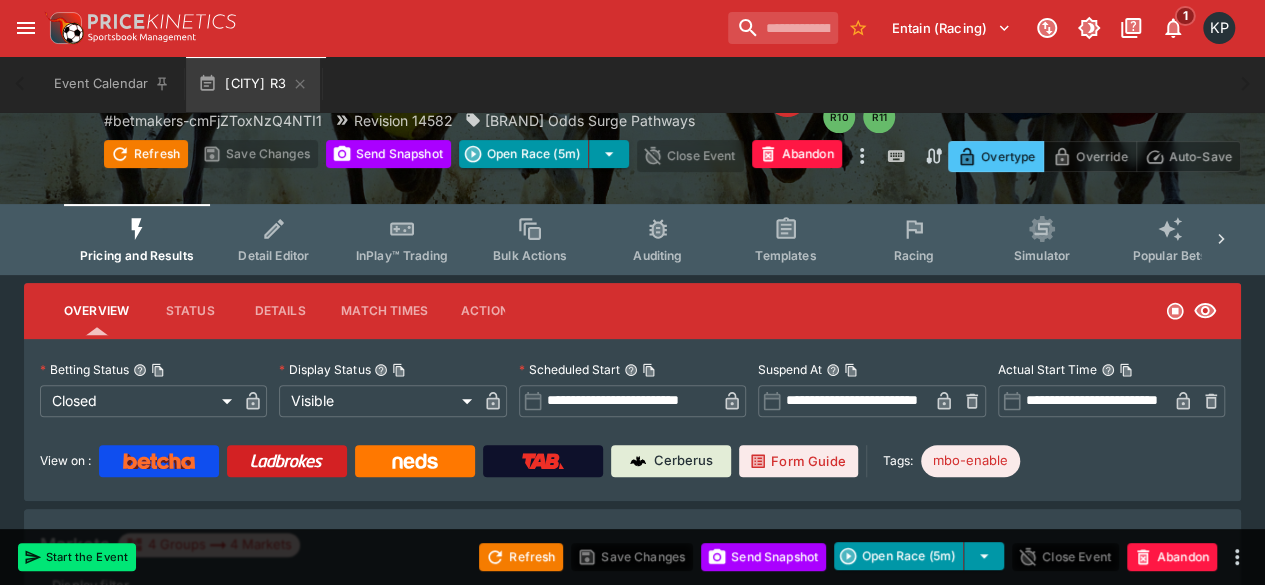 type on "*****" 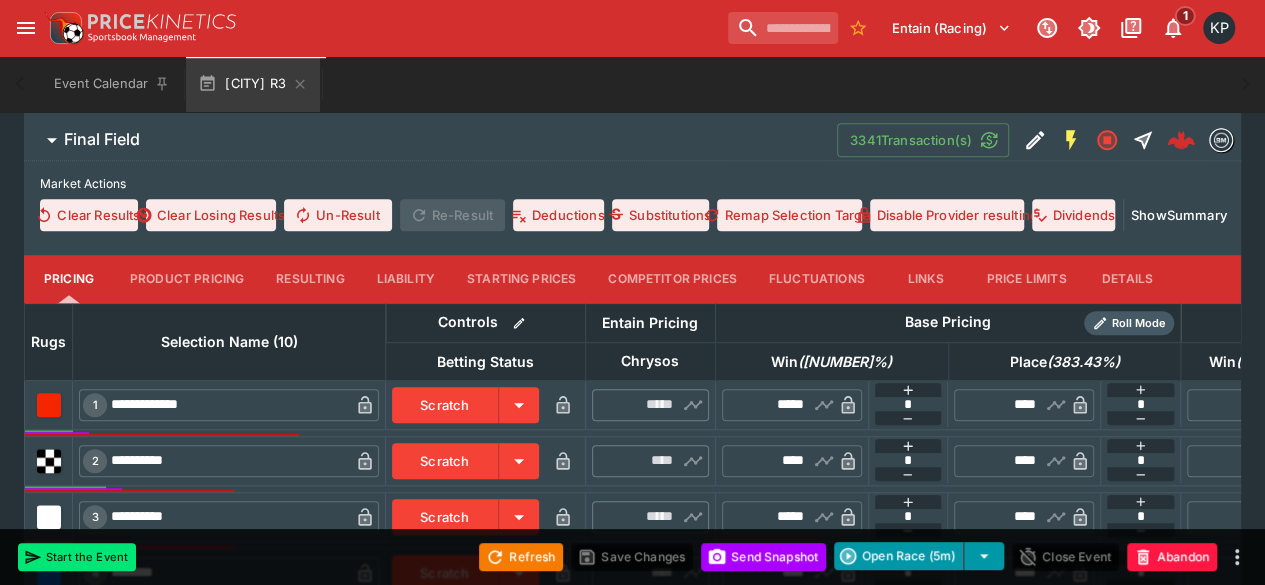 scroll, scrollTop: 691, scrollLeft: 0, axis: vertical 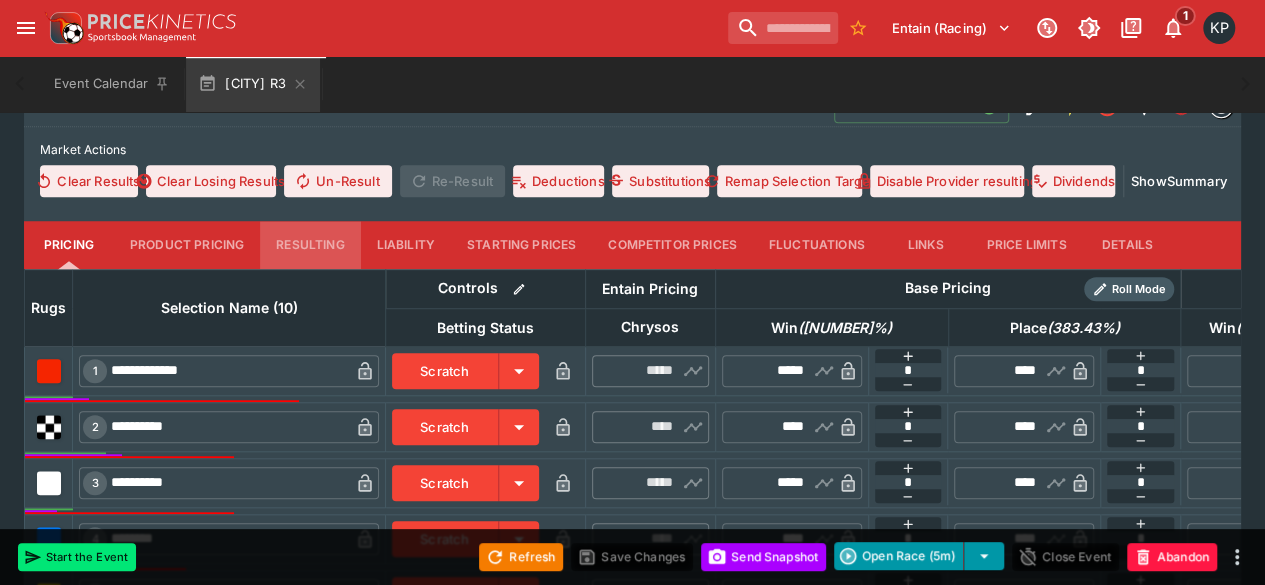 click on "Resulting" at bounding box center [310, 245] 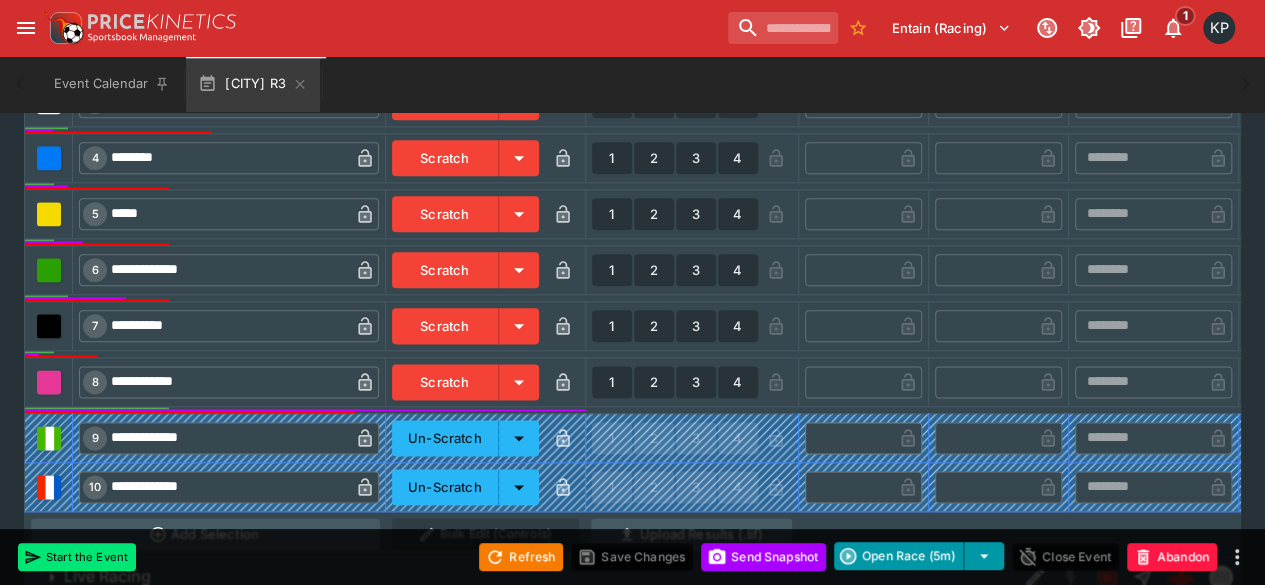 scroll, scrollTop: 1089, scrollLeft: 0, axis: vertical 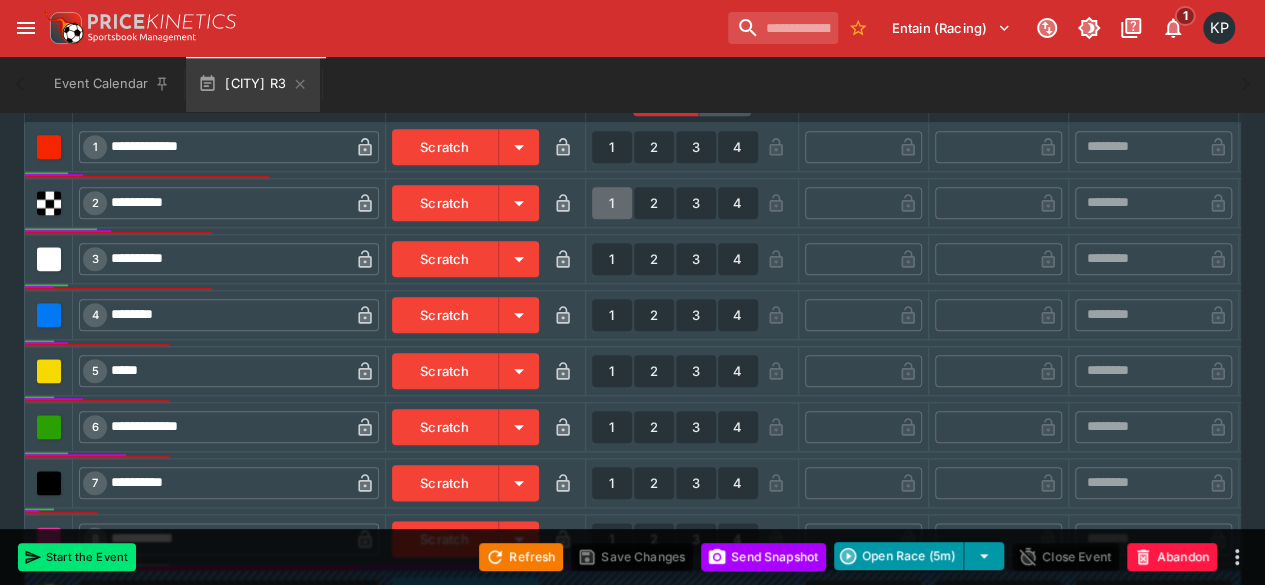 click on "1" at bounding box center [612, 203] 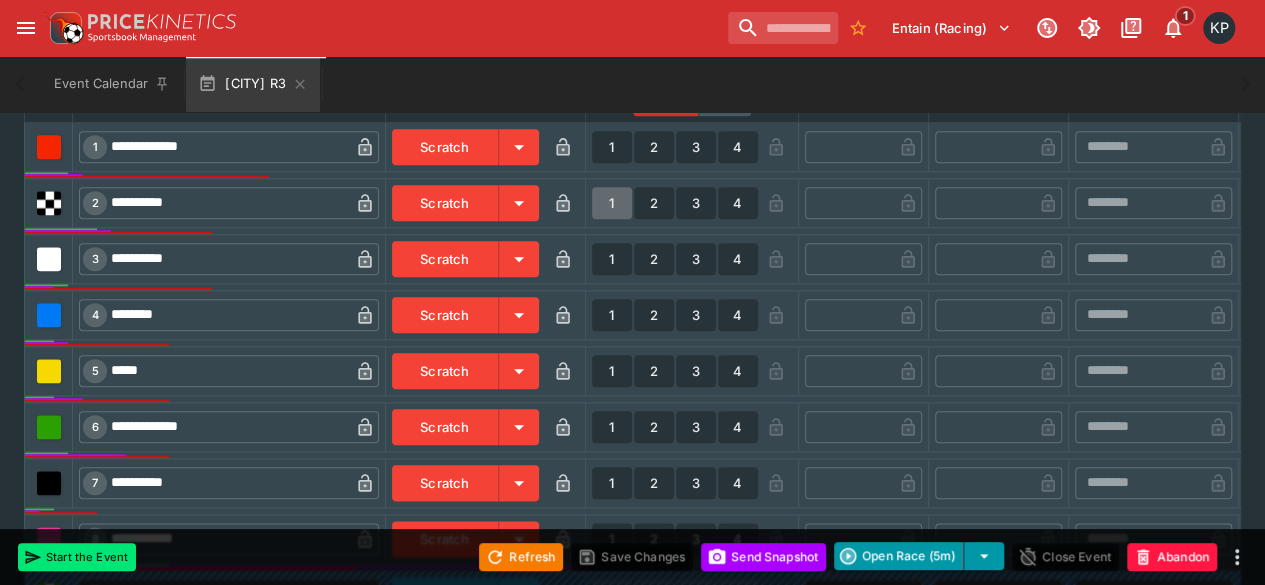 type on "*" 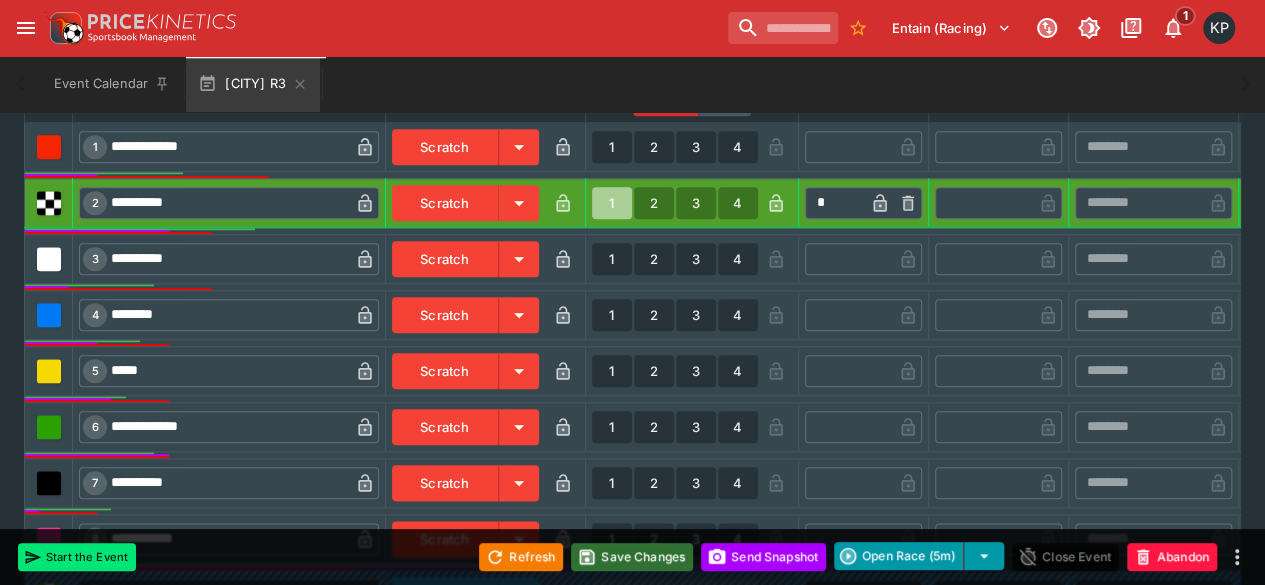 click on "Save Changes" at bounding box center (632, 557) 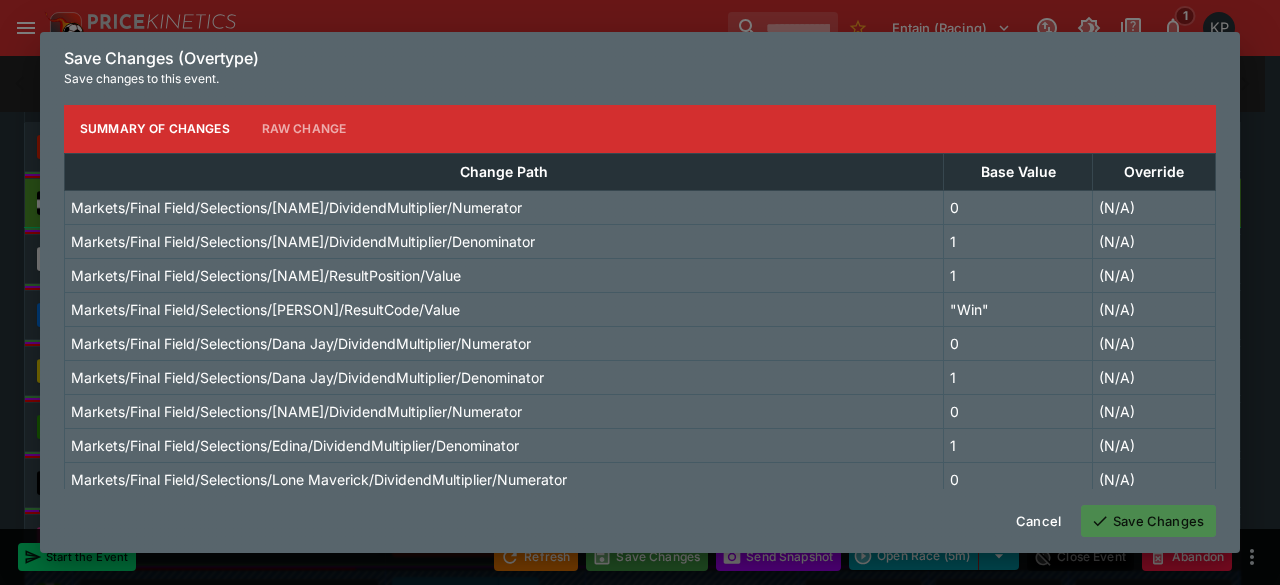click on "Save Changes" at bounding box center [1148, 521] 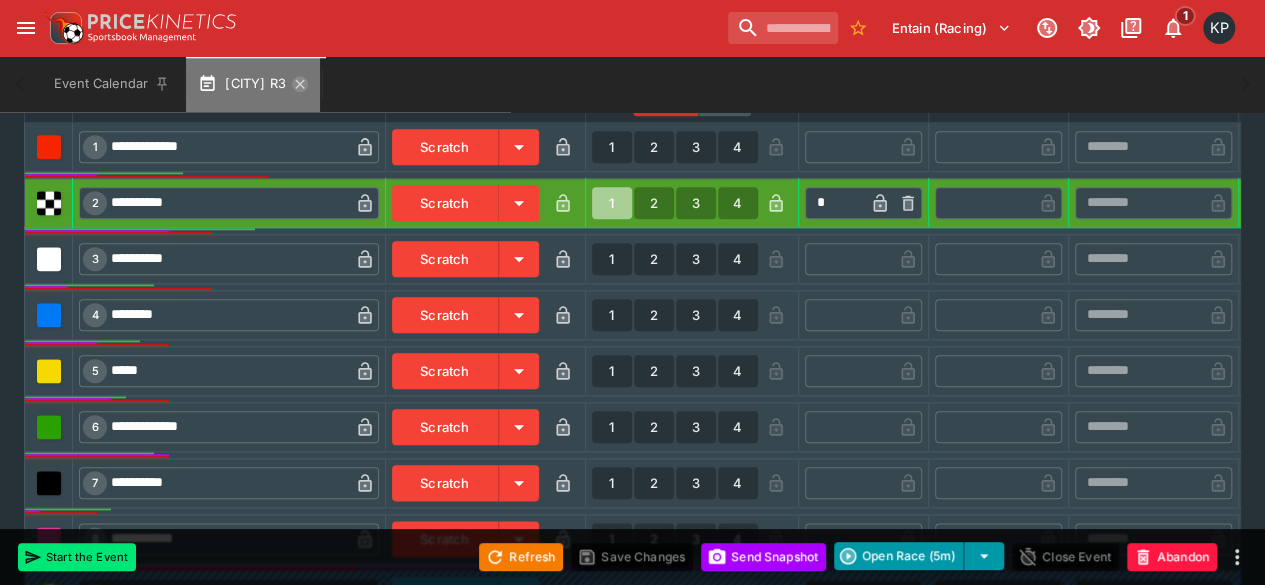 click 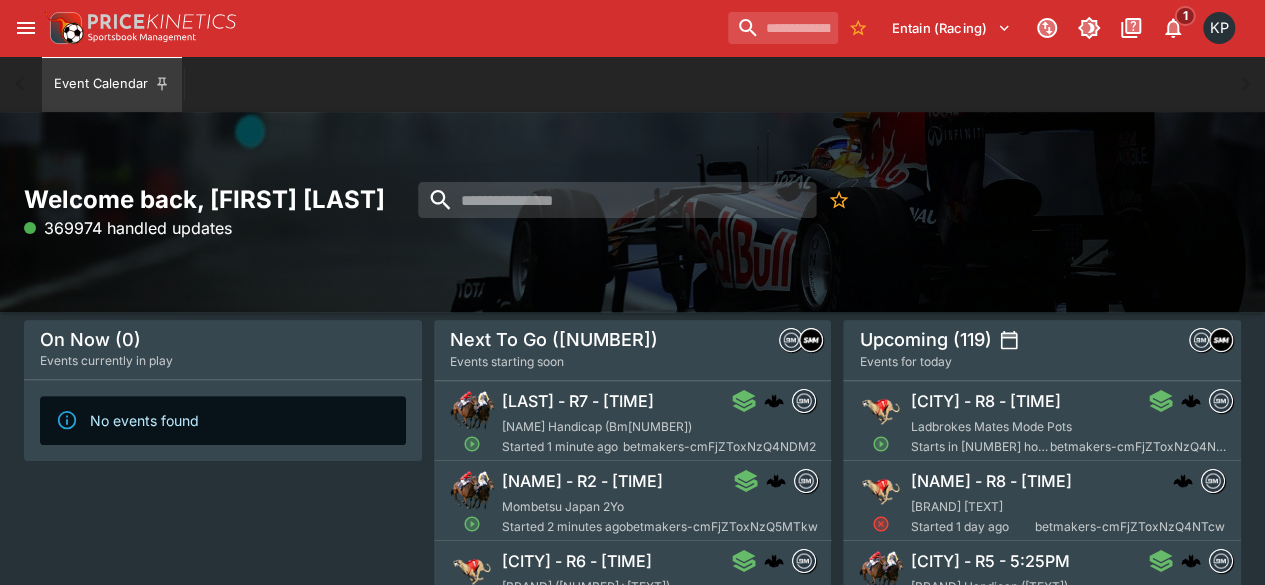scroll, scrollTop: 139, scrollLeft: 0, axis: vertical 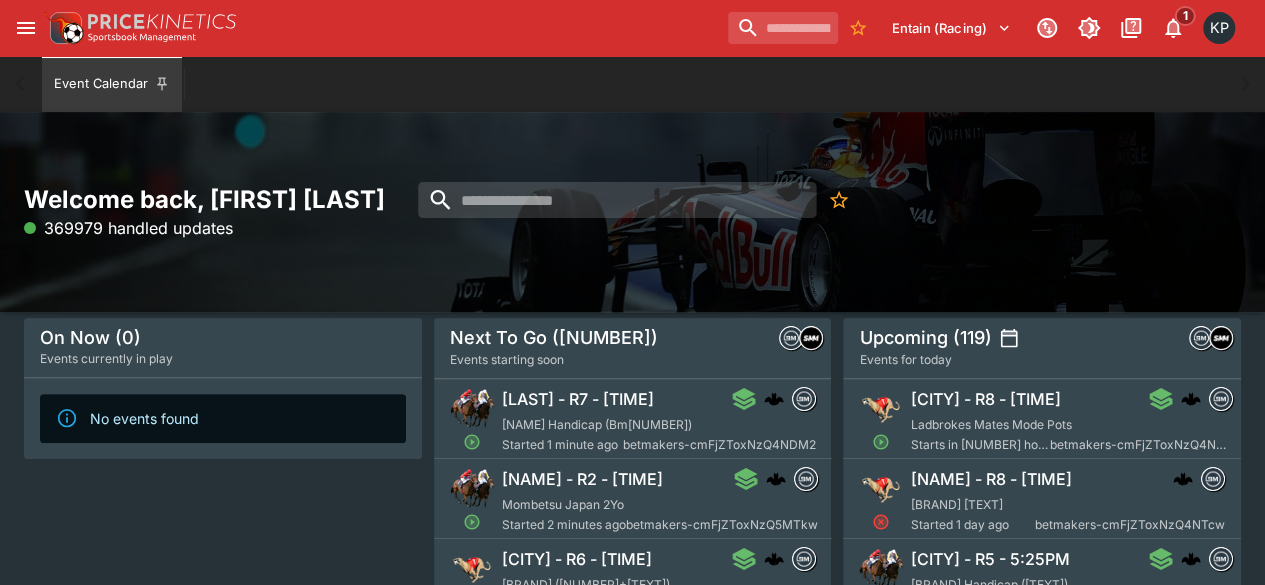 click on "Bendigo - R6 - 3:56PM Ag Tyres & Wheels (300+Rank) Started 1 minute ago betmakers-cmFjZToxNzQ4NDQ1" at bounding box center (659, 581) 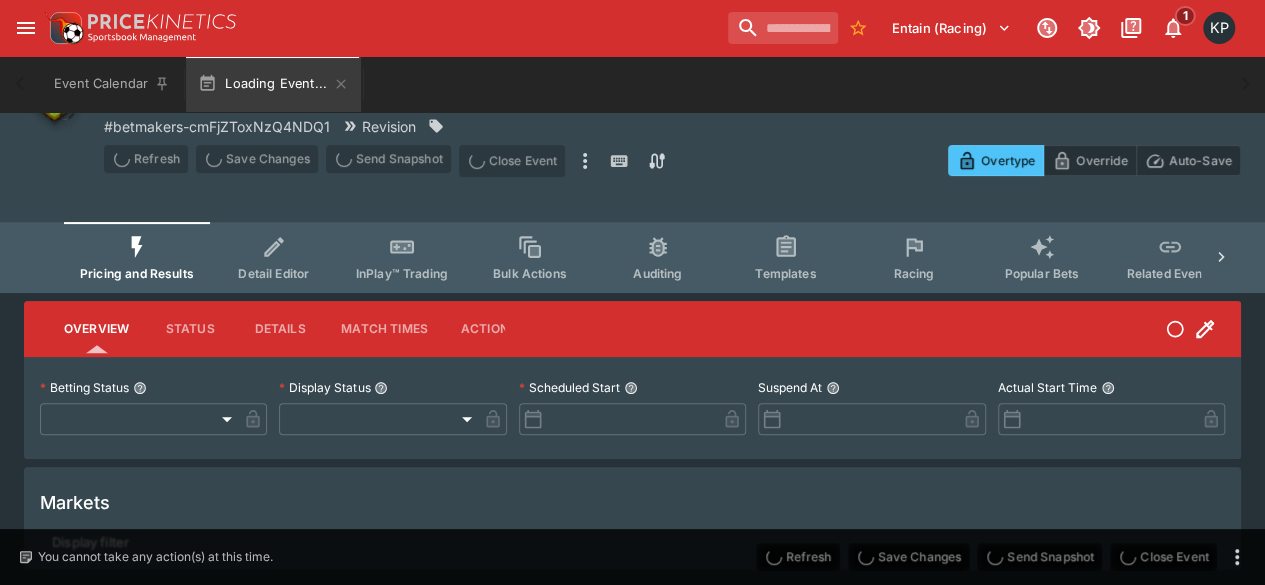 type on "**********" 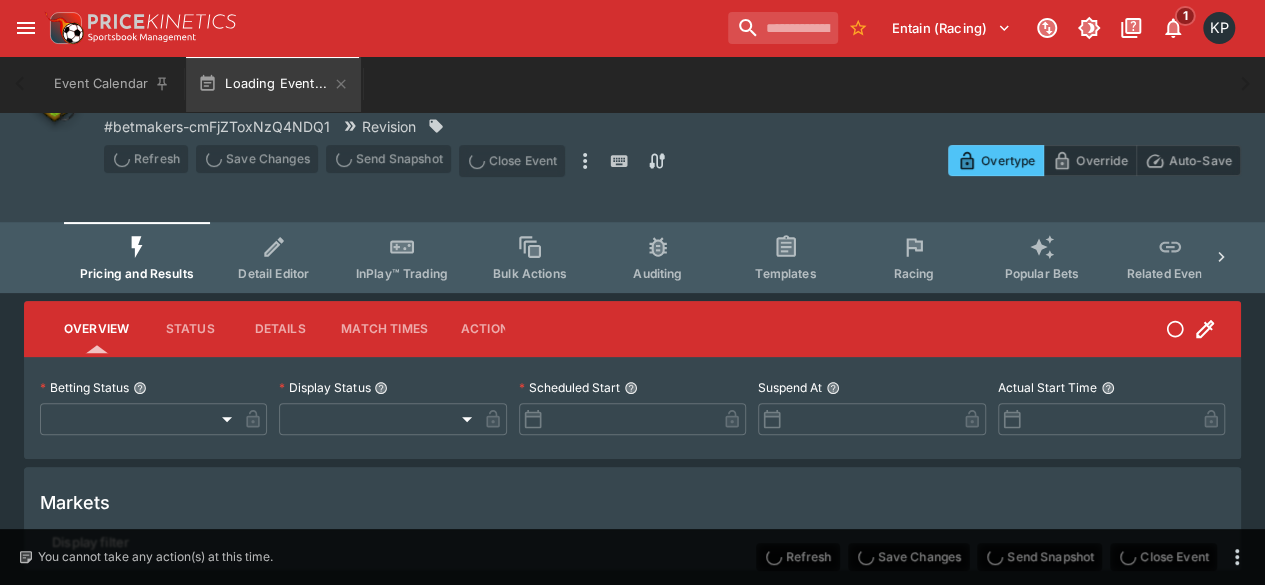 type on "*******" 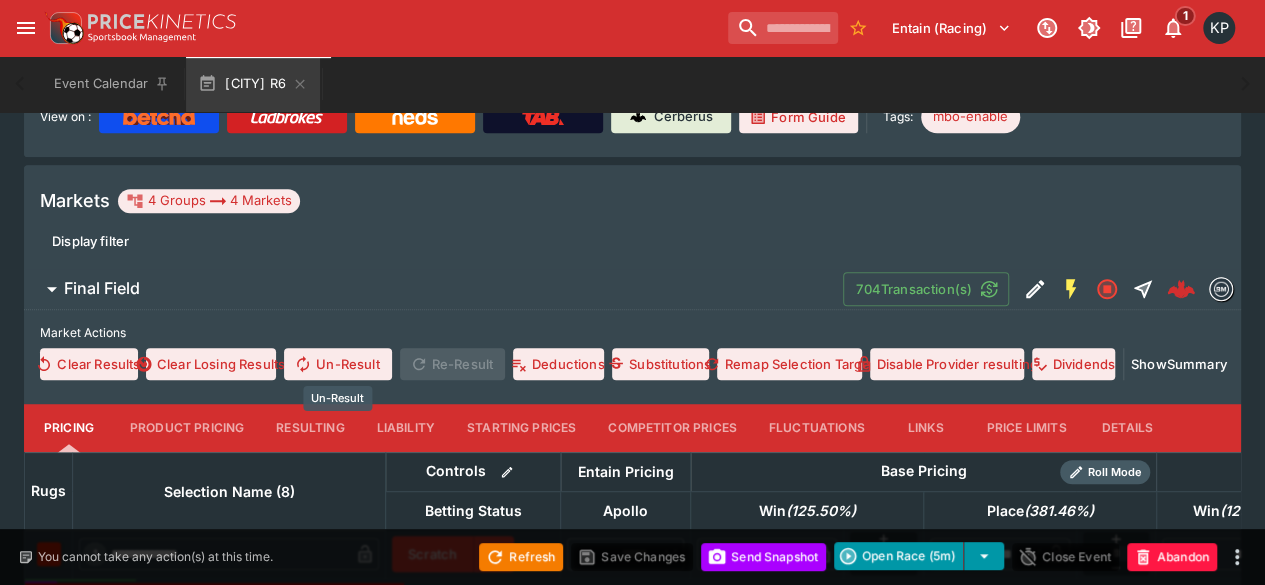scroll, scrollTop: 506, scrollLeft: 0, axis: vertical 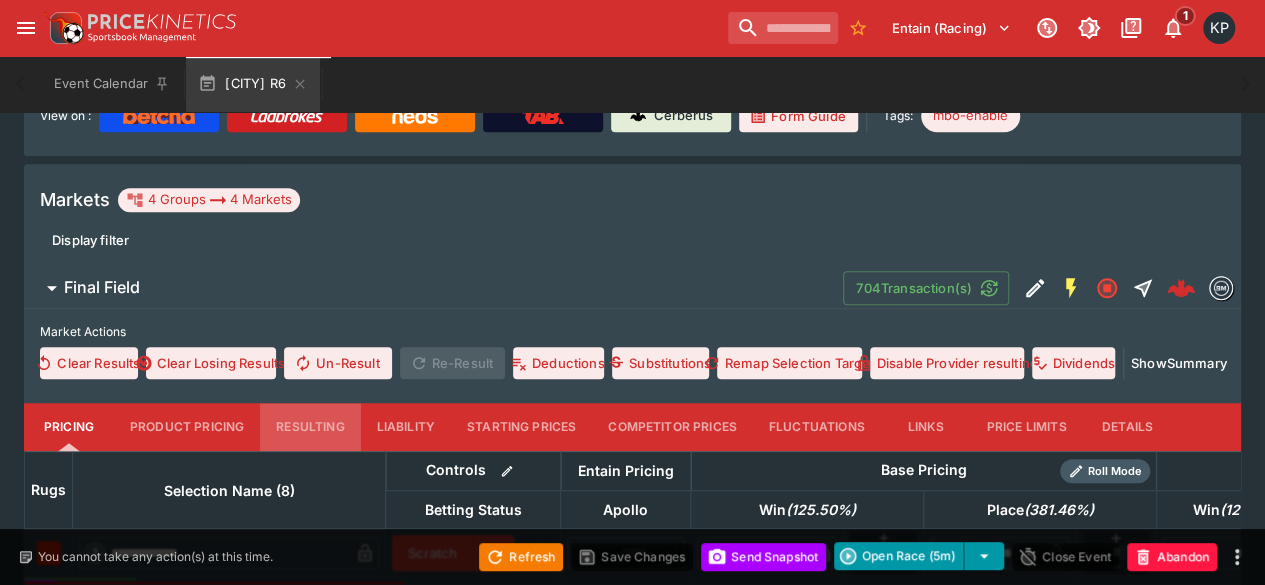 click on "Resulting" at bounding box center (310, 427) 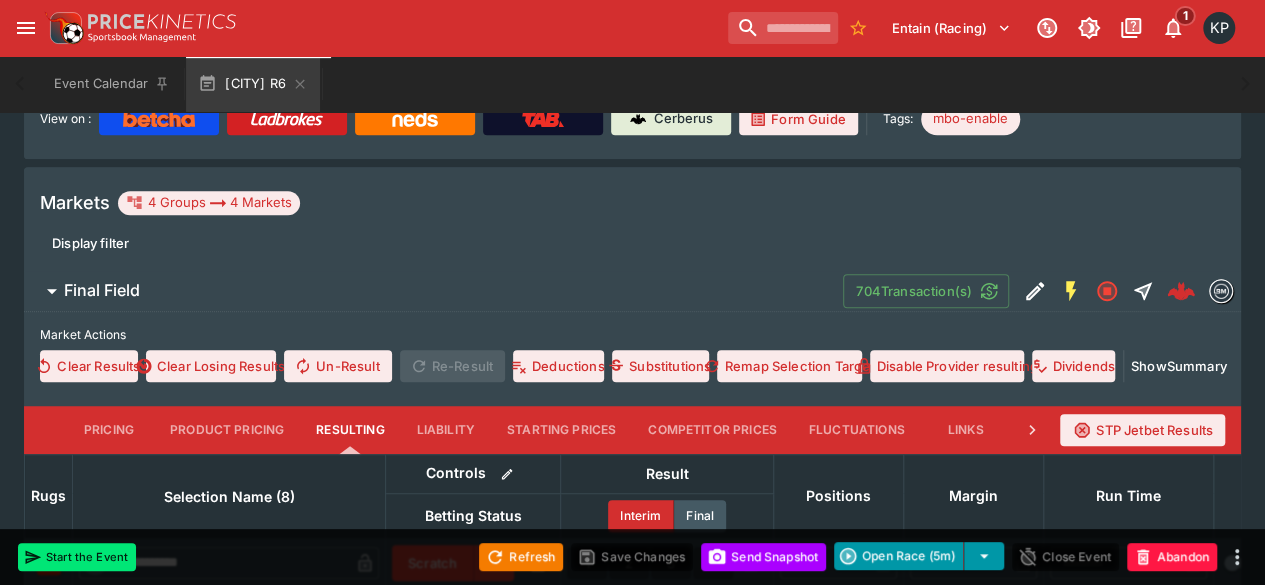 scroll, scrollTop: 508, scrollLeft: 0, axis: vertical 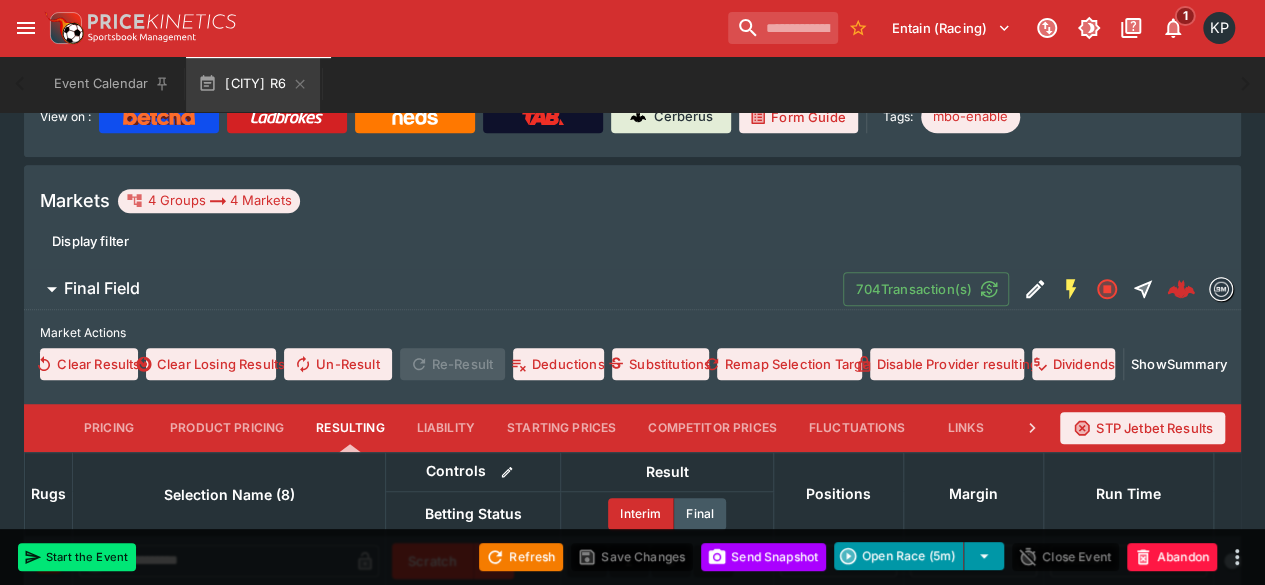 type on "*" 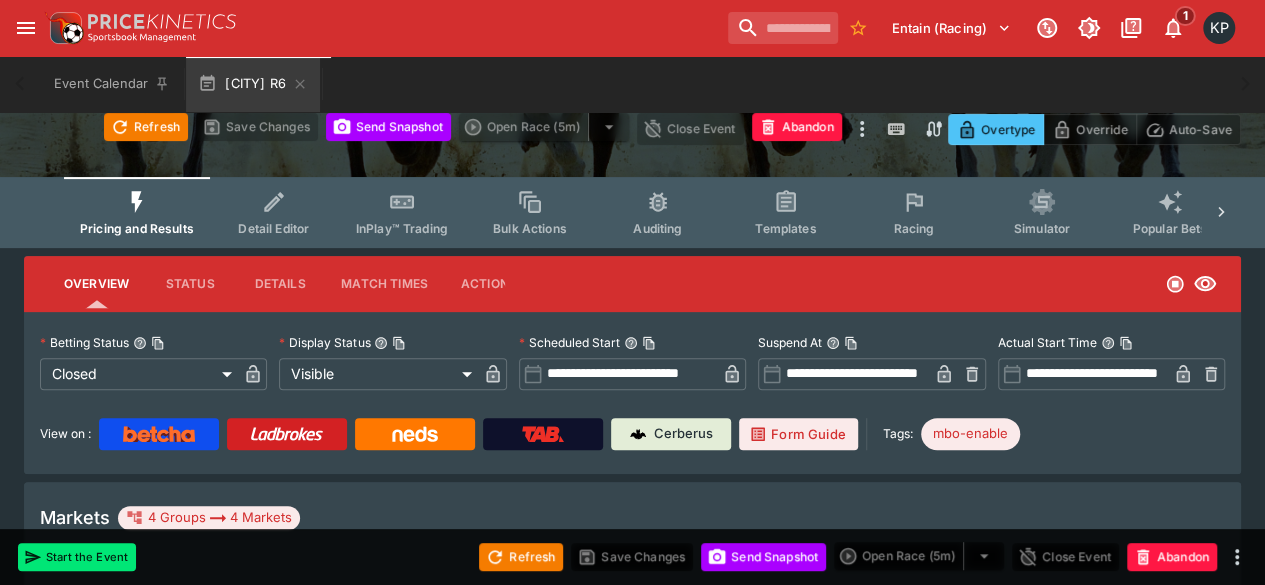 scroll, scrollTop: 174, scrollLeft: 0, axis: vertical 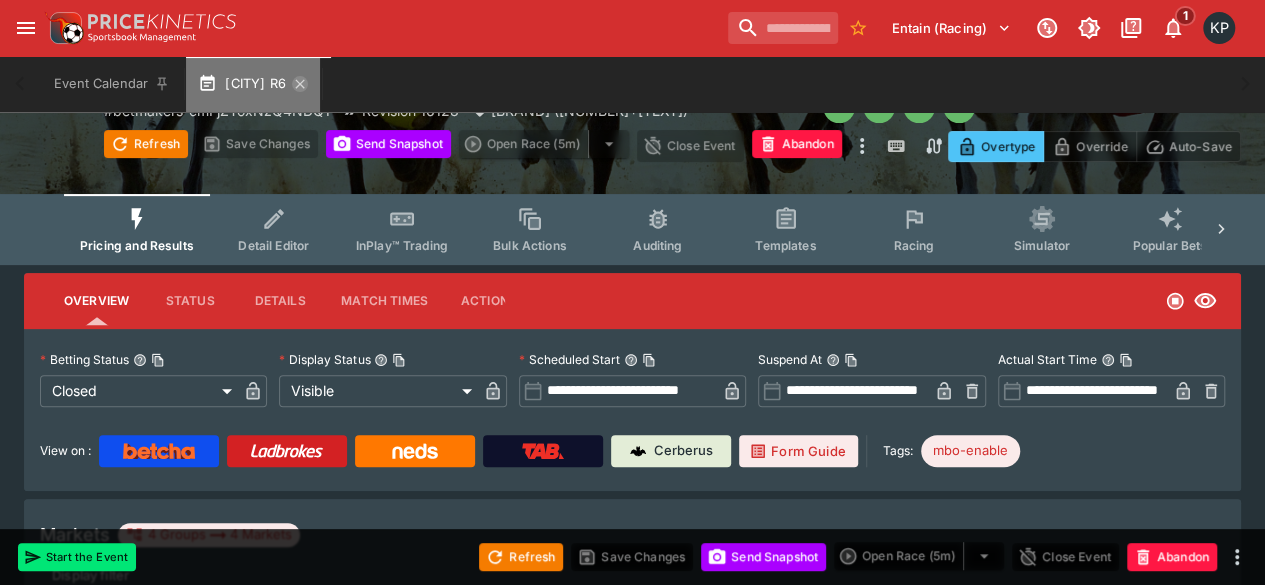 click 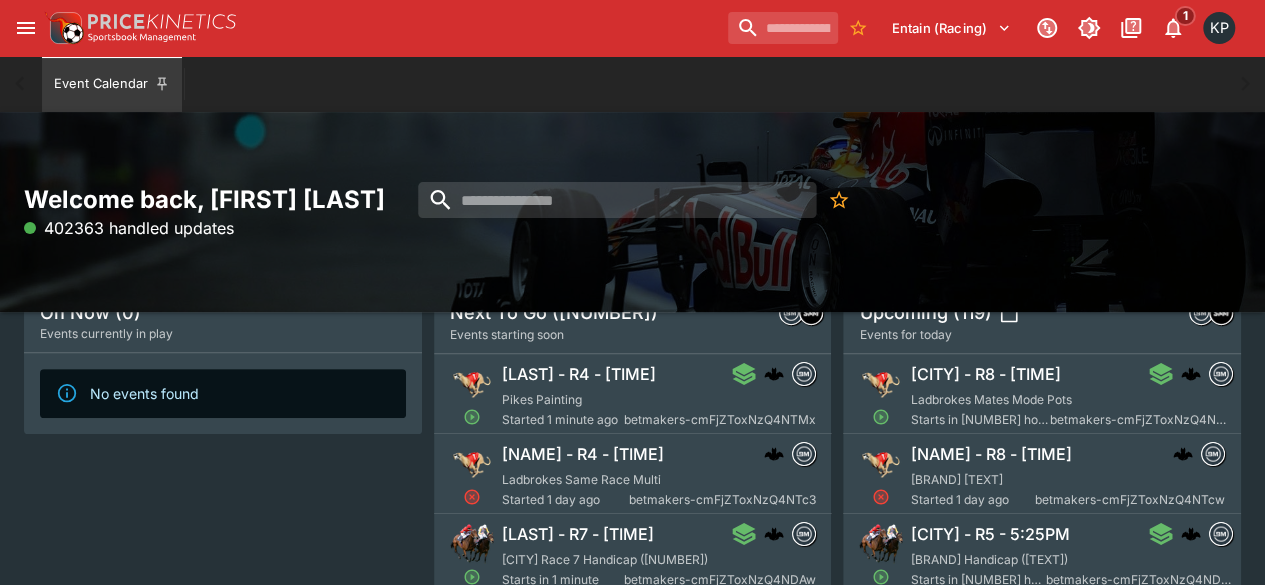 scroll, scrollTop: 165, scrollLeft: 0, axis: vertical 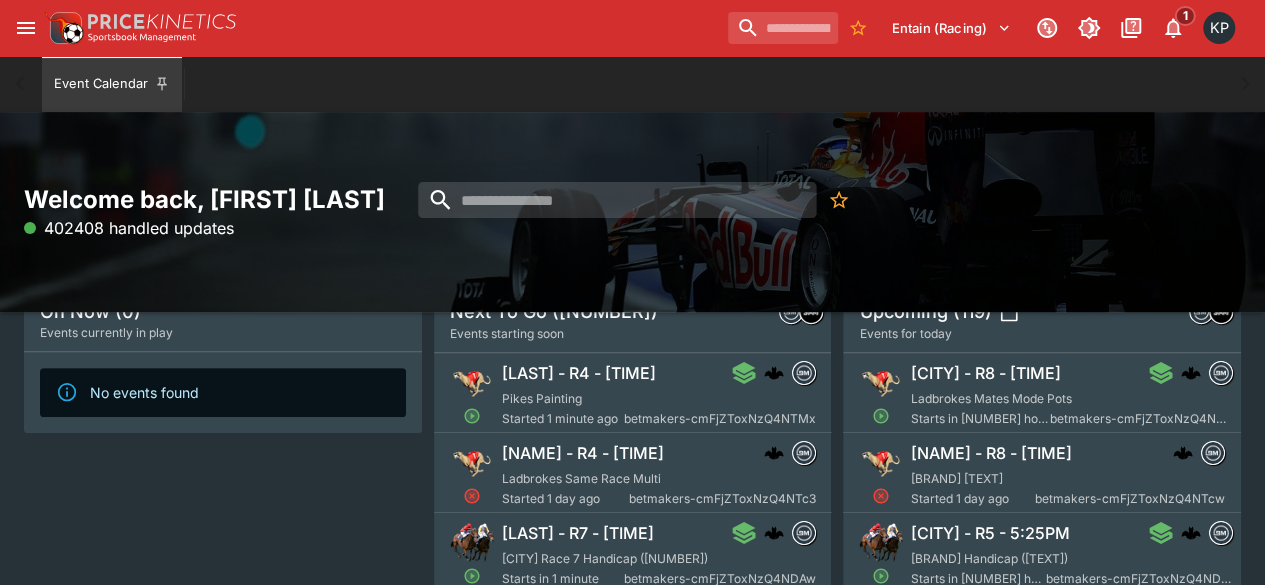 click on "Temora - R4 - 4:07PM Pikes Painting Started 1 minute ago betmakers-cmFjZToxNzQ4NTMx" at bounding box center (659, 395) 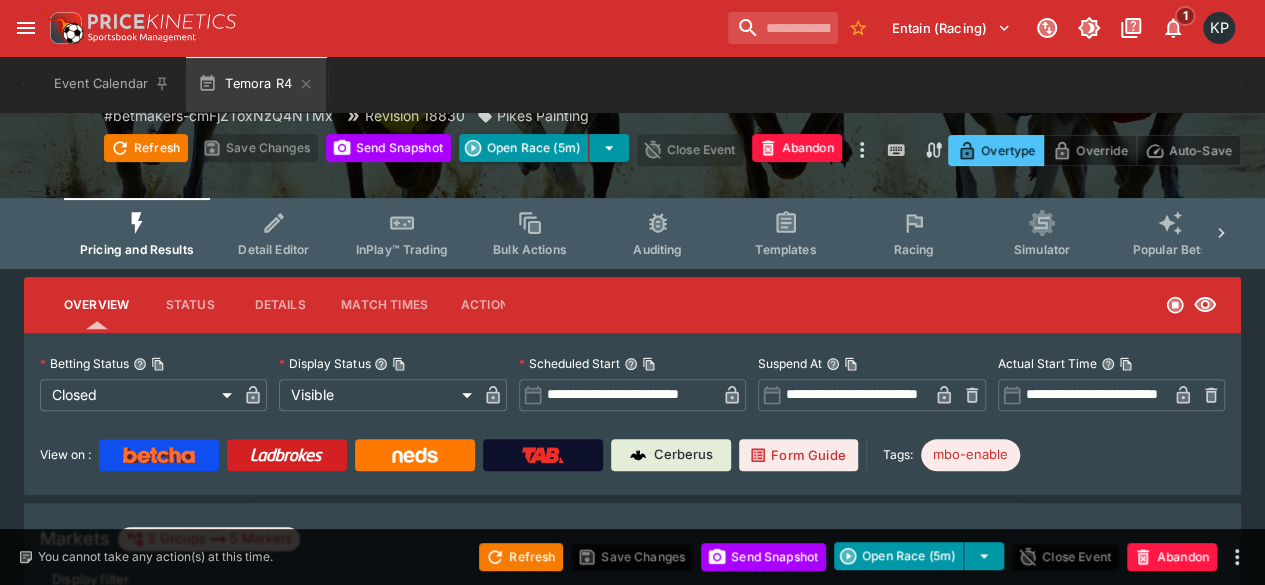 type on "**********" 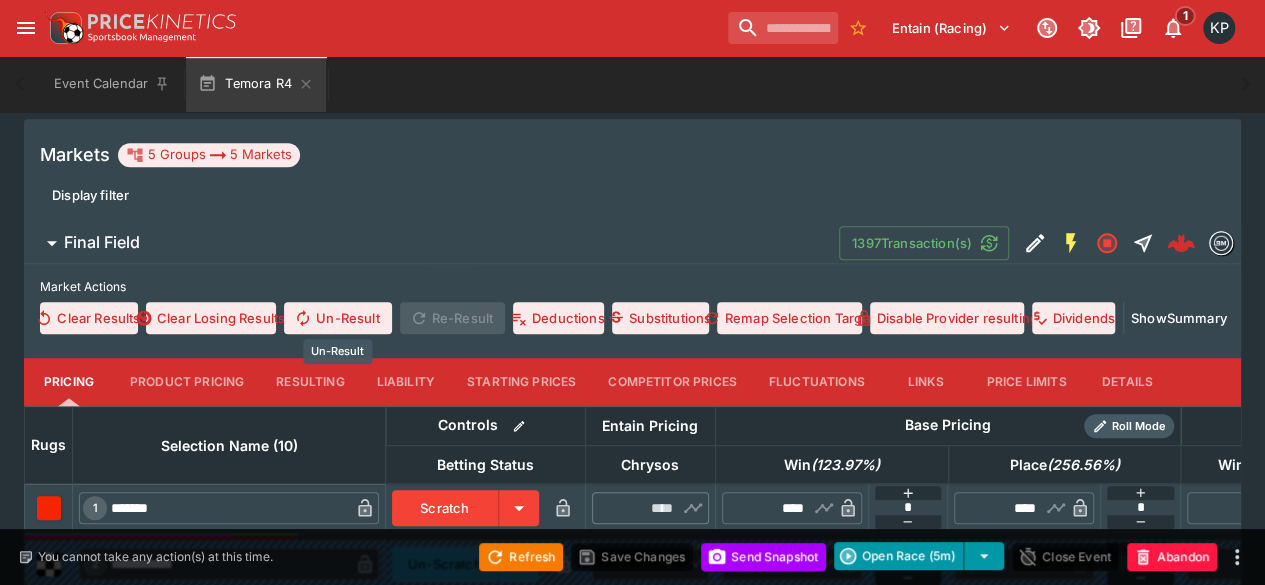 scroll, scrollTop: 552, scrollLeft: 0, axis: vertical 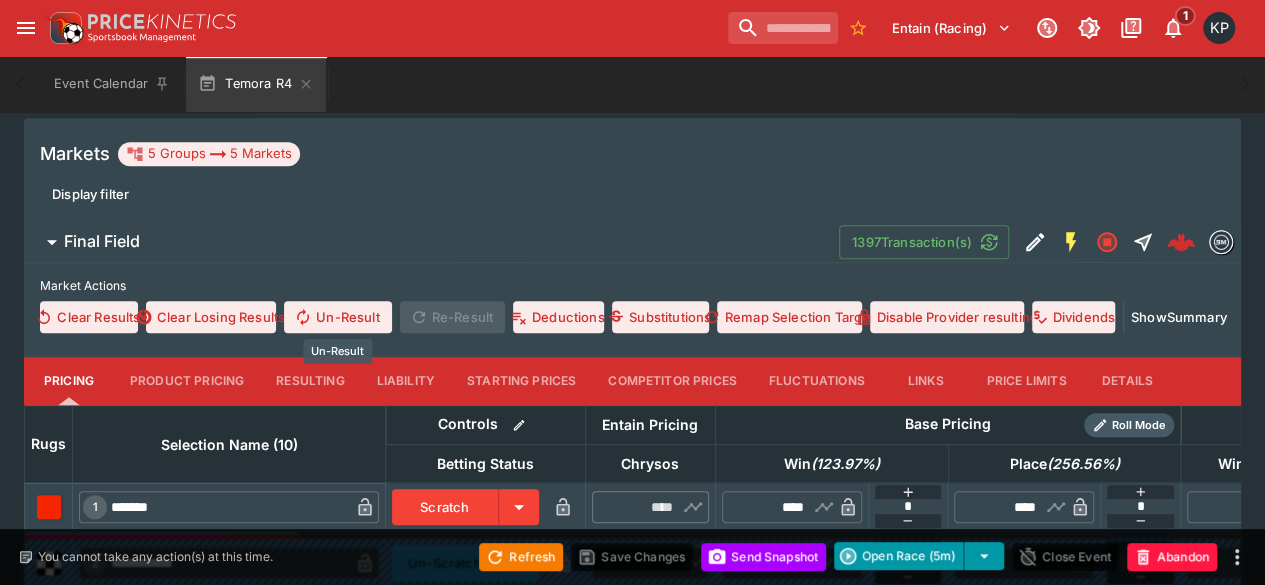 drag, startPoint x: 314, startPoint y: 362, endPoint x: 314, endPoint y: 381, distance: 19 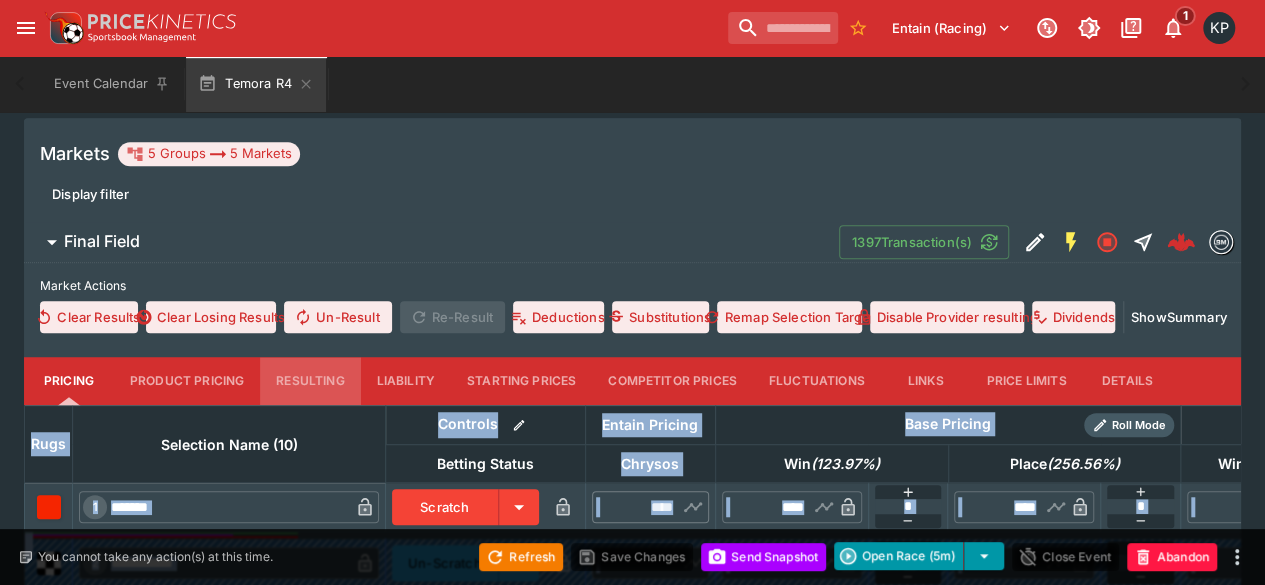 type on "****" 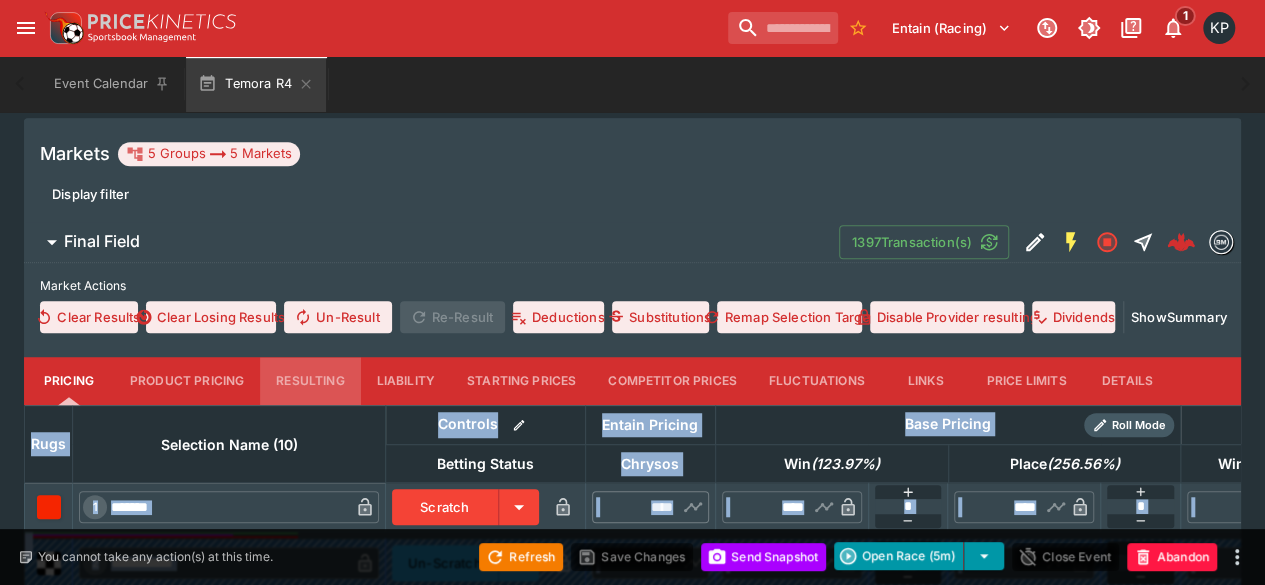 click on "Resulting" at bounding box center (310, 381) 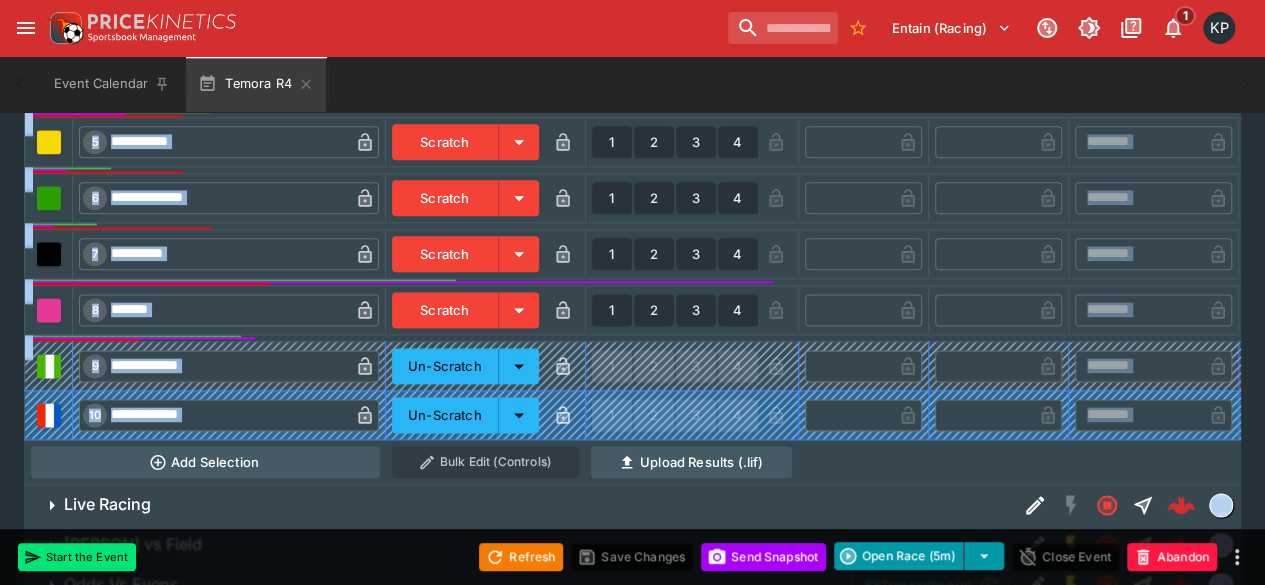 scroll, scrollTop: 1146, scrollLeft: 0, axis: vertical 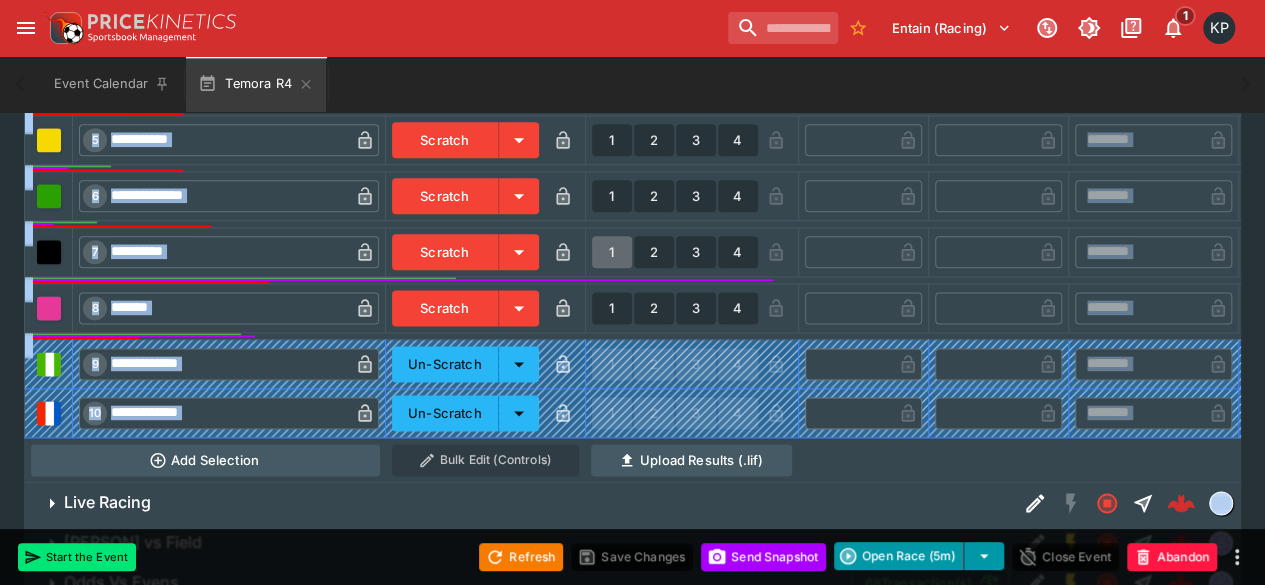 click on "1" at bounding box center [612, 252] 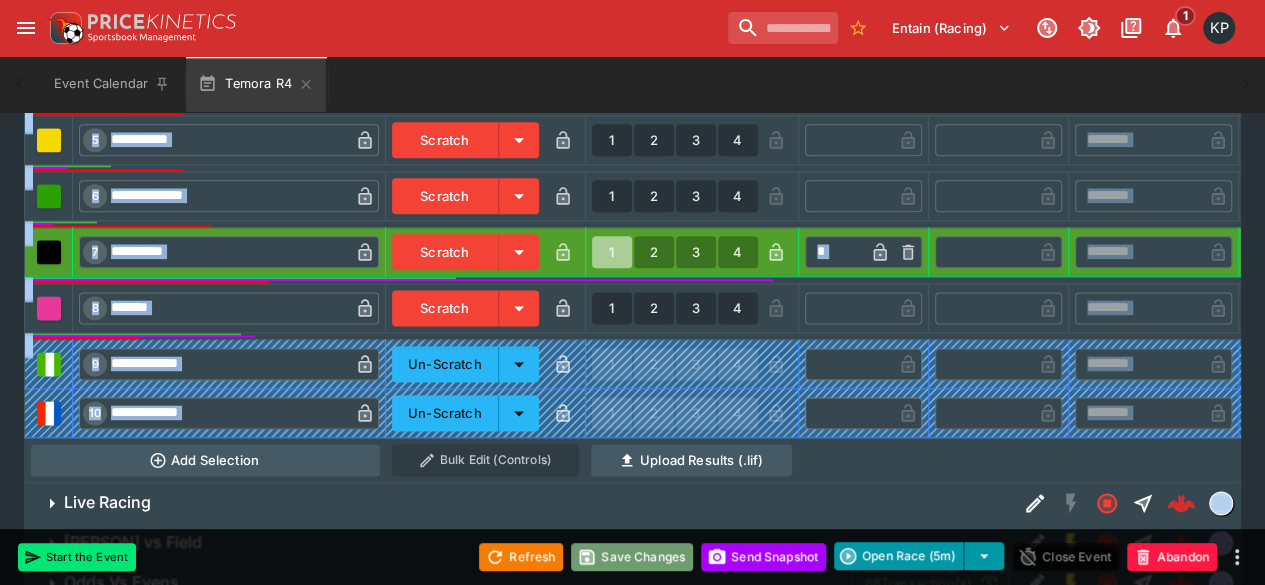 click on "Save Changes" at bounding box center [632, 557] 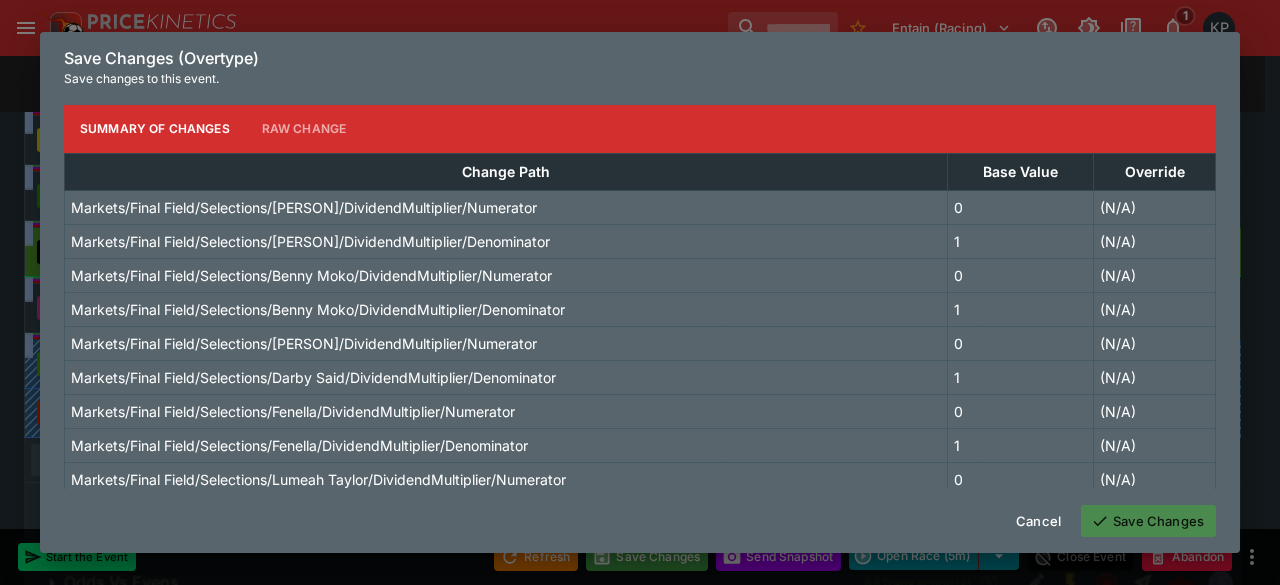 click on "Save Changes" at bounding box center [1148, 521] 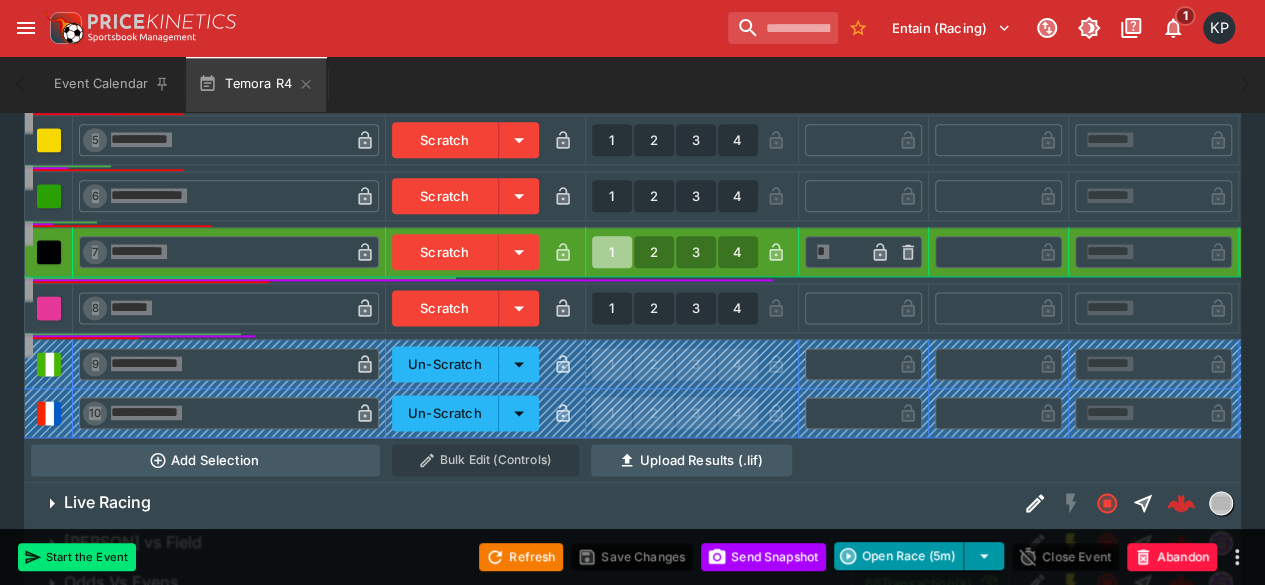 type on "*" 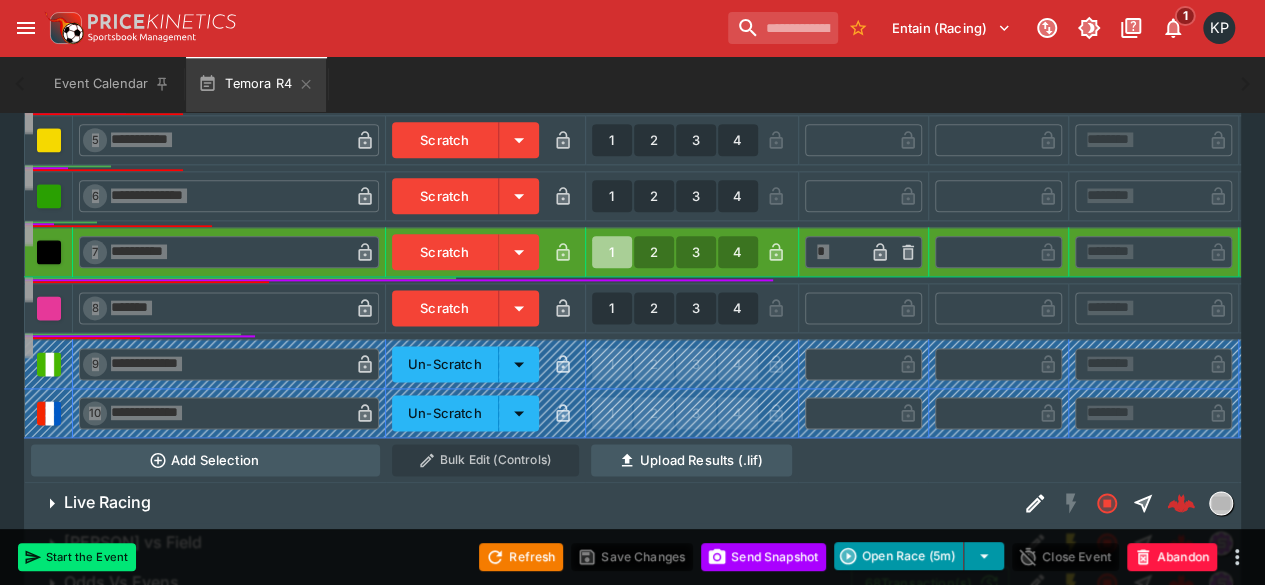type on "*" 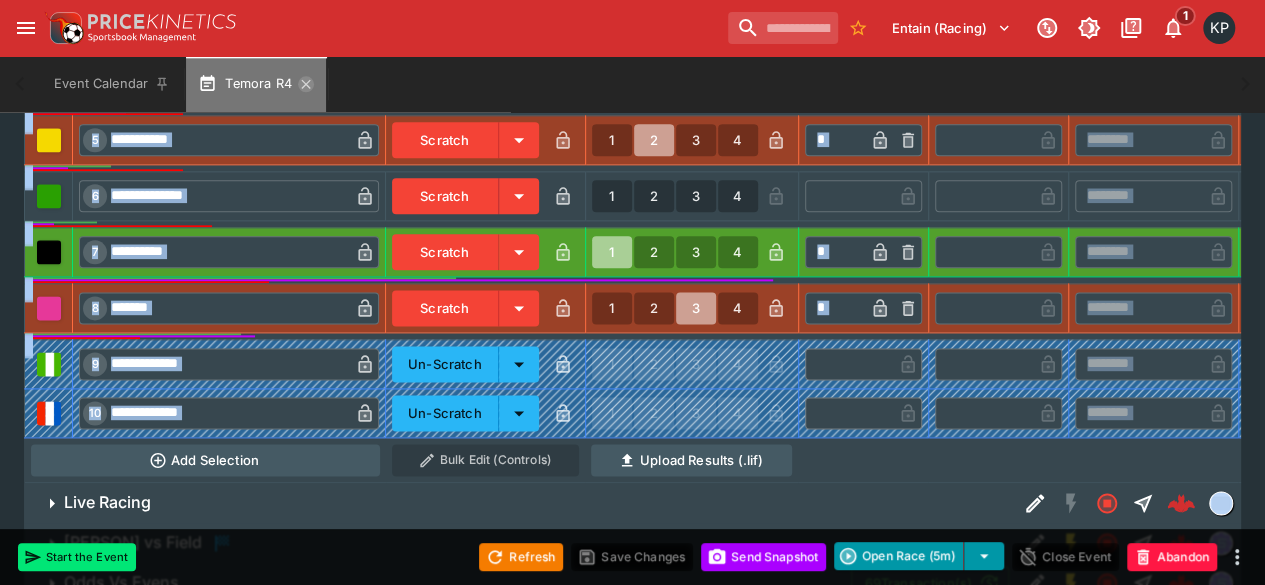 click 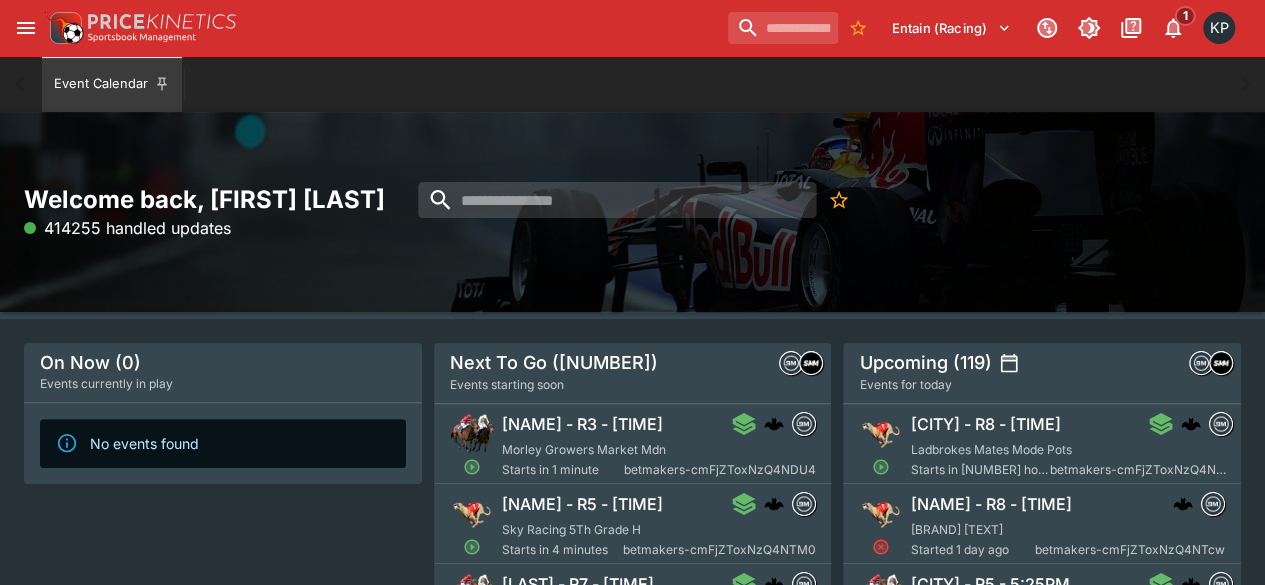 scroll, scrollTop: 122, scrollLeft: 0, axis: vertical 